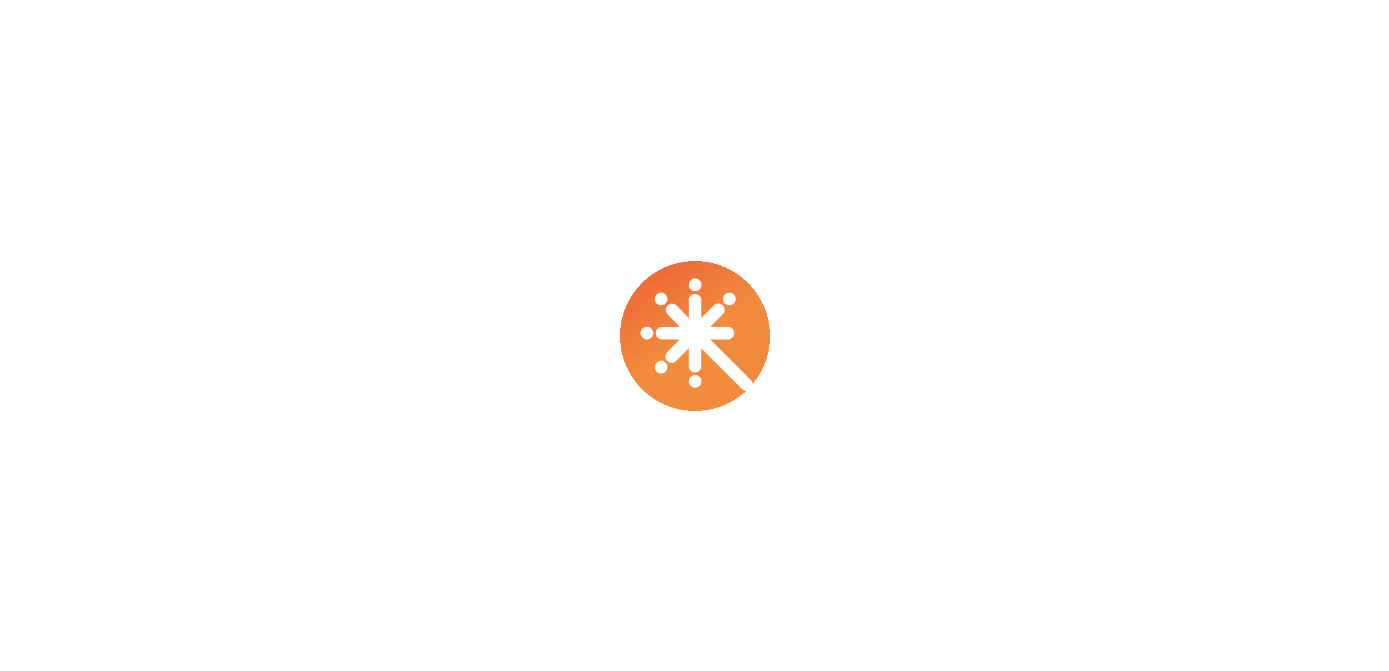 scroll, scrollTop: 0, scrollLeft: 0, axis: both 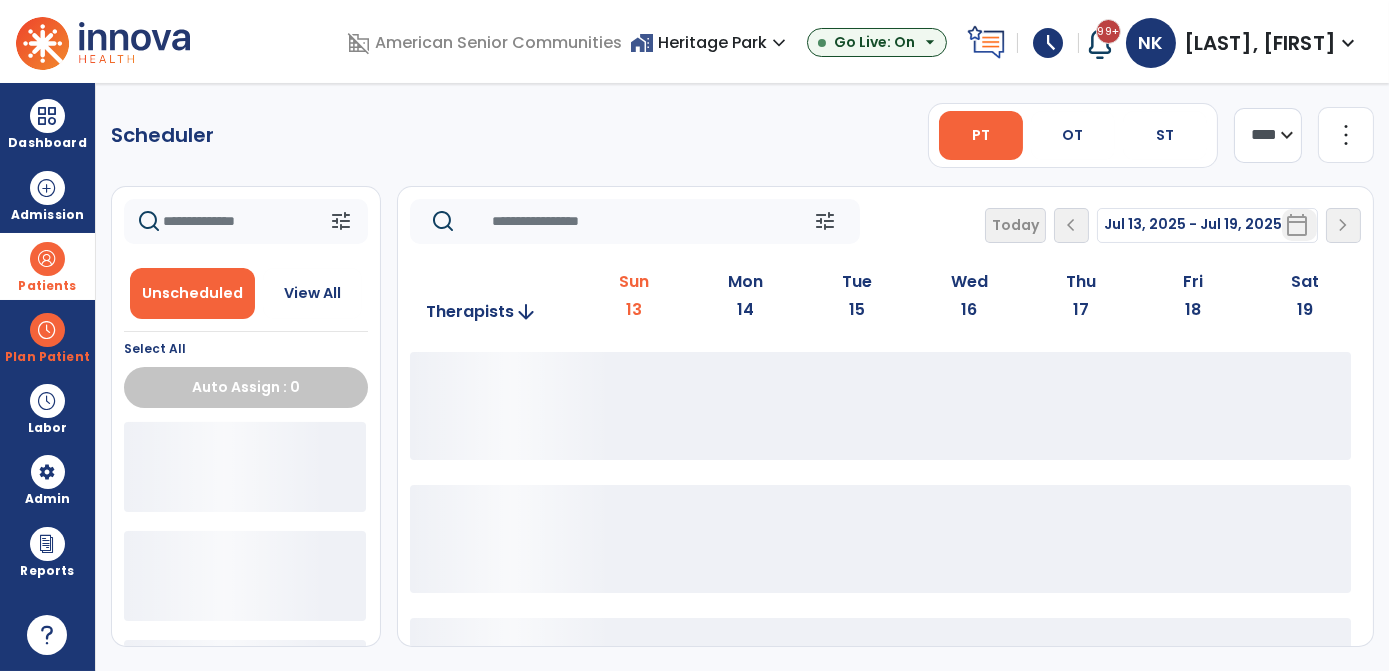 click on "Patients" at bounding box center (47, 286) 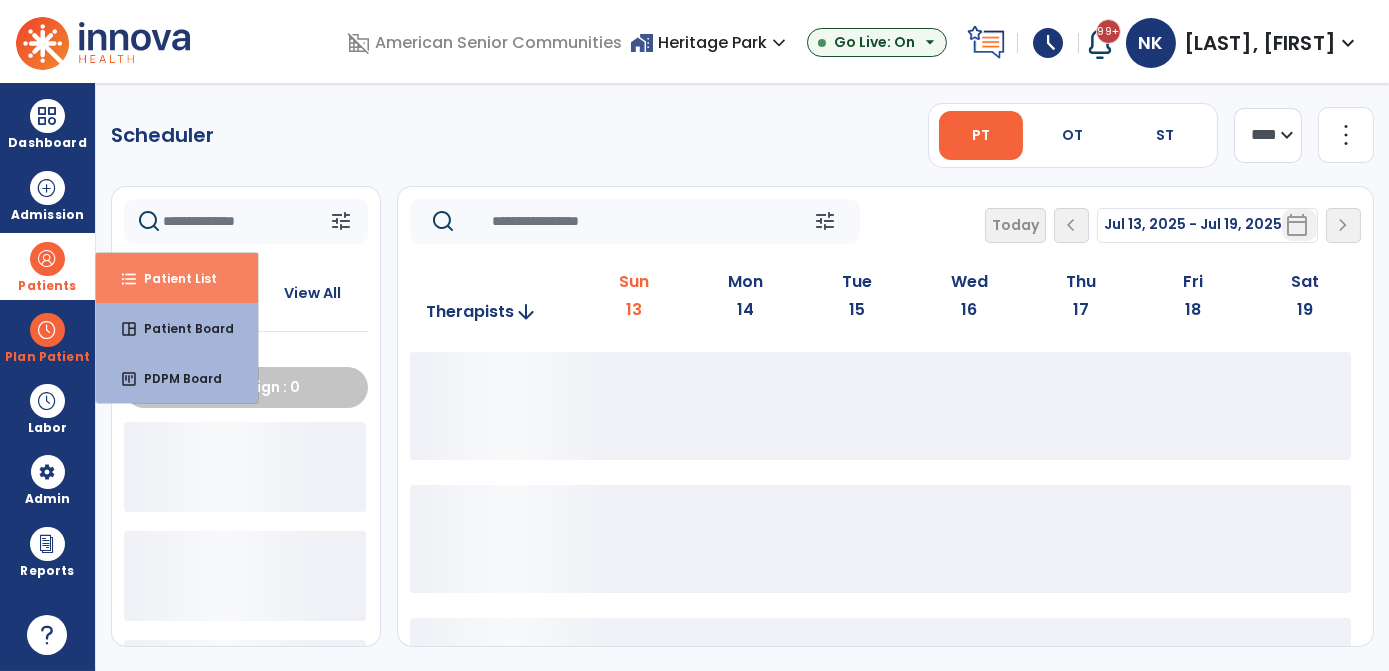 click on "format_list_bulleted  Patient List" at bounding box center [177, 278] 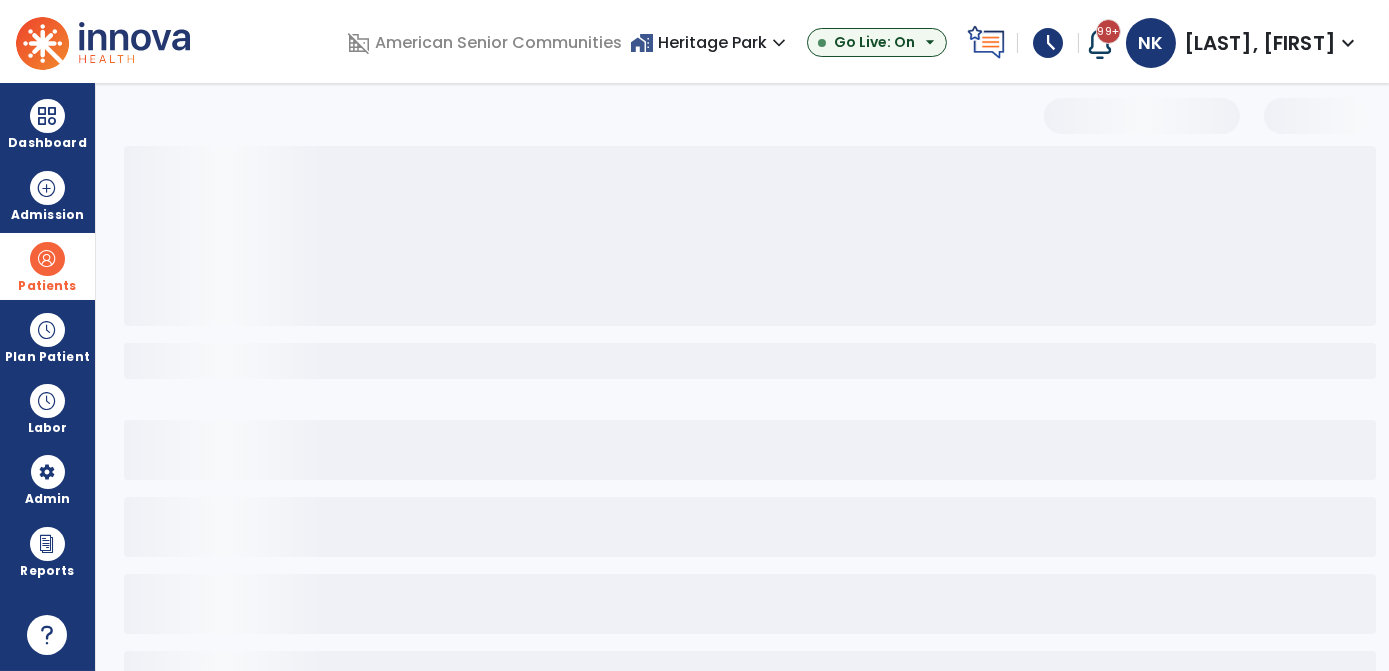 select on "***" 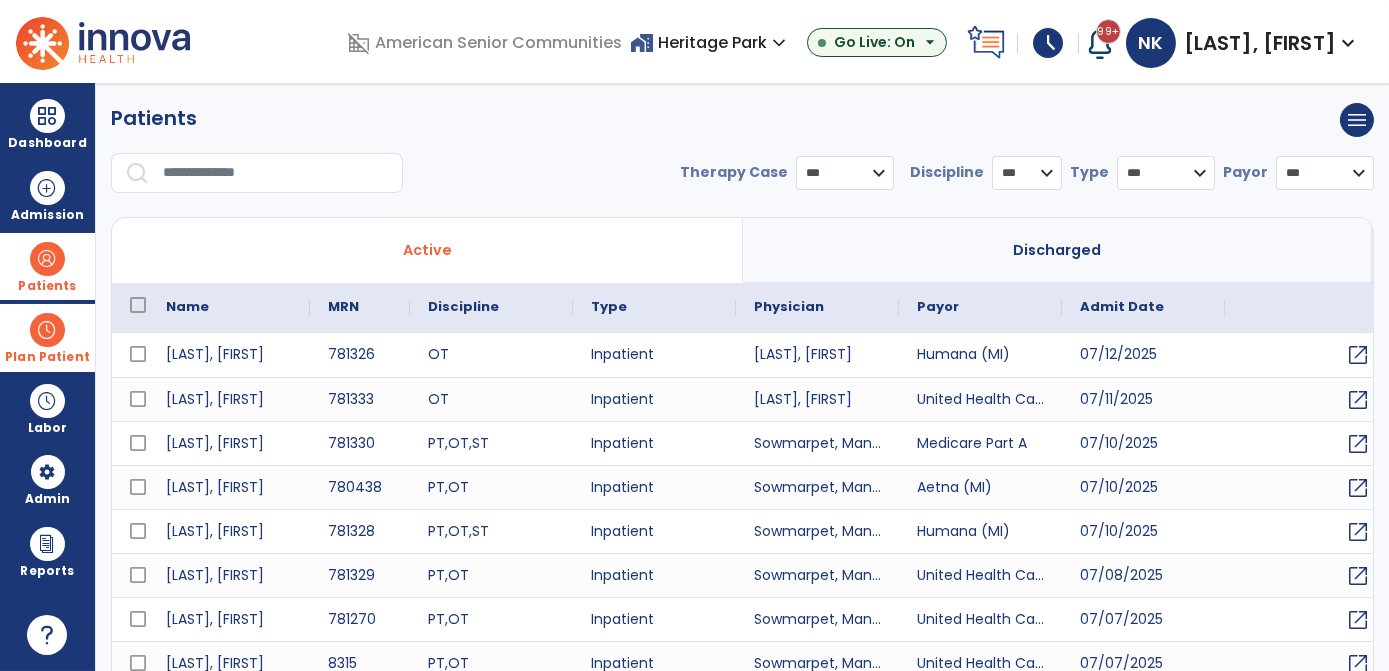 click at bounding box center (47, 330) 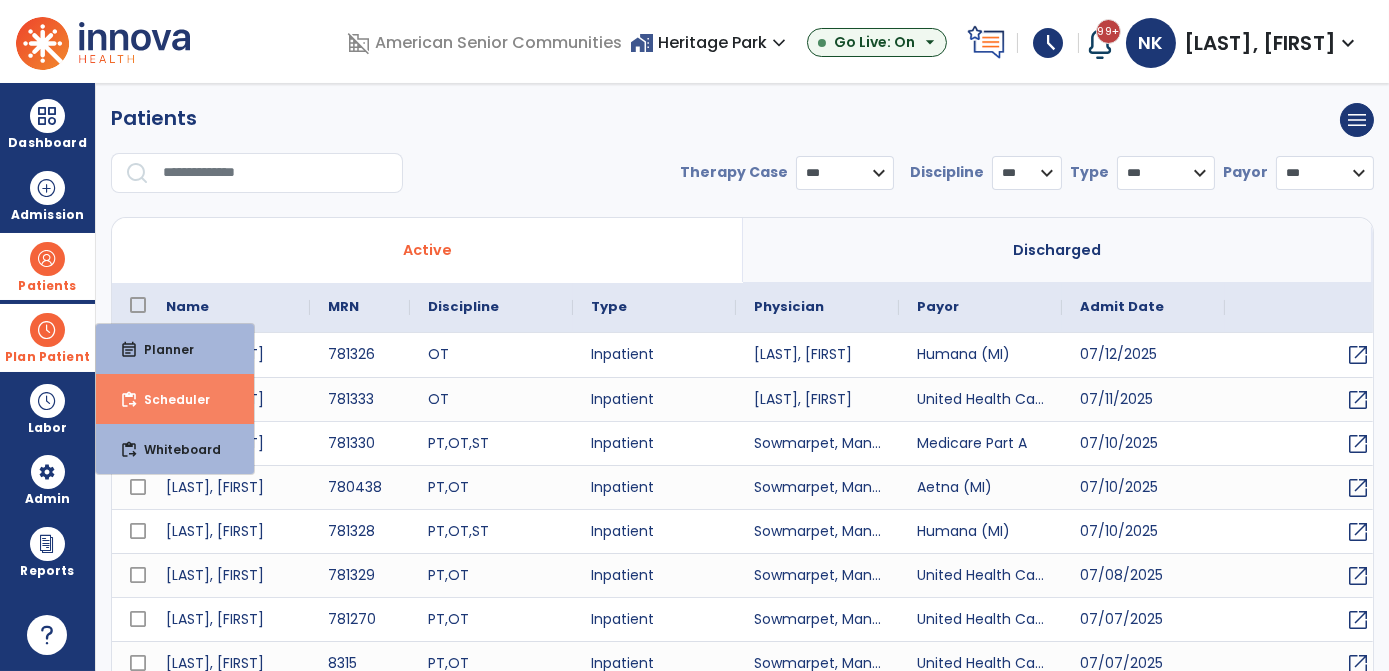 click on "Scheduler" at bounding box center [169, 399] 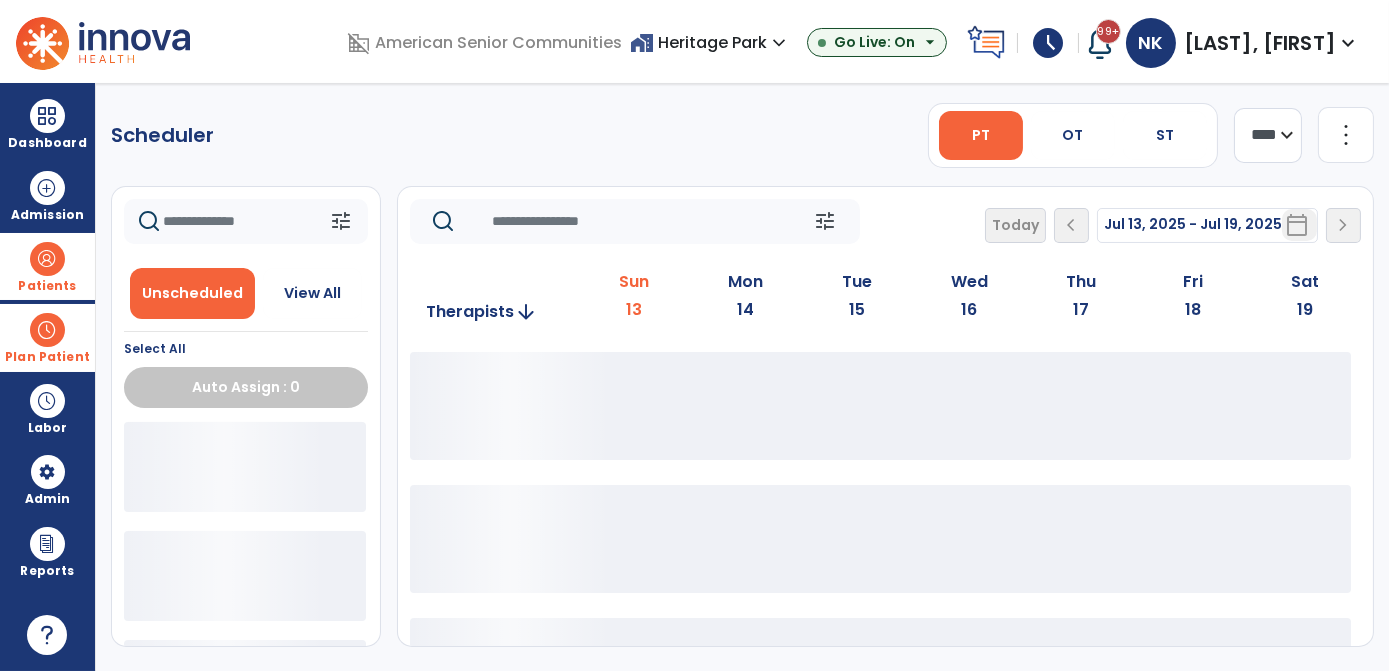 click on "**** ***" 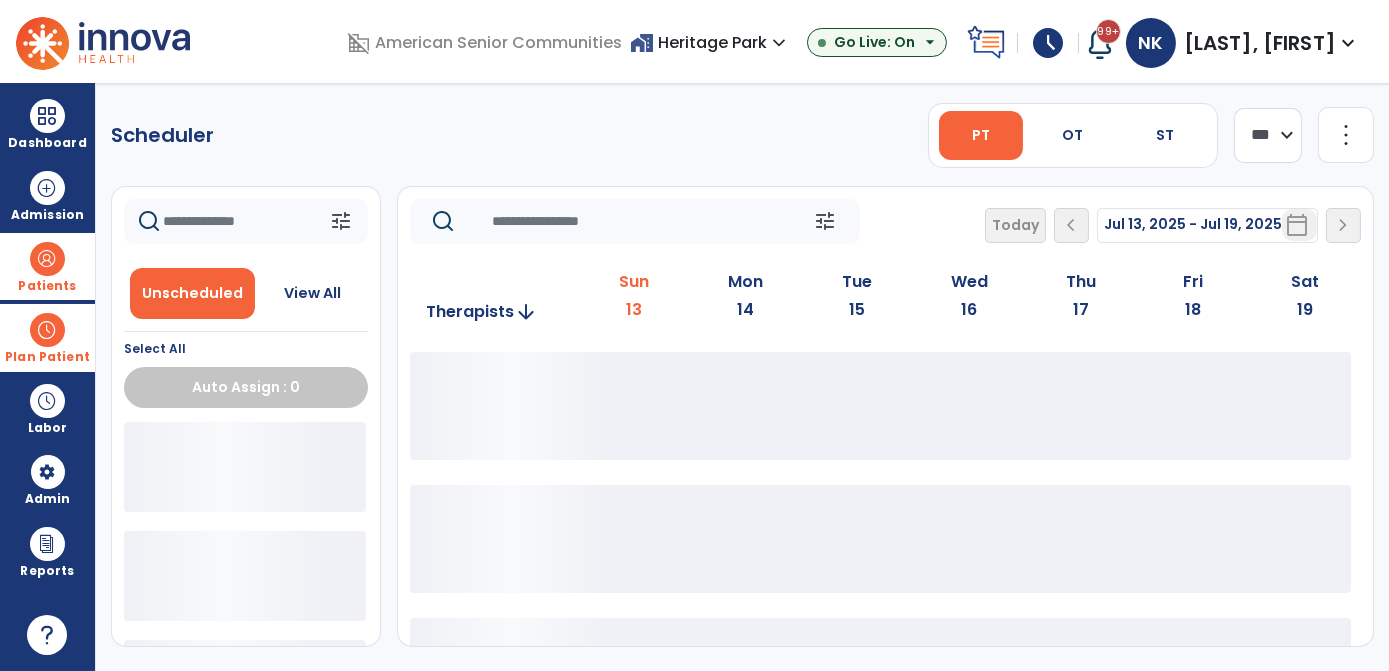 click on "**** ***" 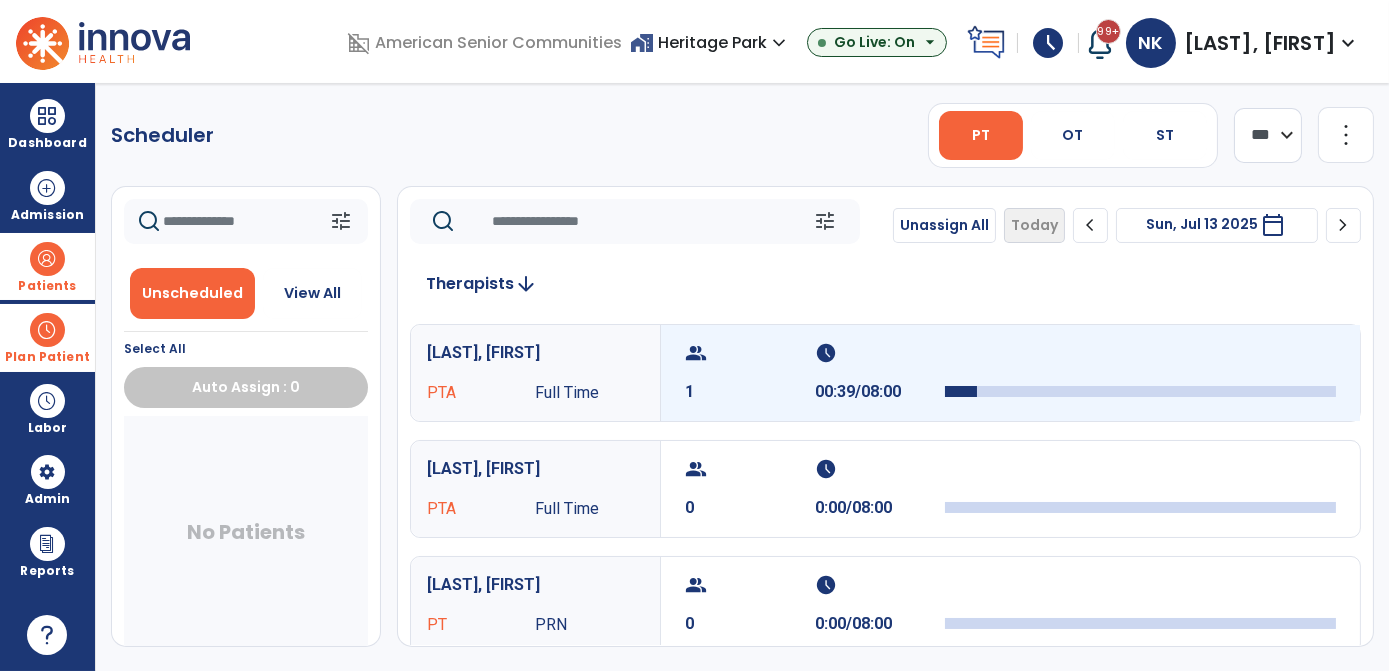 click at bounding box center (1140, 359) 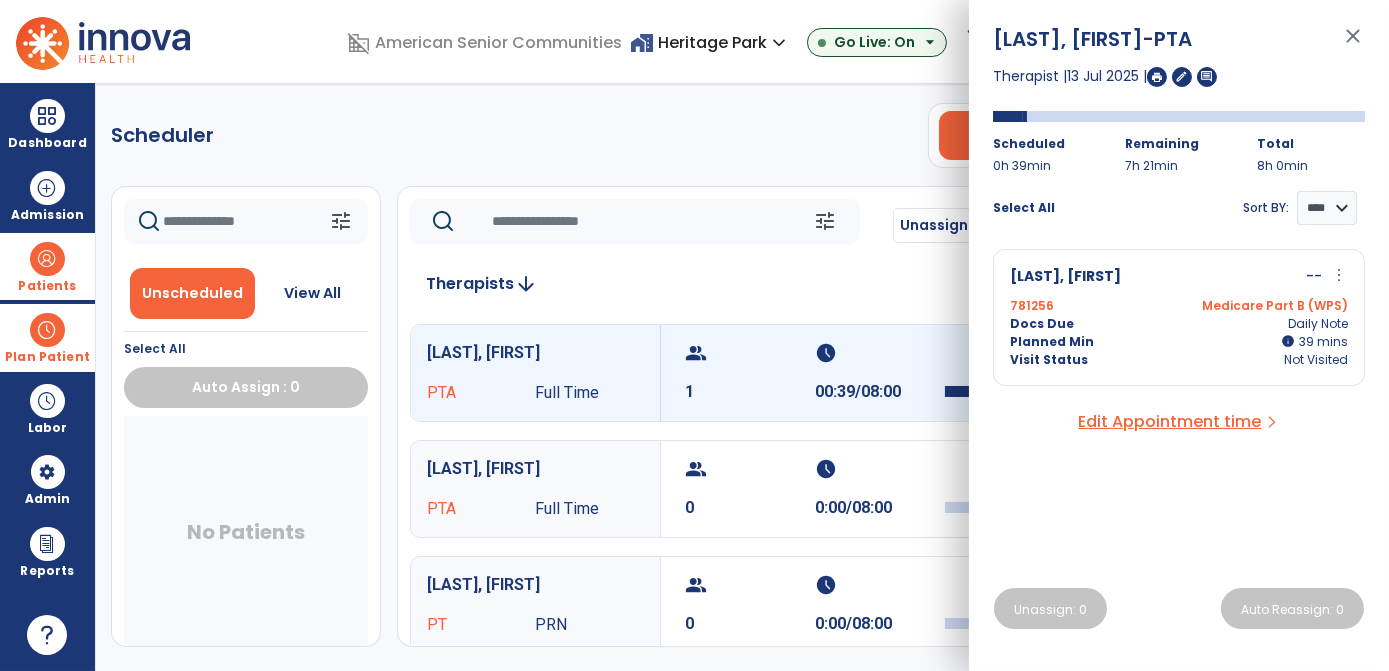 click on "close" at bounding box center (1353, 45) 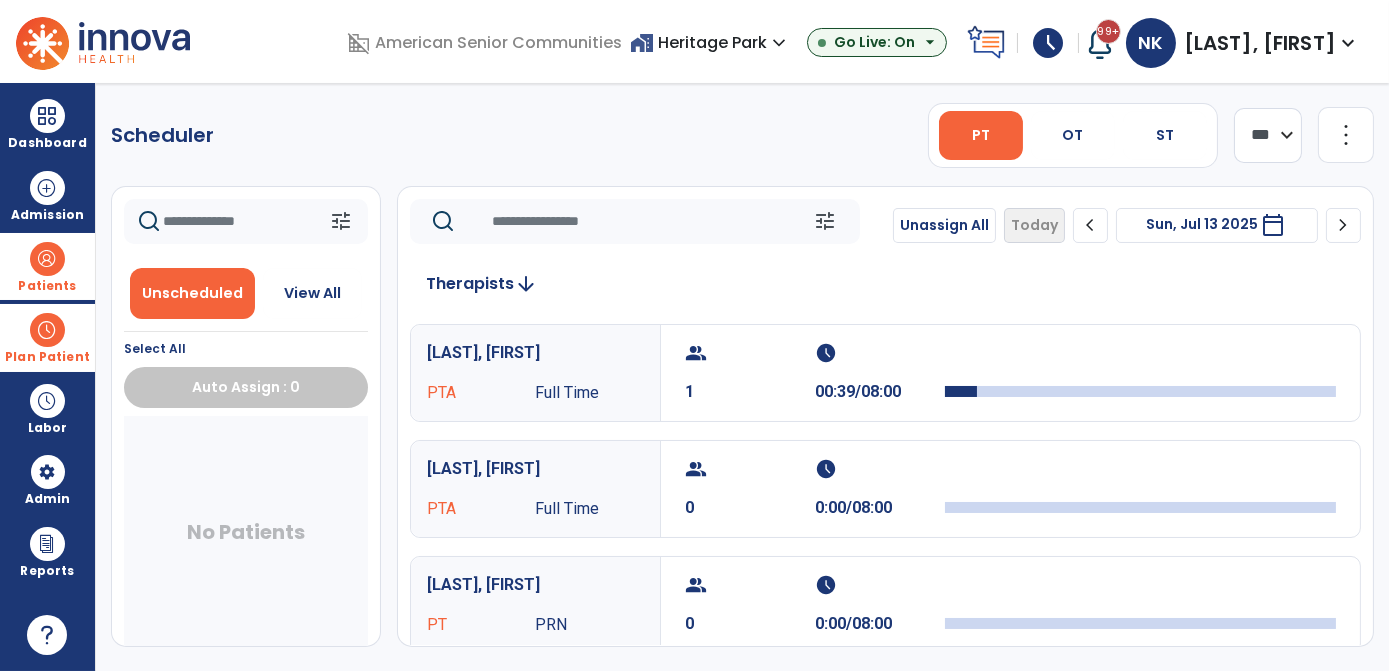 click on "chevron_right" 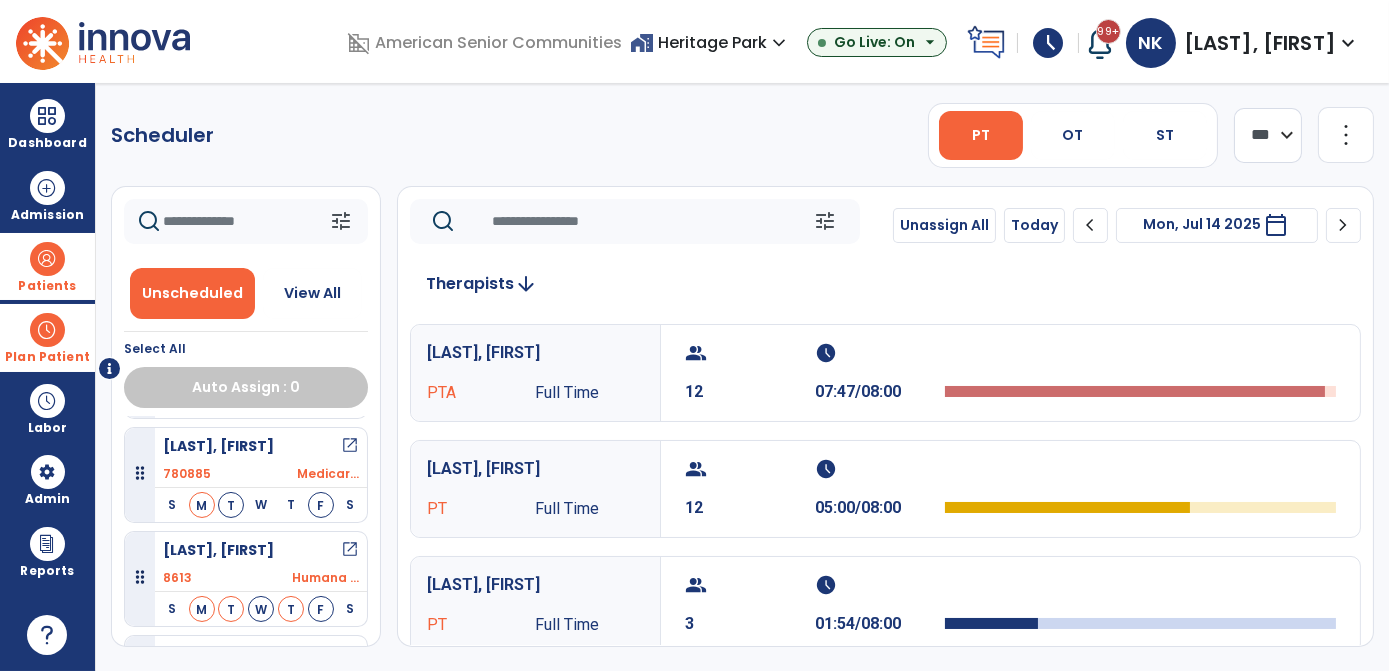 scroll, scrollTop: 102, scrollLeft: 0, axis: vertical 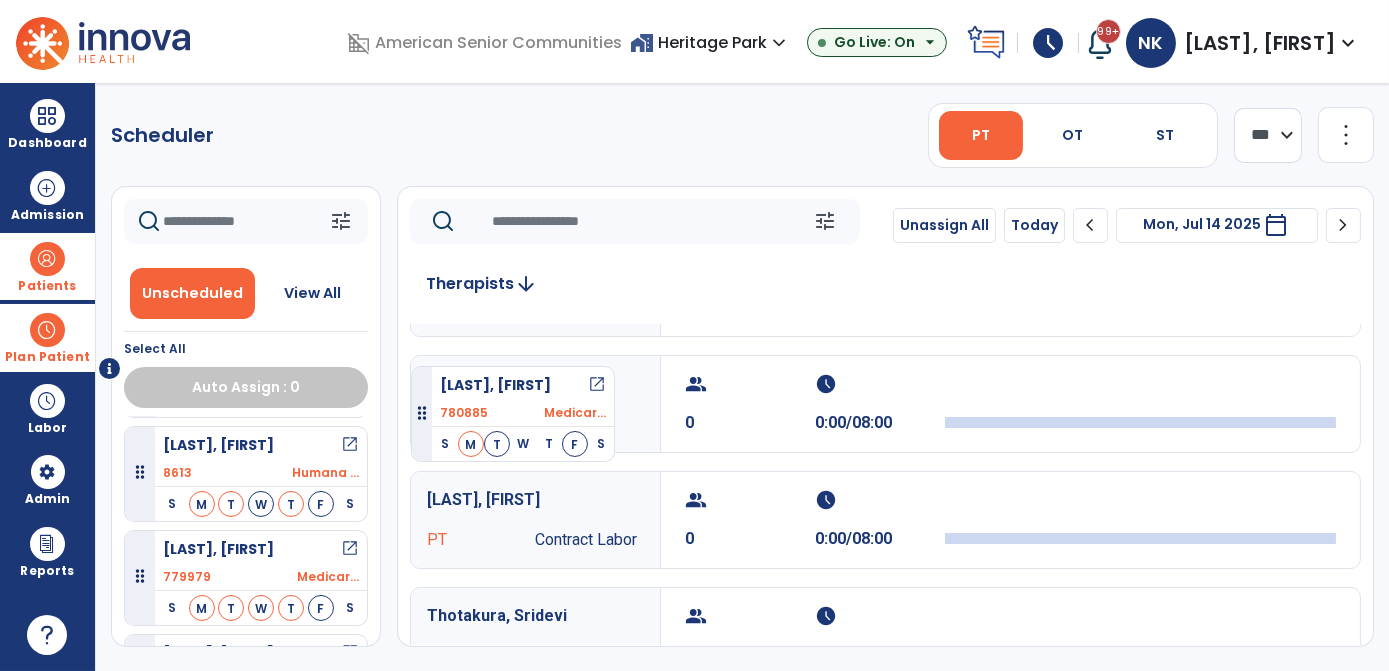drag, startPoint x: 237, startPoint y: 460, endPoint x: 408, endPoint y: 354, distance: 201.18896 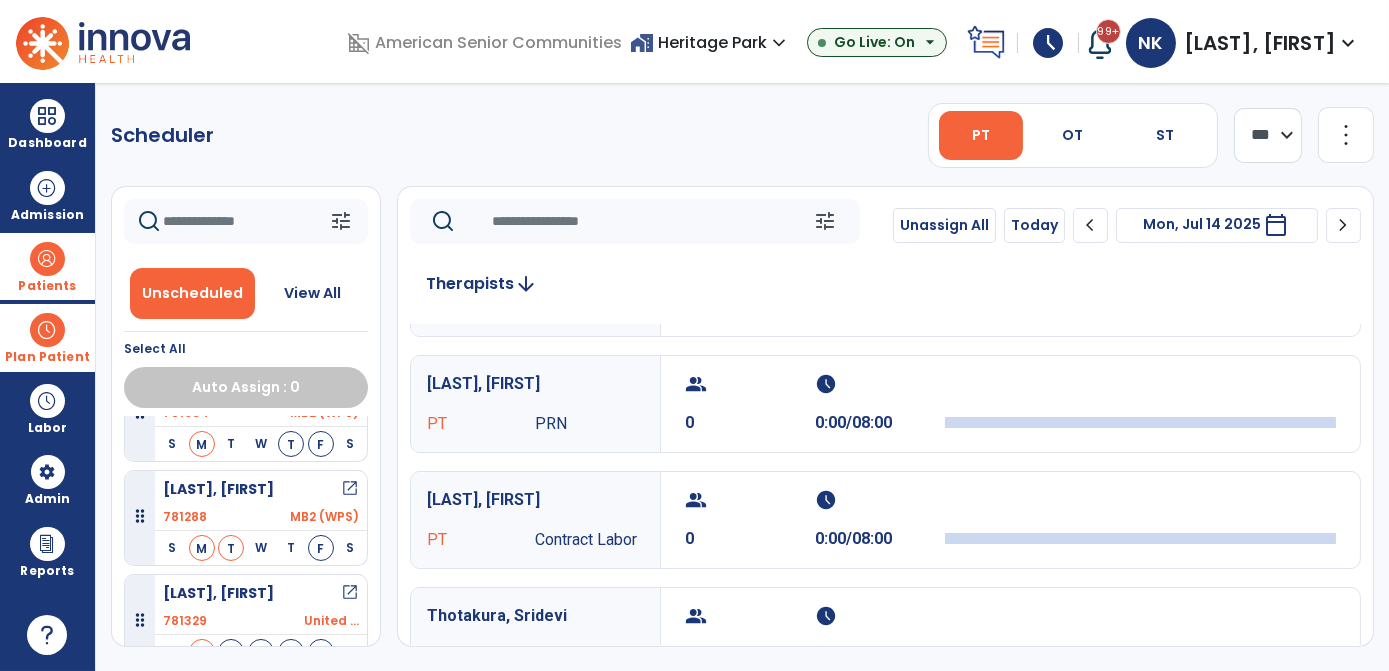 scroll, scrollTop: 1404, scrollLeft: 0, axis: vertical 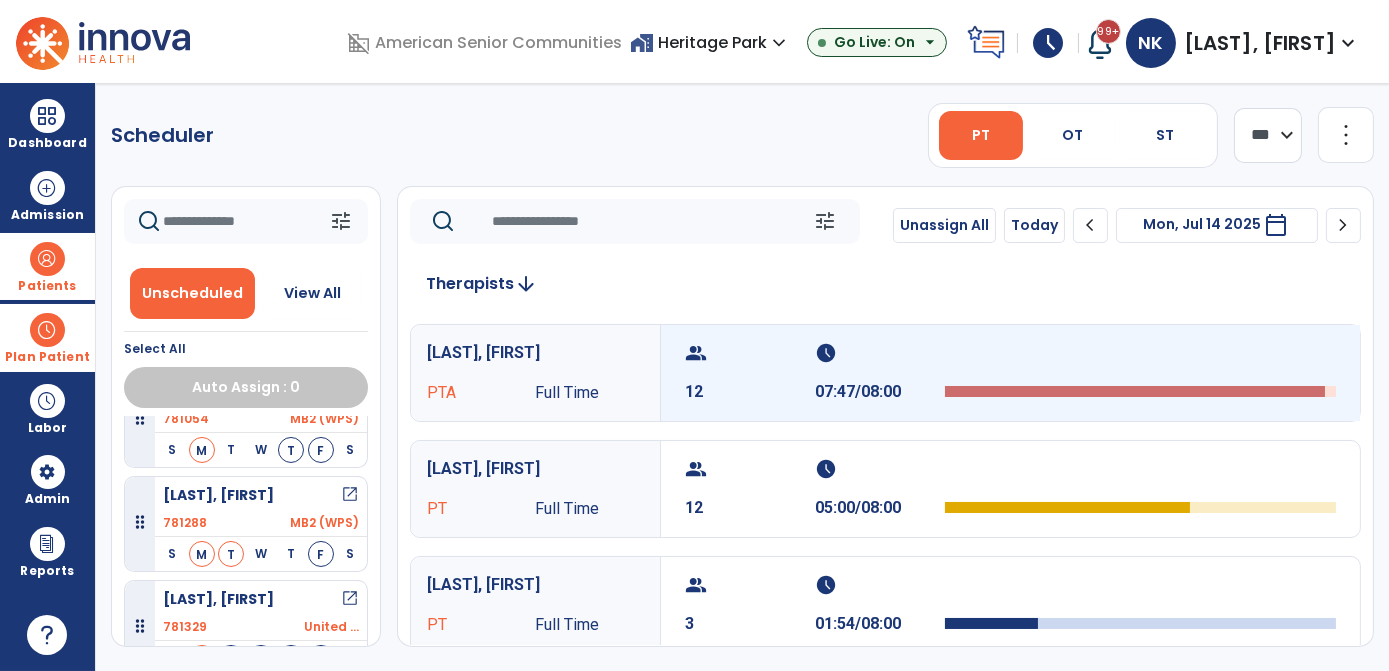 click on "group  12  schedule  07:47/08:00" at bounding box center [1010, 373] 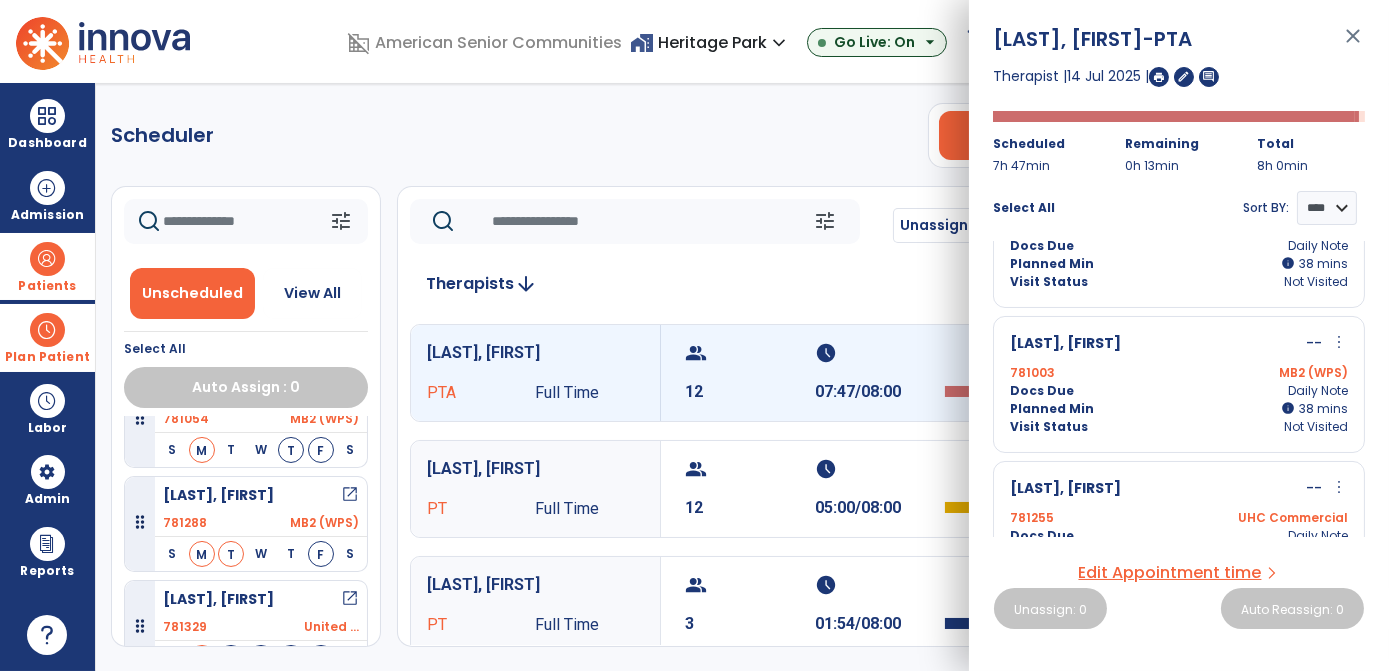 scroll, scrollTop: 1128, scrollLeft: 0, axis: vertical 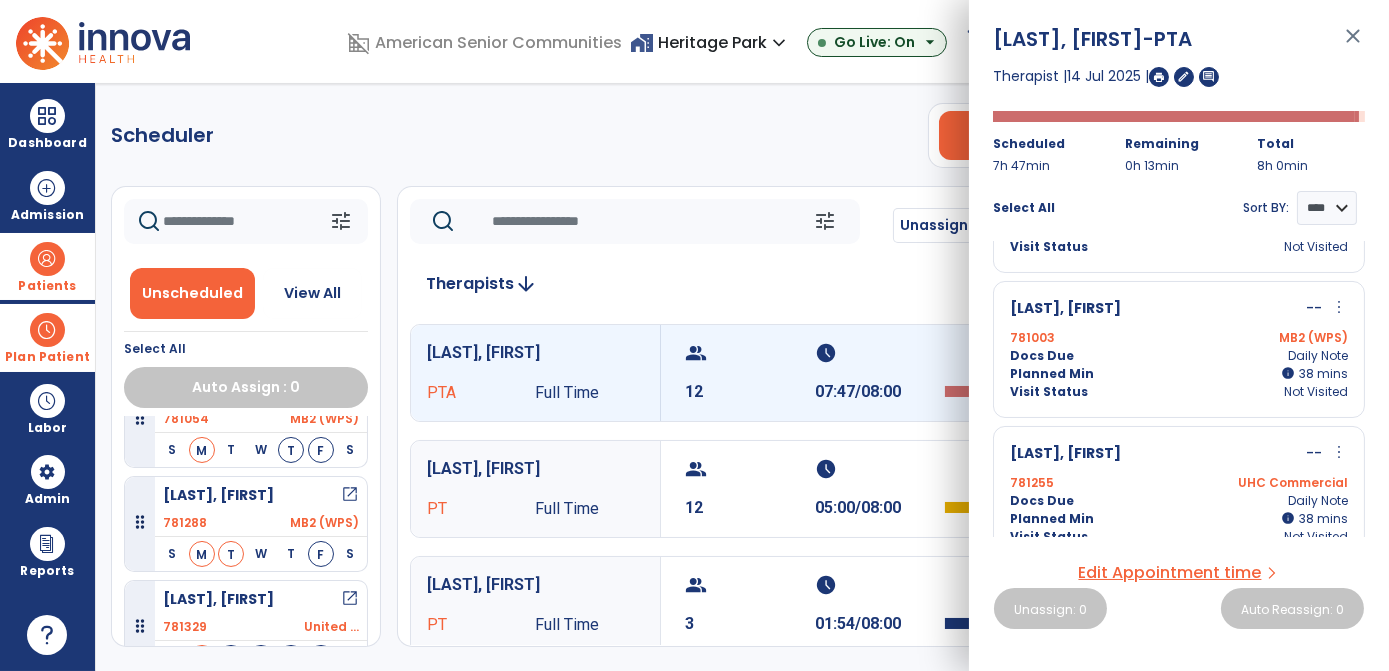 click on "tune   Unassign All   Today  chevron_left Mon, Jul 14 2025  *********  calendar_today  chevron_right Therapists  arrow_downward   [LAST], [FIRST] PTA Full Time  group  12  schedule  07:47/08:00   [LAST], [FIRST] PT Full Time  group  12  schedule  05:00/08:00   [LAST], [FIRST] PT Full Time  group  3  schedule  01:54/08:00   [LAST], [FIRST] PT PRN  group  1  schedule  00:38/08:00   [LAST], [FIRST] PTA Full Time  group  0  schedule  00:00/00:00   [LAST], [FIRST] PT PRN  group  0  schedule  0:00/08:00   [LAST], [FIRST] PT Full Time  group  0  schedule  0:00/08:00   [LAST], [FIRST] PTA Full Time  group  0  schedule  0:00/08:00   [LAST], [FIRST] PT PRN  group  0  schedule  0:00/08:00   [LAST], [FIRST] PT Contract Labor  group  0  schedule  0:00/08:00   [LAST], [FIRST] PT Full Time  group  0  schedule  0:00/08:00" 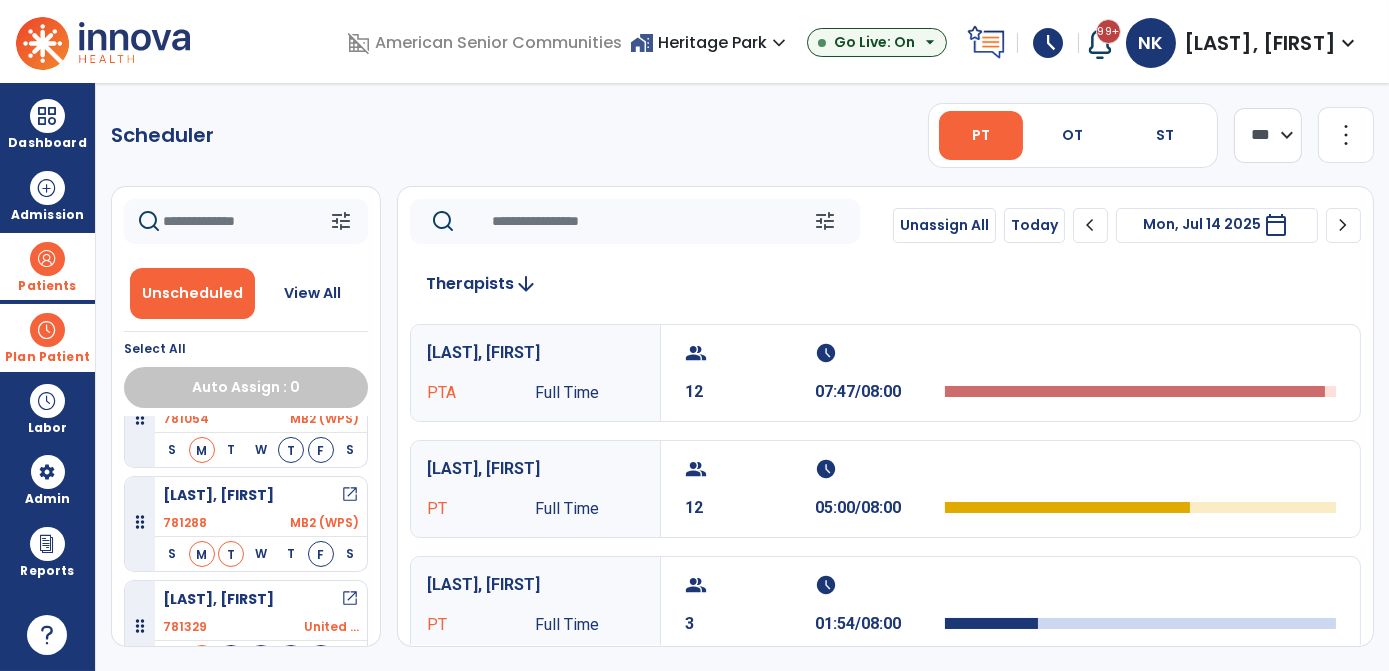 click on "chevron_right" 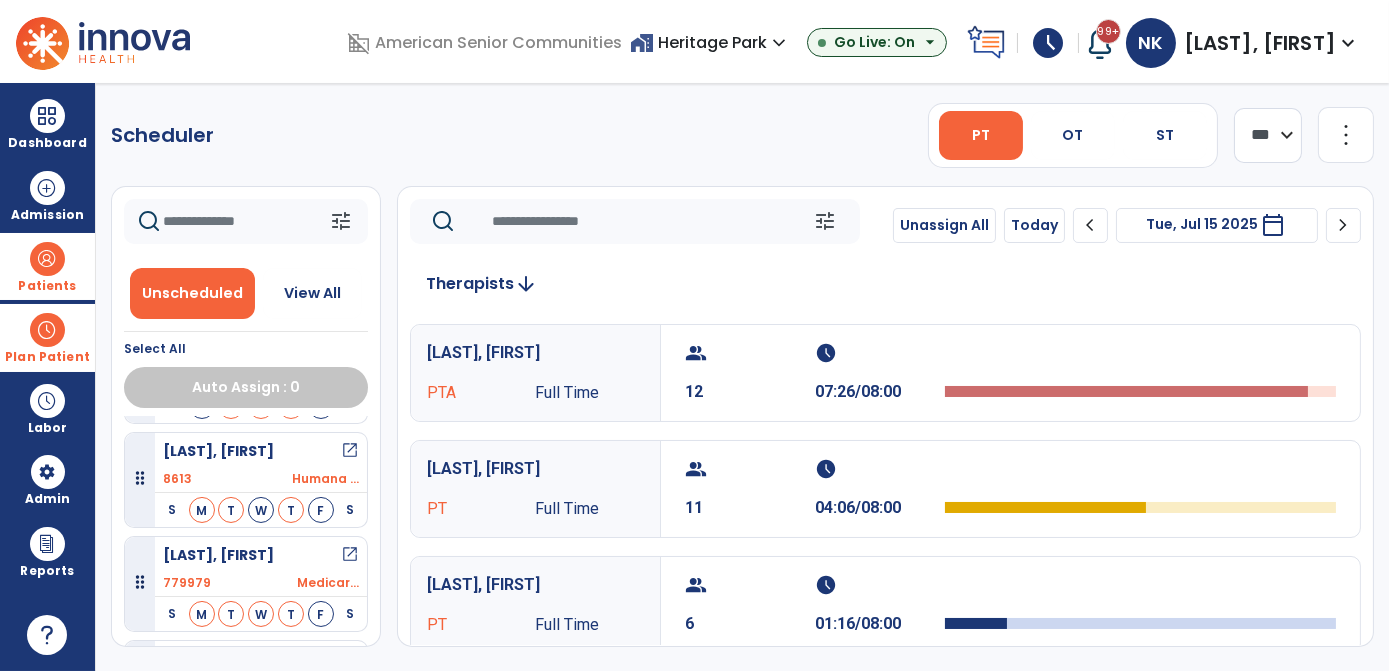 scroll, scrollTop: 0, scrollLeft: 0, axis: both 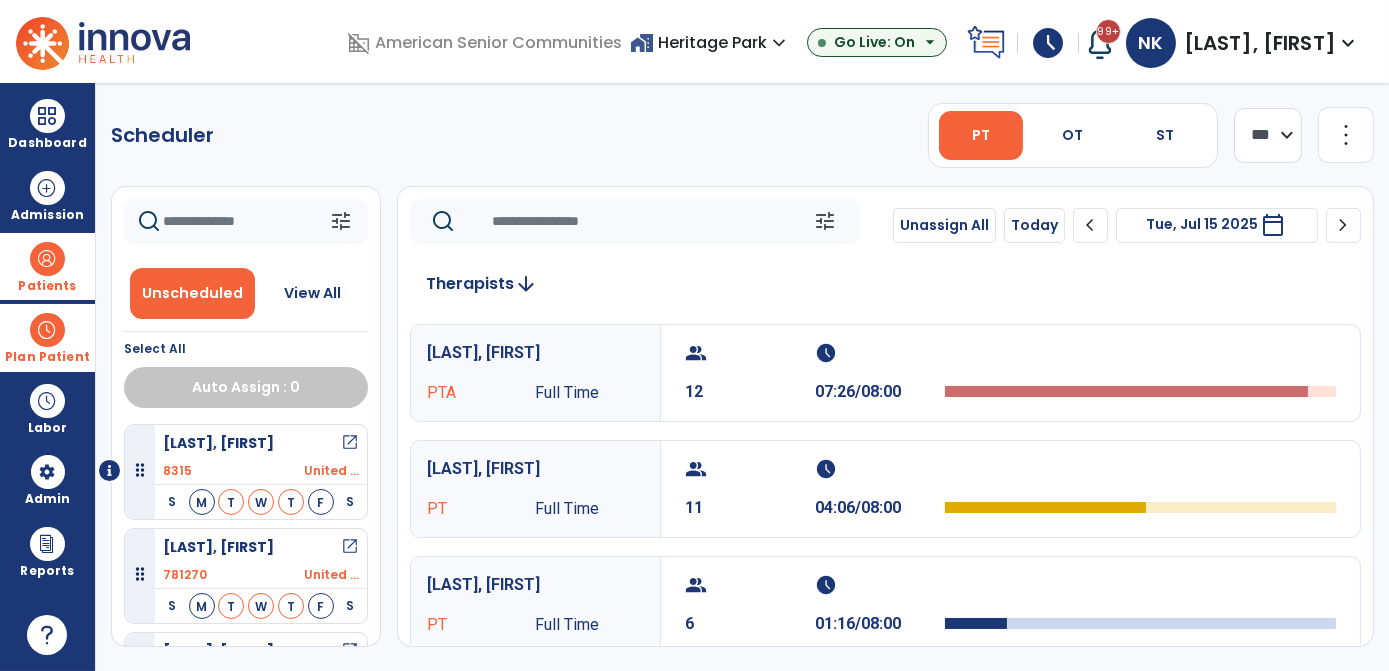 click on "chevron_left" 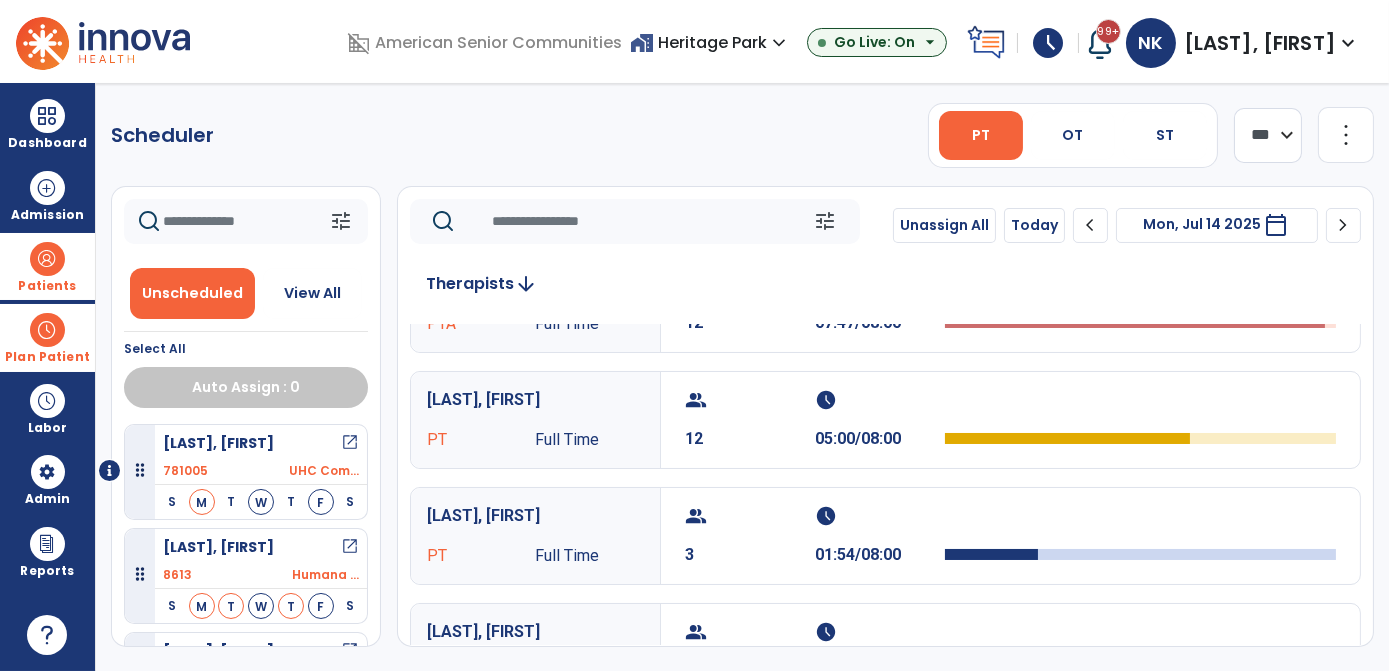 scroll, scrollTop: 0, scrollLeft: 0, axis: both 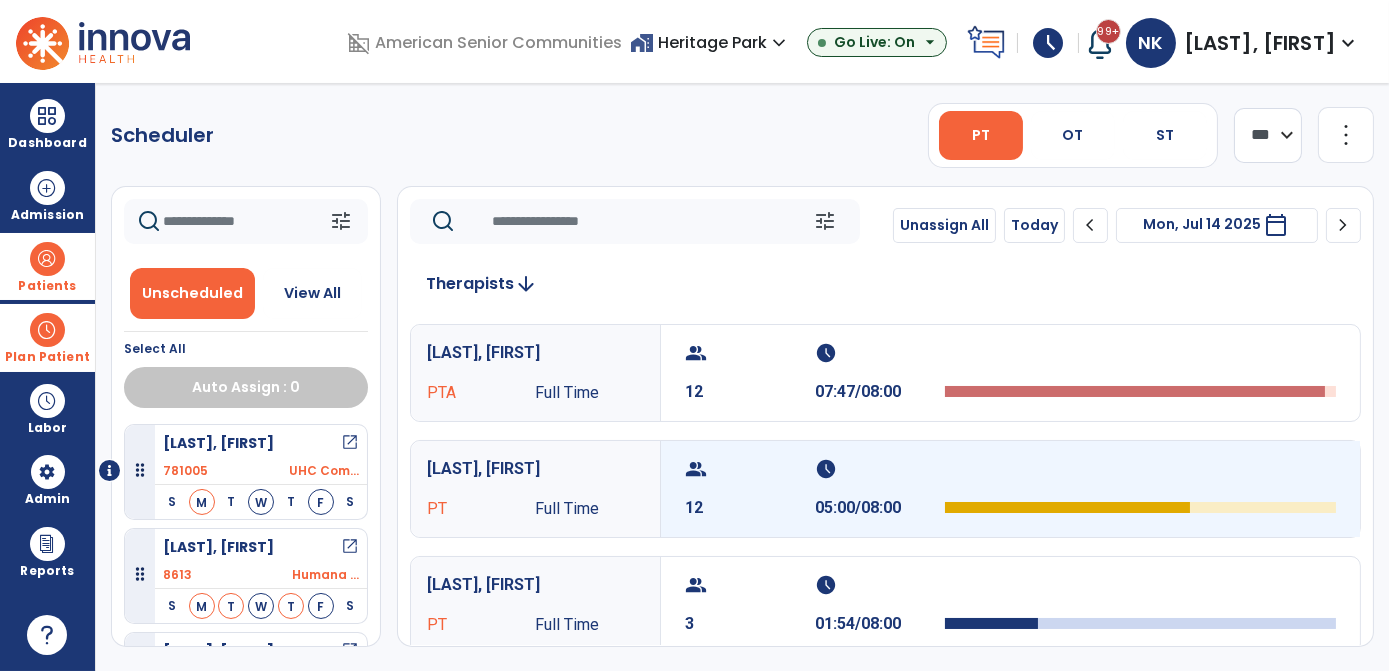 click on "12" at bounding box center (750, 508) 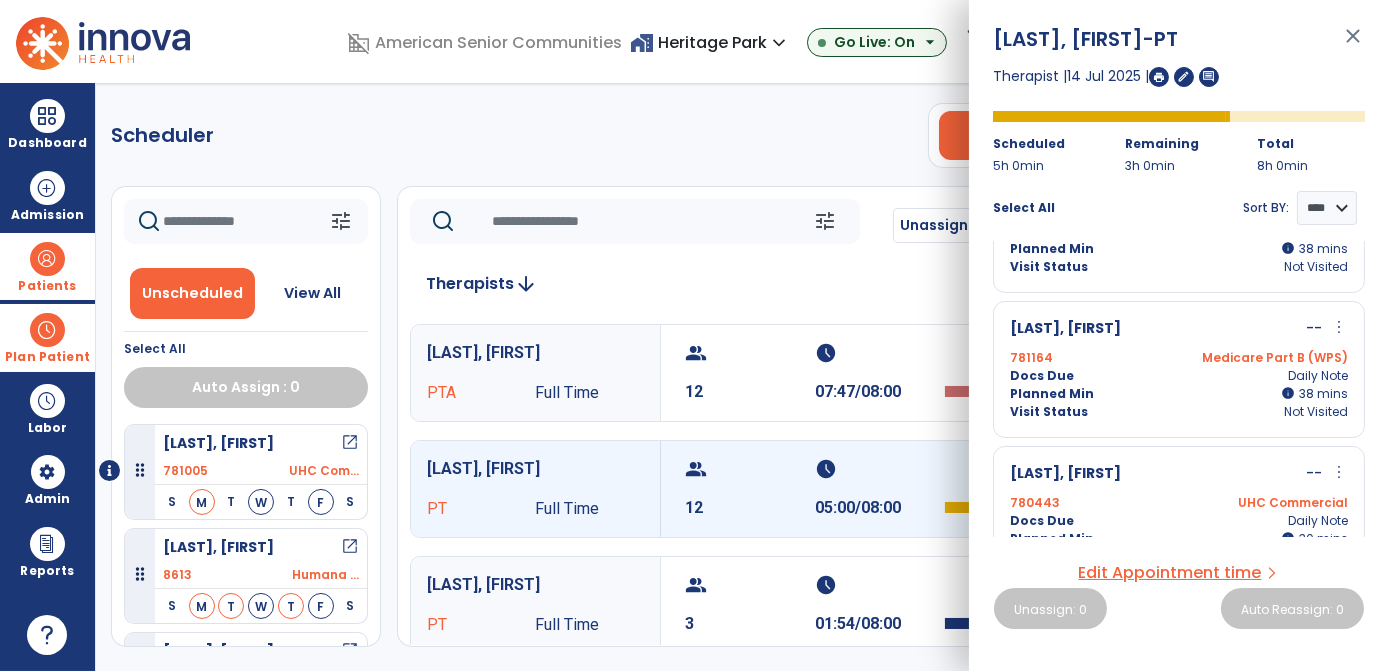 scroll, scrollTop: 675, scrollLeft: 0, axis: vertical 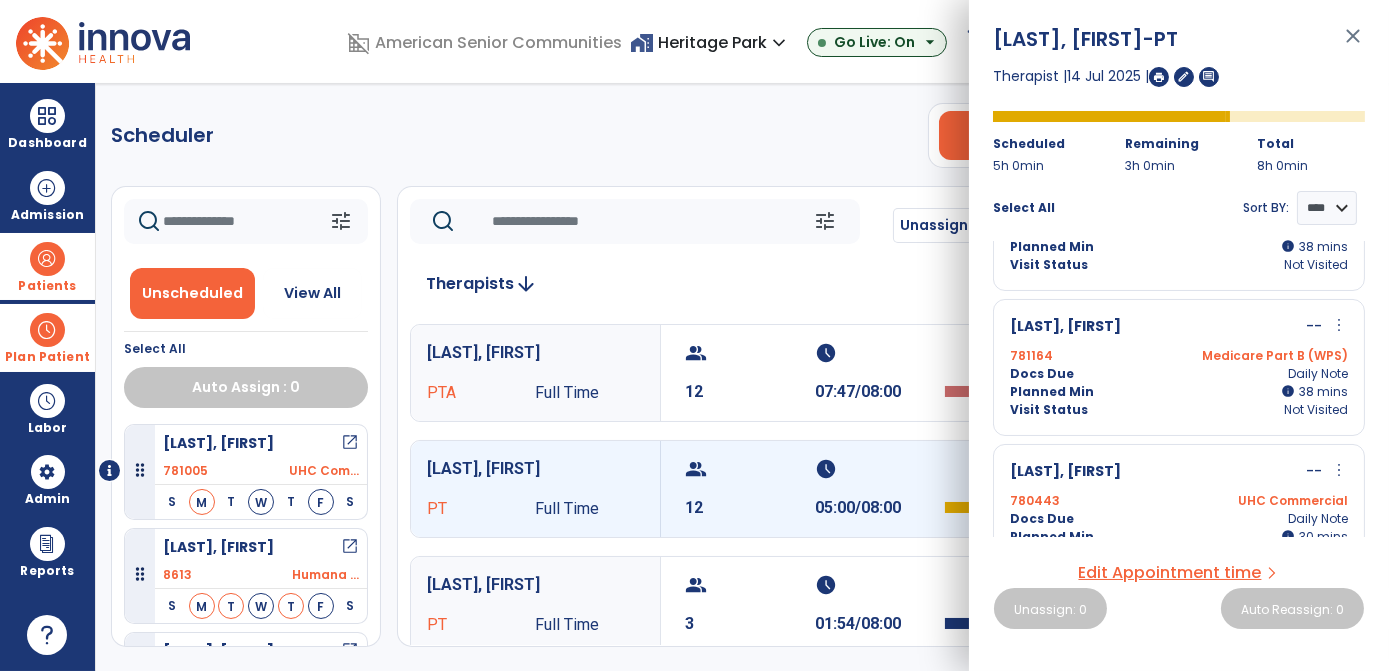 click on "Docs Due Daily Note" at bounding box center [1179, 374] 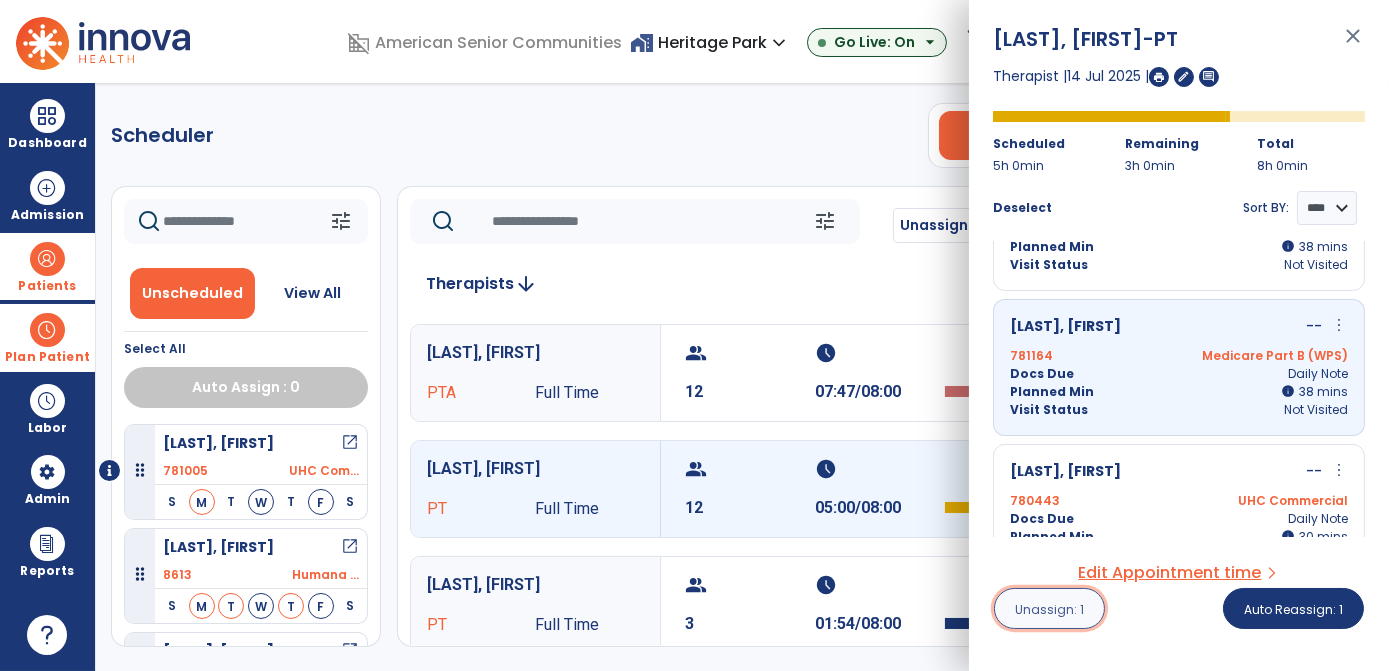 click on "Unassign: 1" at bounding box center (1049, 609) 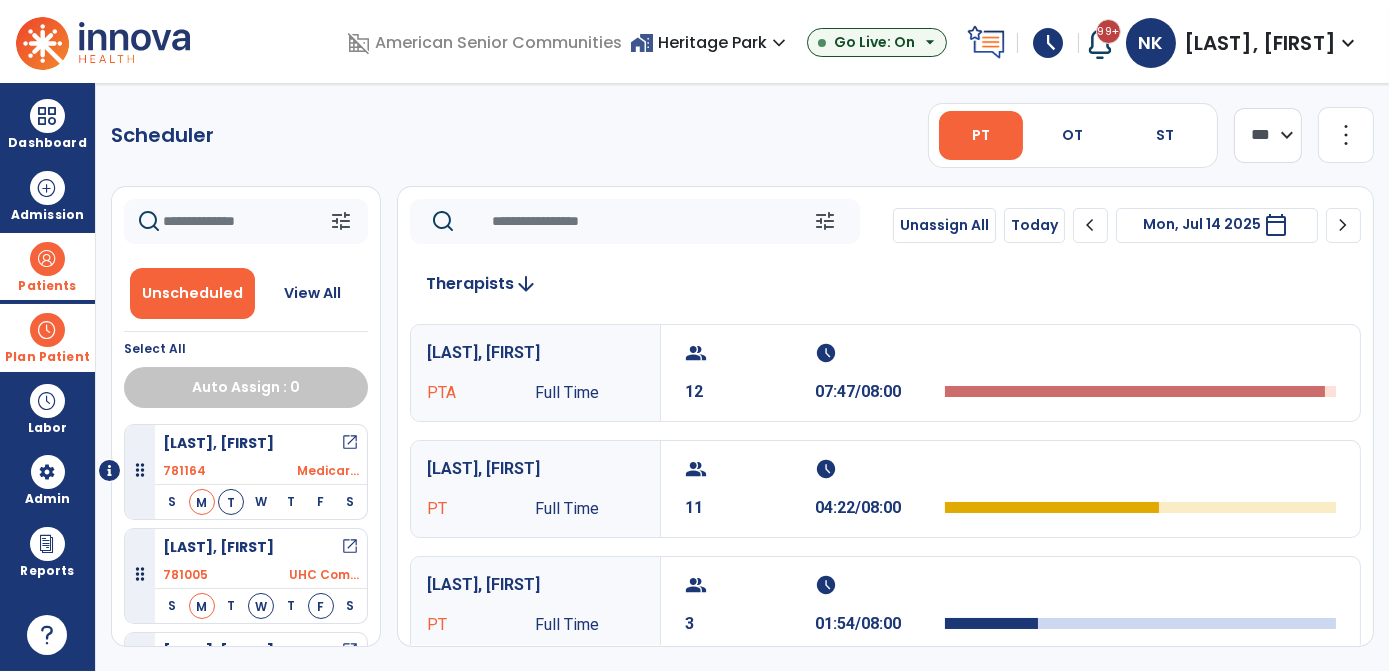 drag, startPoint x: 949, startPoint y: 529, endPoint x: 754, endPoint y: 120, distance: 453.10706 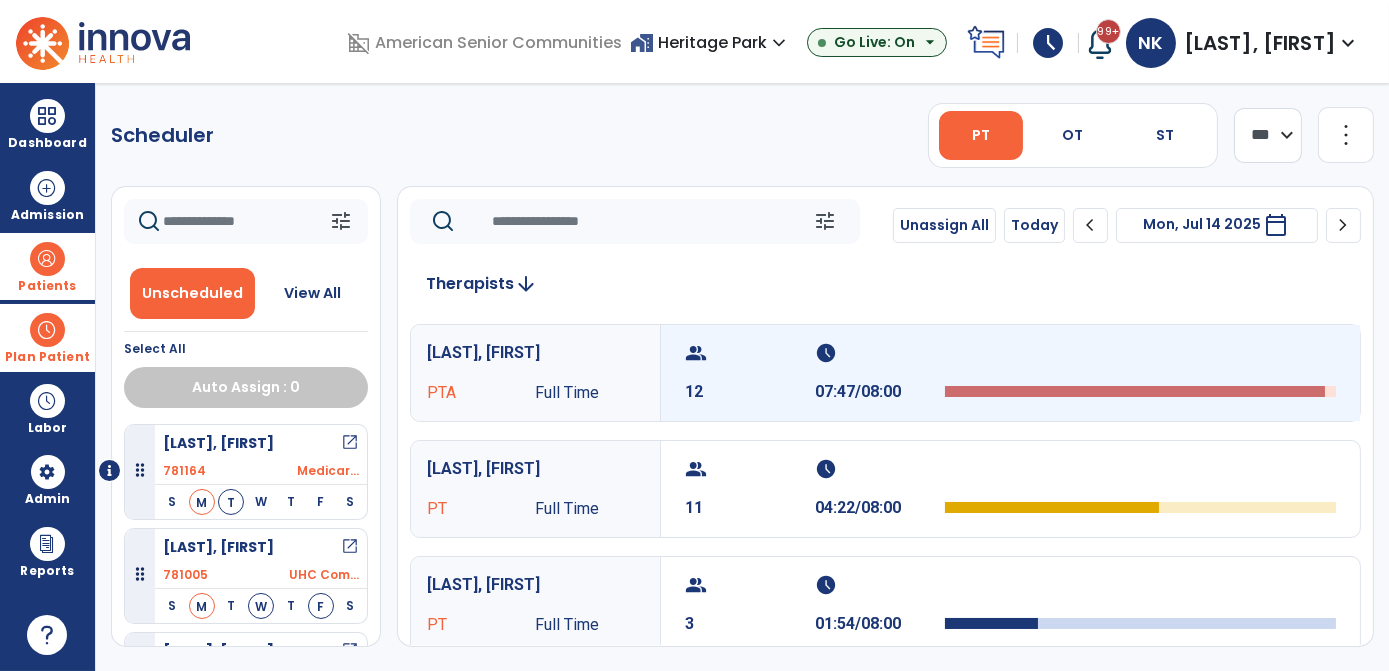 click on "group" at bounding box center [747, 353] 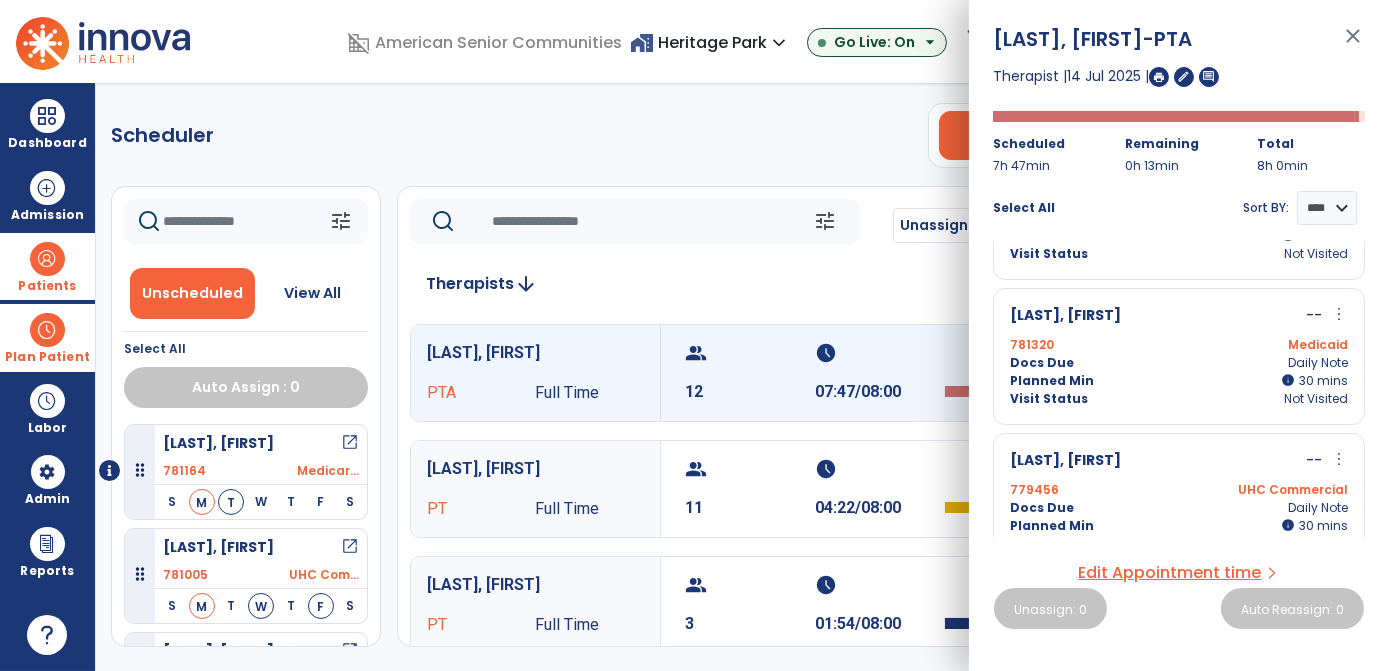 scroll, scrollTop: 1437, scrollLeft: 0, axis: vertical 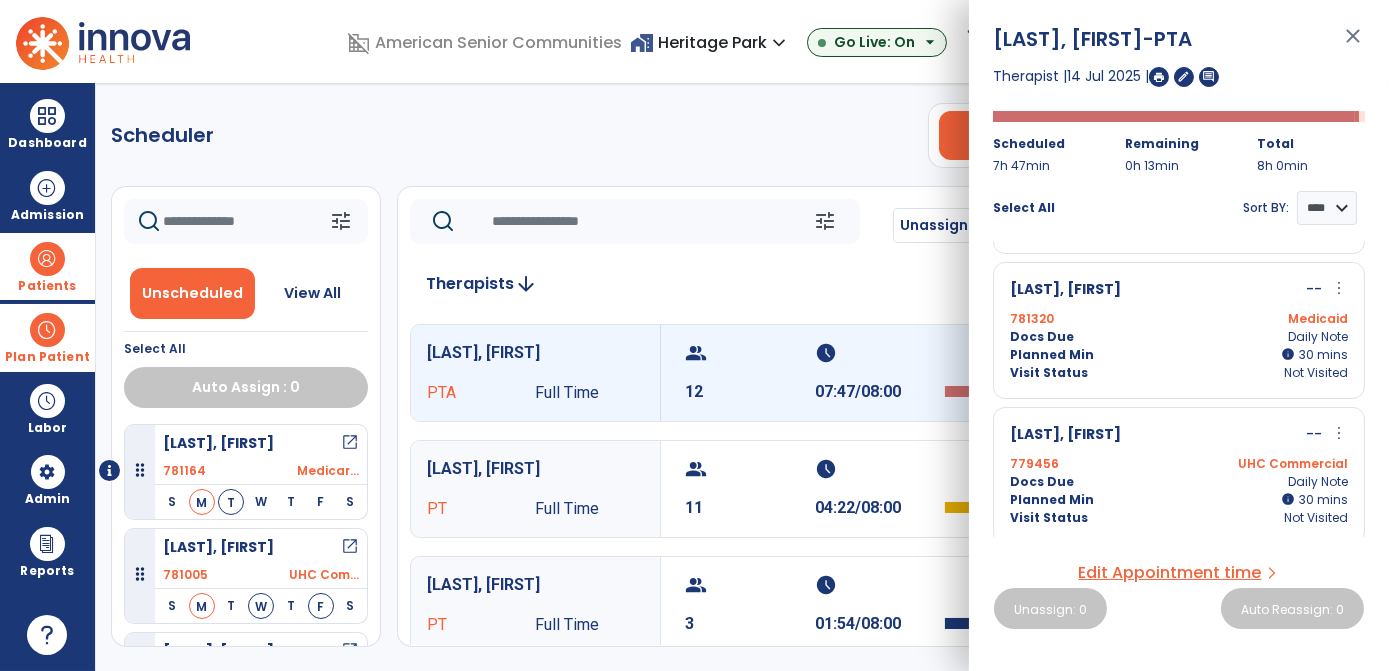 click on "Docs Due Daily Note" at bounding box center [1179, 482] 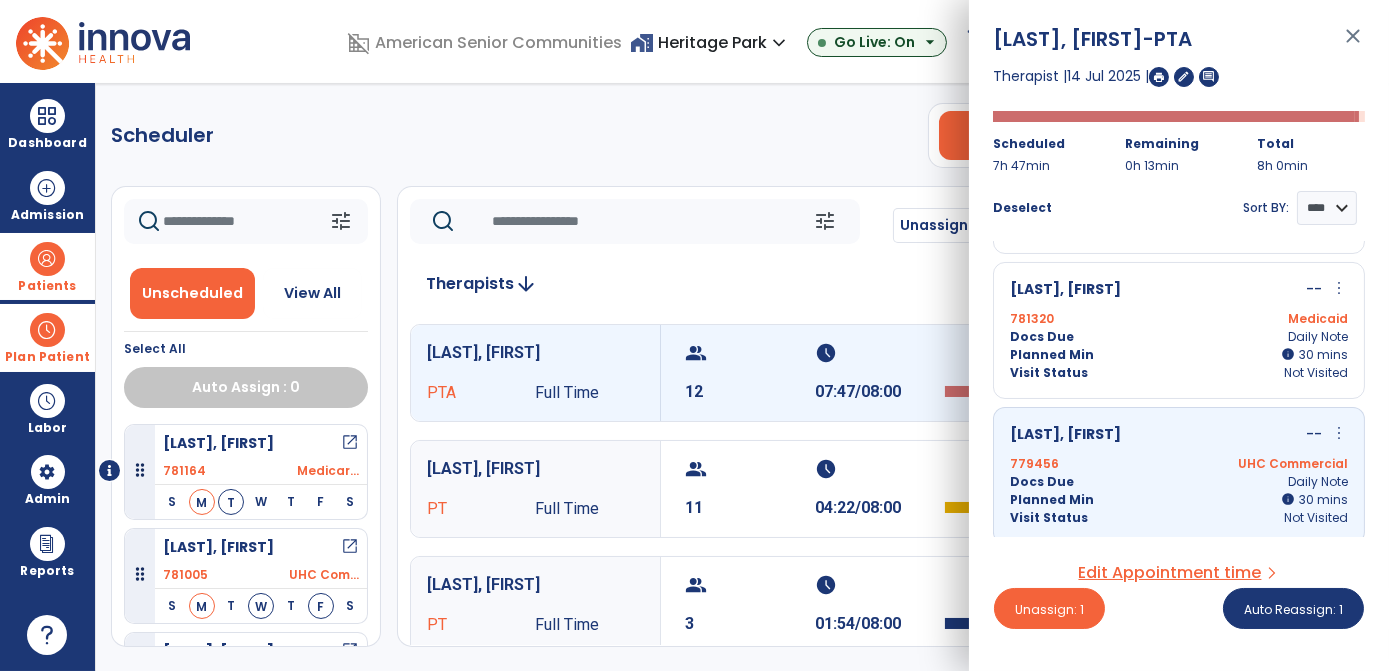 click on "Medicaid" at bounding box center (1263, 319) 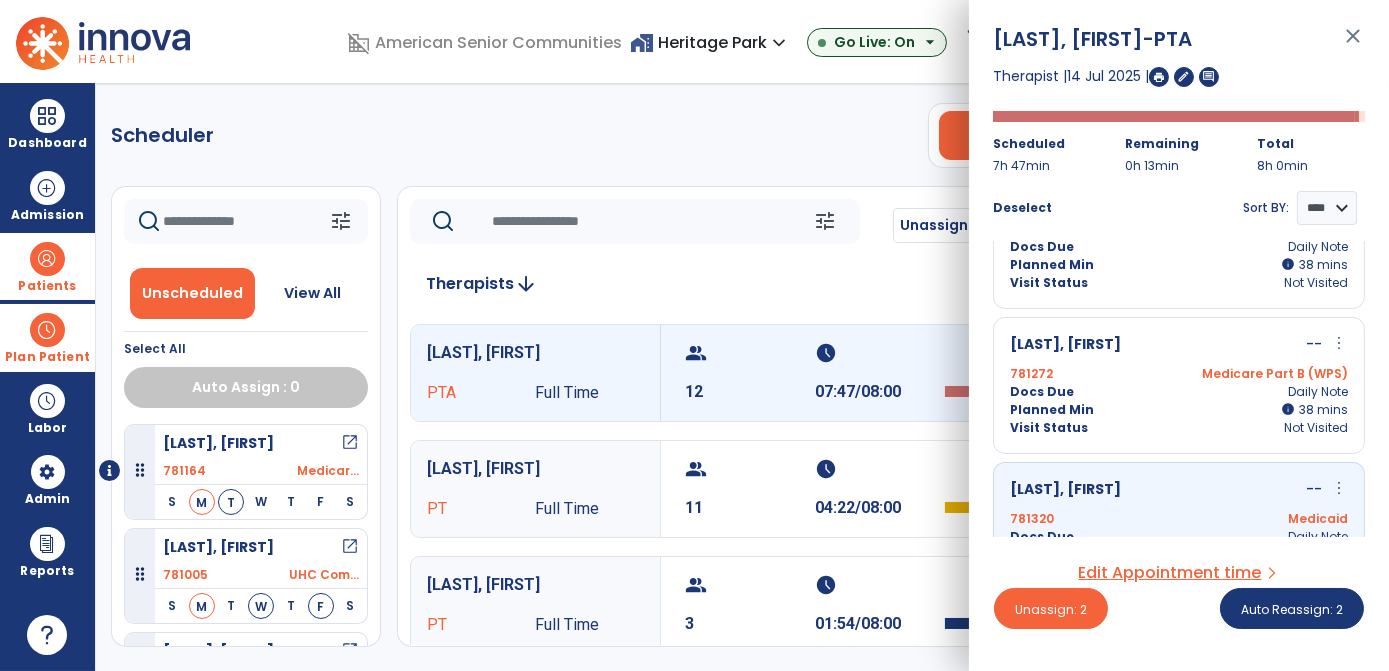 scroll, scrollTop: 1234, scrollLeft: 0, axis: vertical 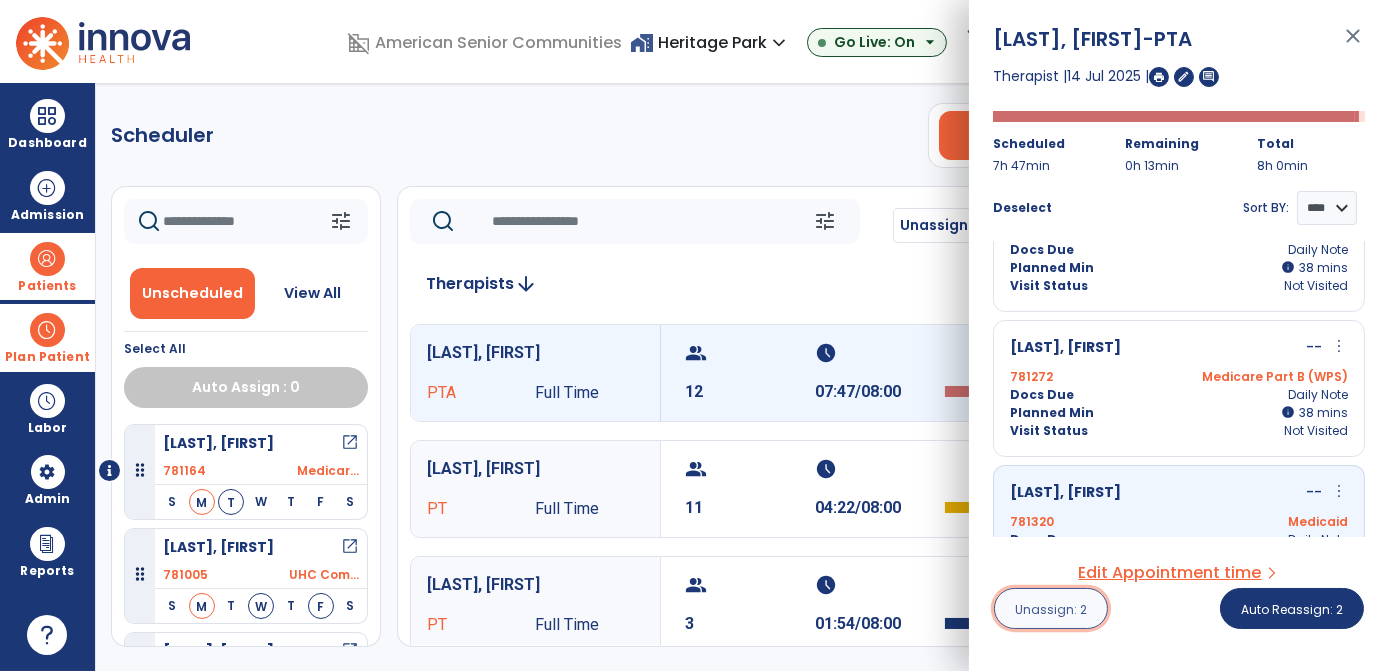 click on "Unassign: 2" at bounding box center (1051, 609) 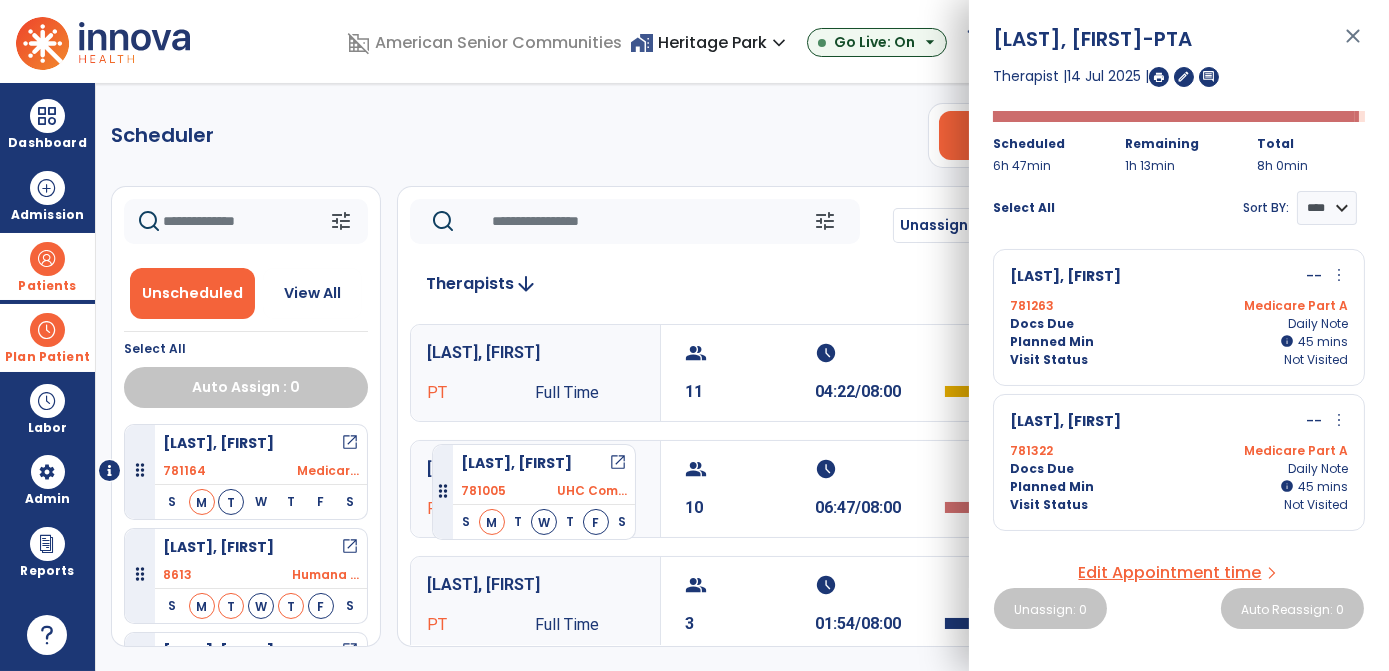 drag, startPoint x: 279, startPoint y: 573, endPoint x: 428, endPoint y: 436, distance: 202.41048 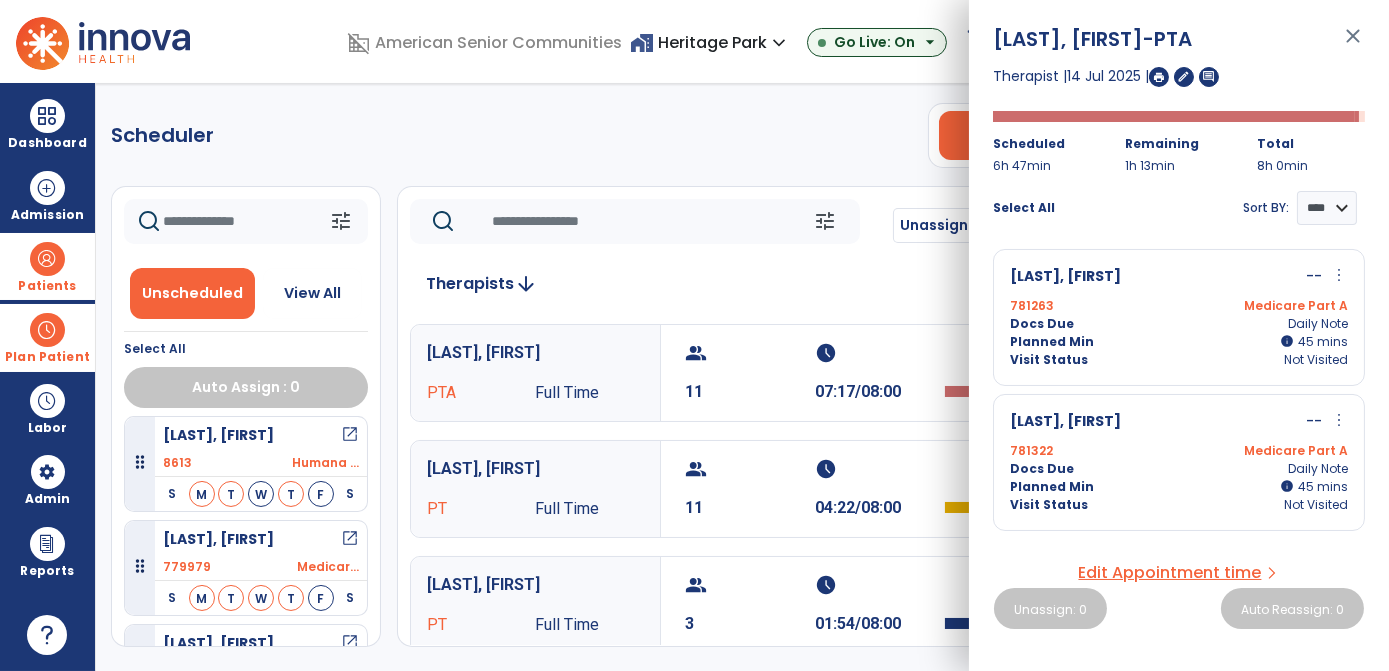 scroll, scrollTop: 123, scrollLeft: 0, axis: vertical 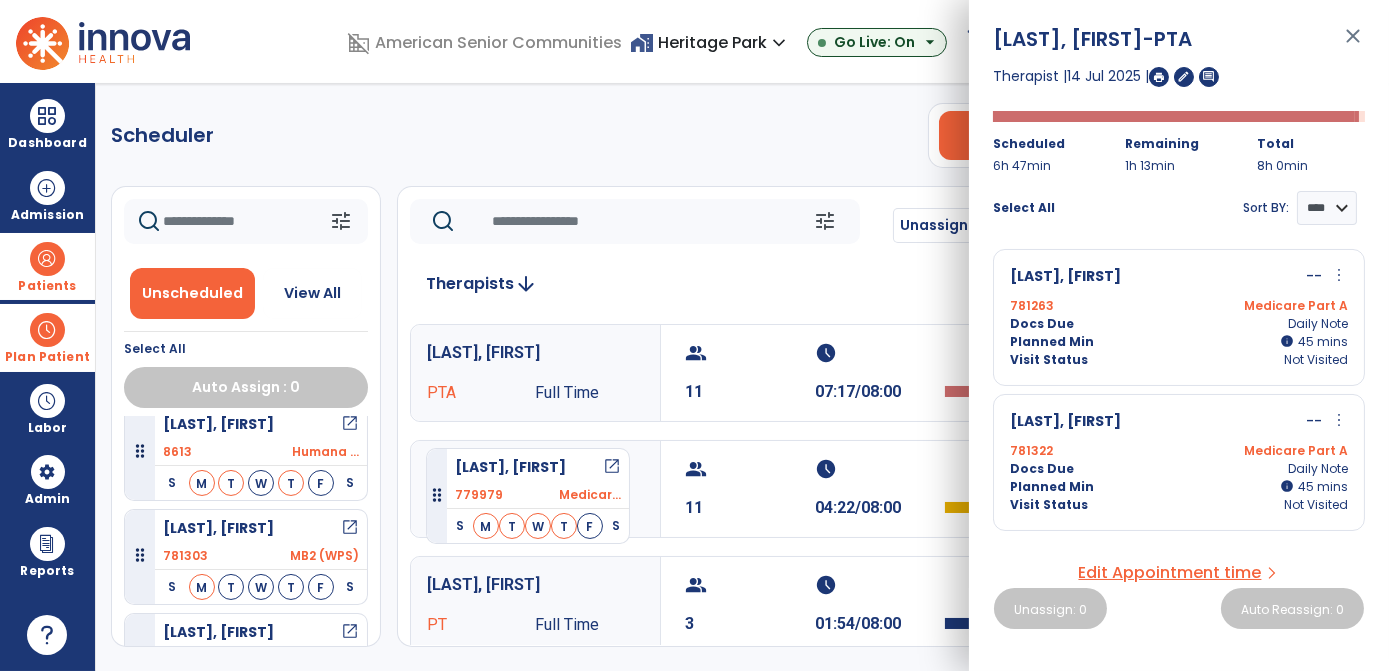 drag, startPoint x: 243, startPoint y: 548, endPoint x: 421, endPoint y: 436, distance: 210.30453 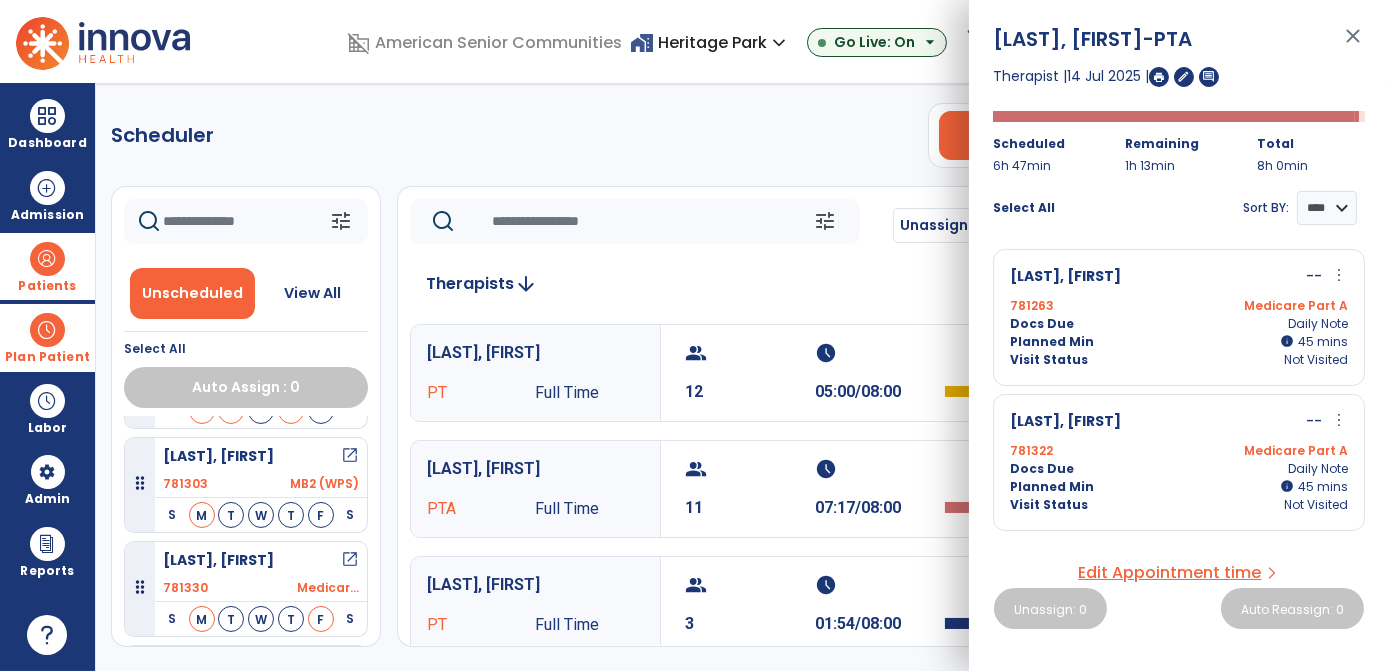 scroll, scrollTop: 204, scrollLeft: 0, axis: vertical 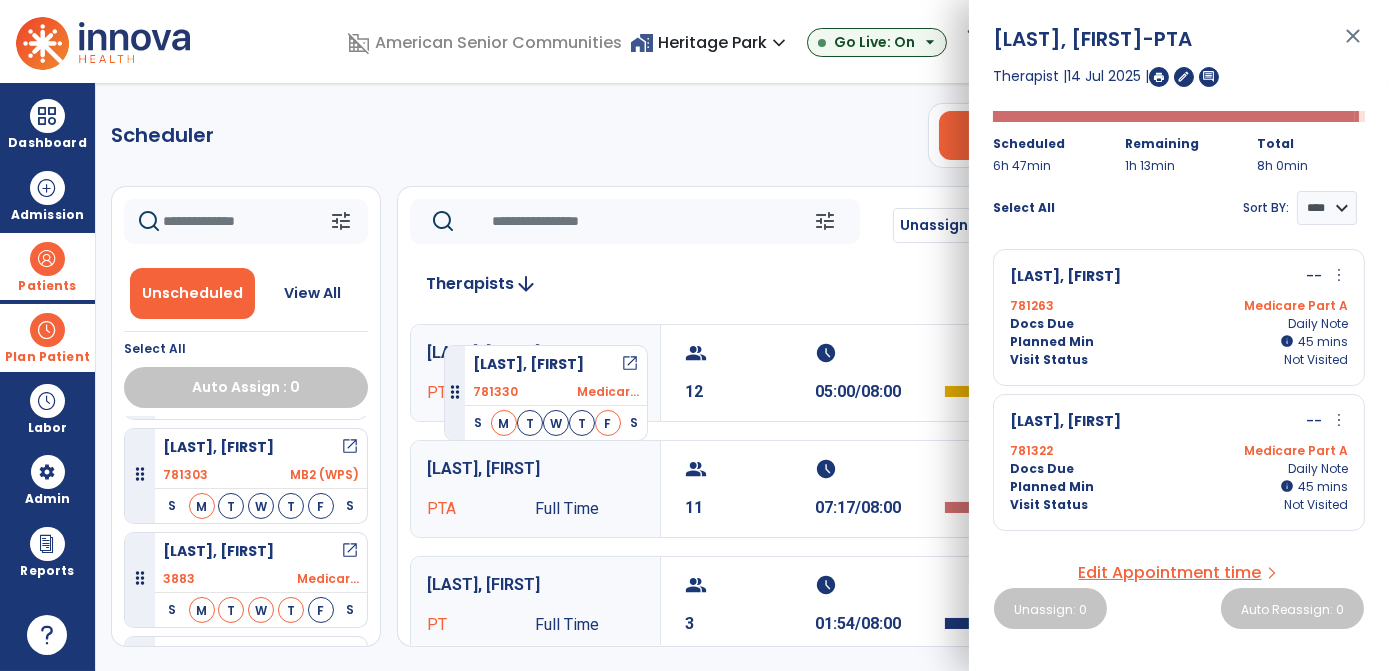 drag, startPoint x: 291, startPoint y: 564, endPoint x: 409, endPoint y: 312, distance: 278.25888 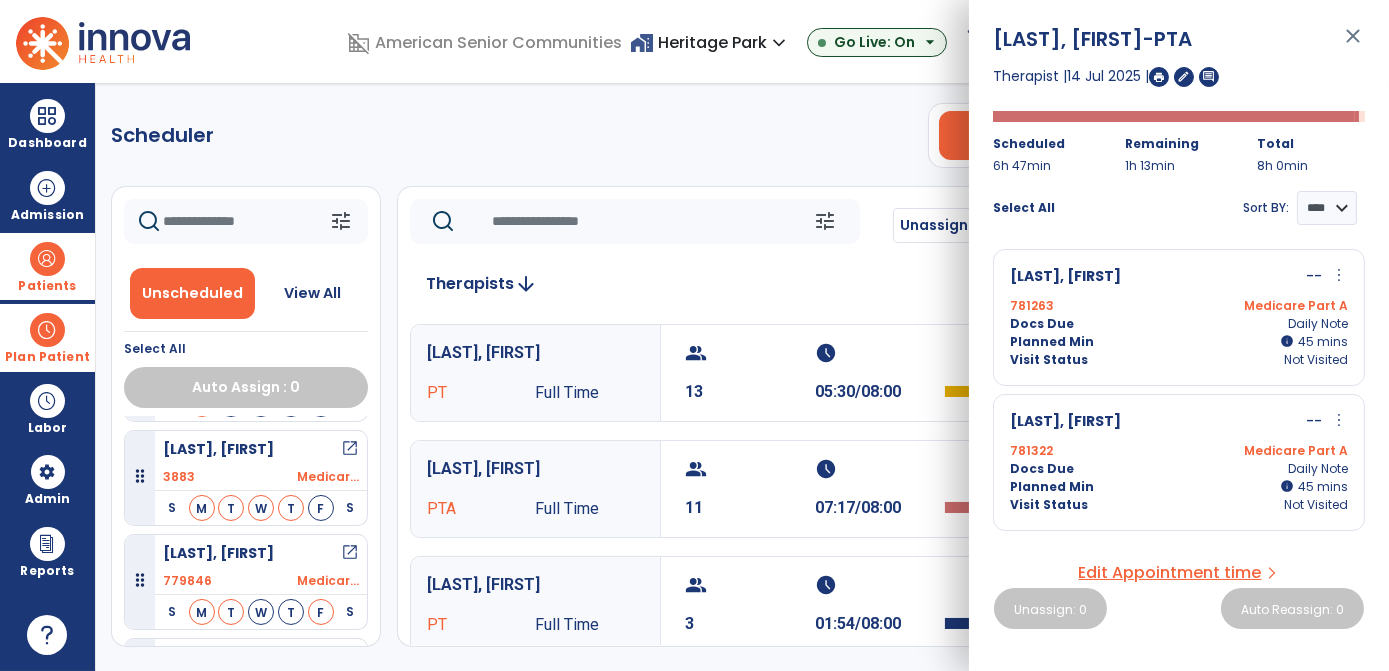 scroll, scrollTop: 309, scrollLeft: 0, axis: vertical 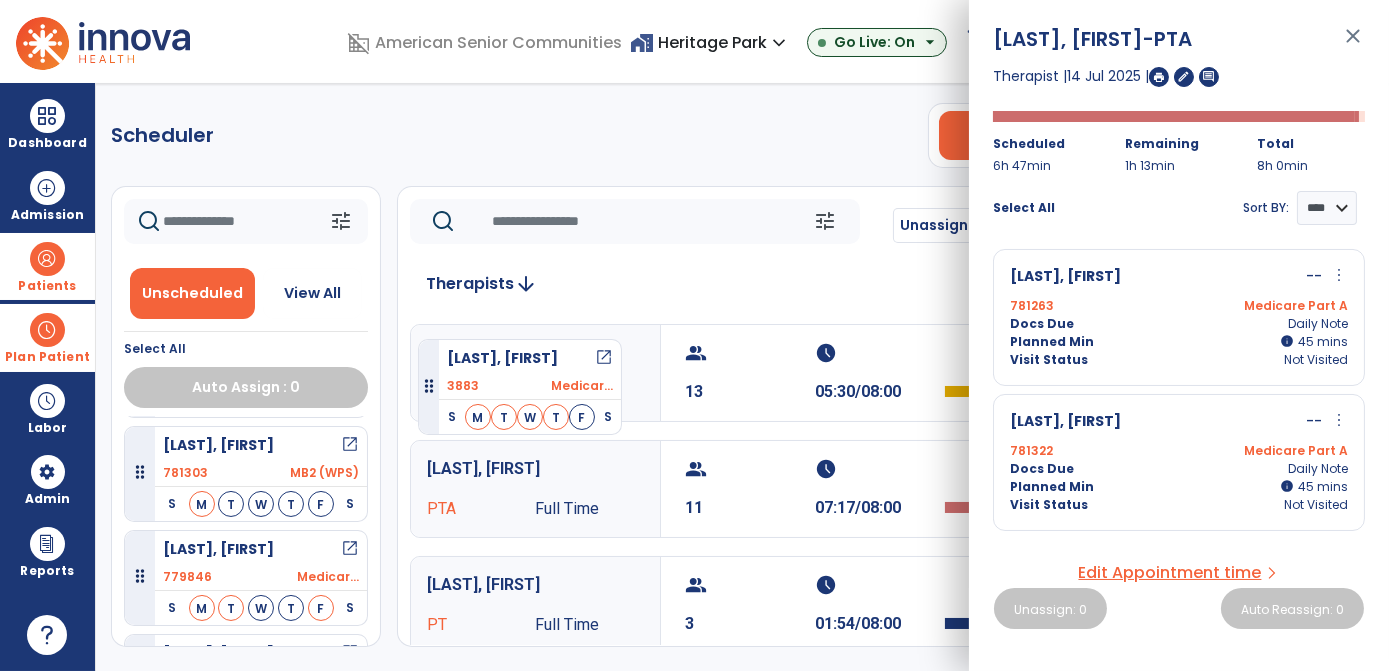 drag, startPoint x: 234, startPoint y: 489, endPoint x: 411, endPoint y: 322, distance: 243.34749 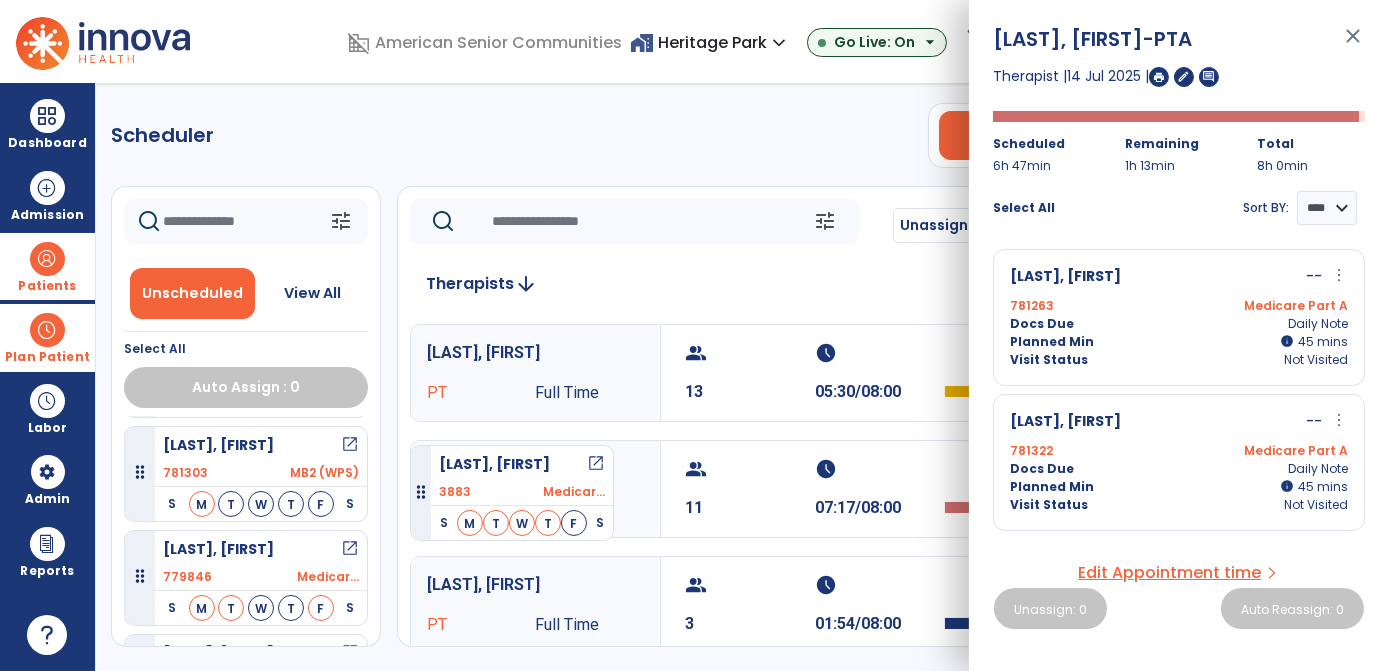 scroll, scrollTop: 309, scrollLeft: 0, axis: vertical 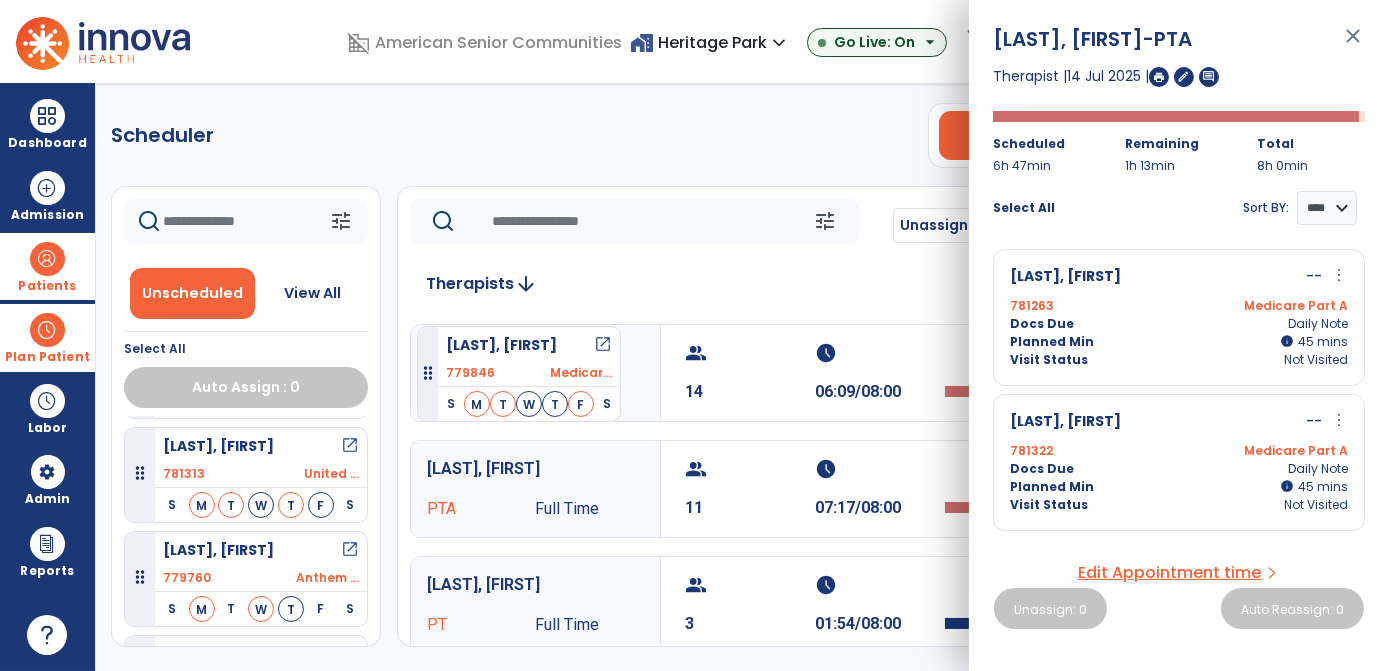 drag, startPoint x: 273, startPoint y: 462, endPoint x: 411, endPoint y: 318, distance: 199.44925 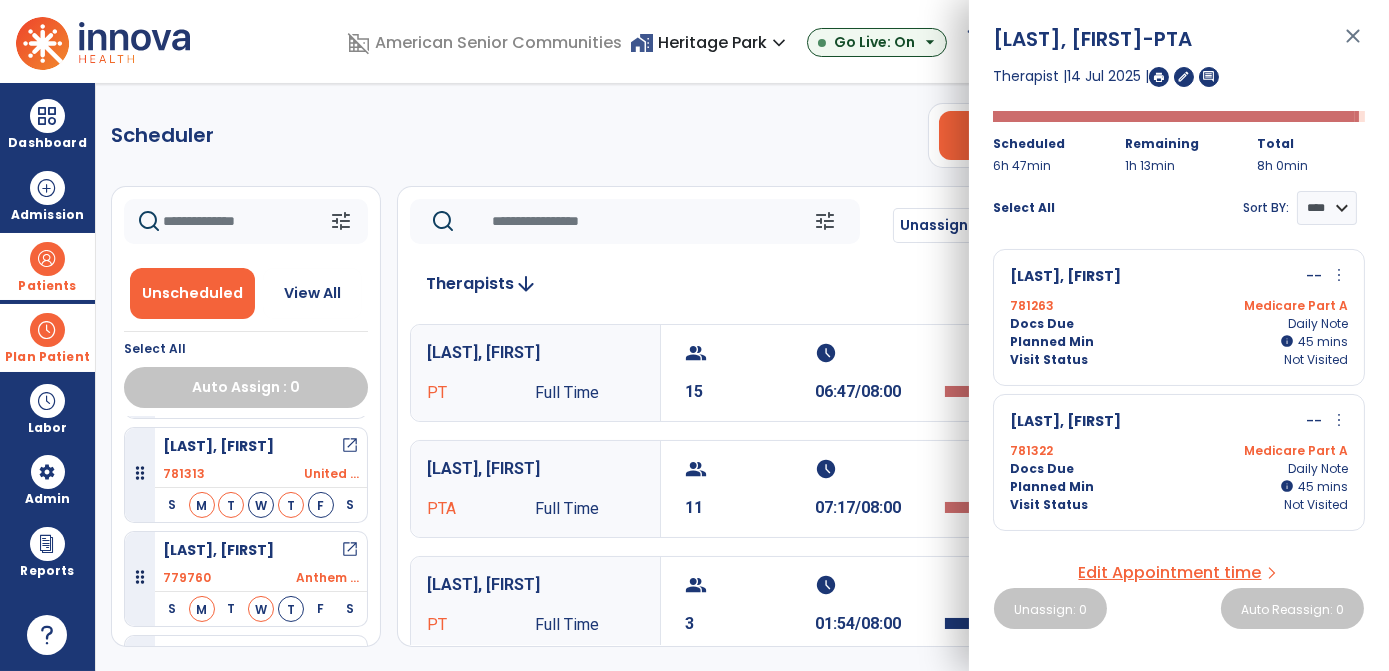 scroll, scrollTop: 352, scrollLeft: 0, axis: vertical 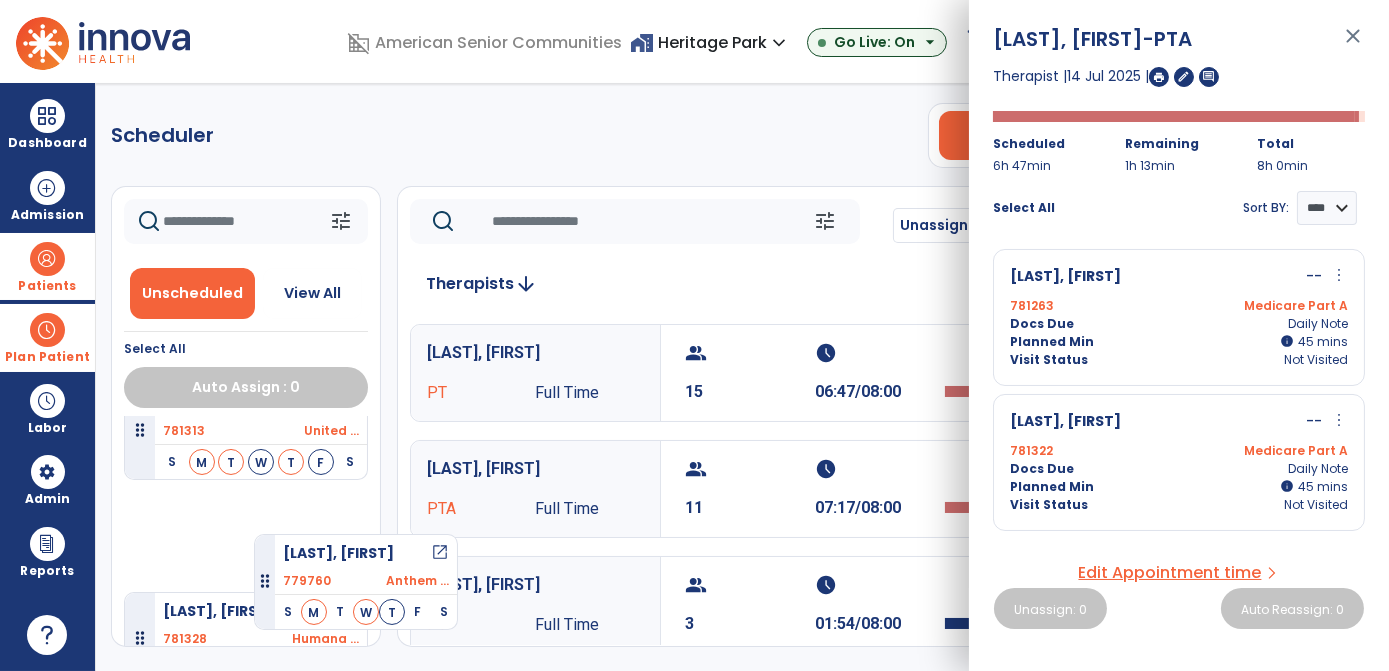drag, startPoint x: 320, startPoint y: 526, endPoint x: 232, endPoint y: 500, distance: 91.76056 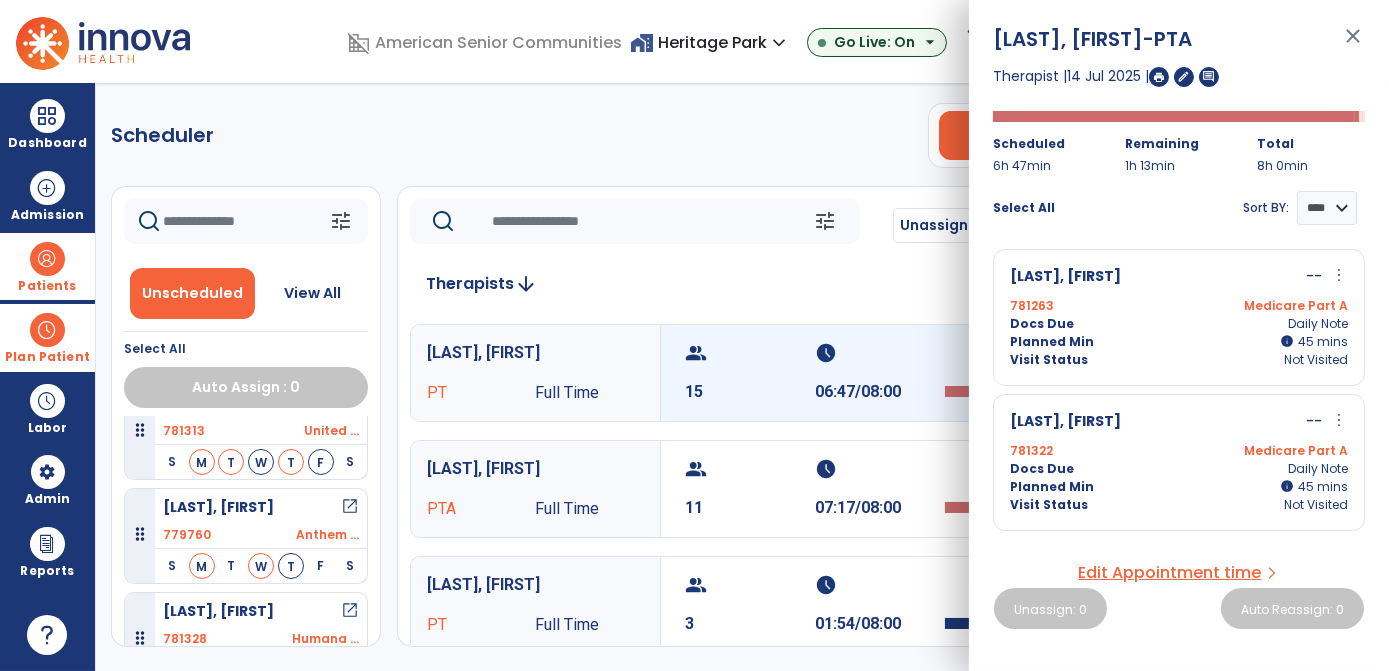 click on "06:47/08:00" at bounding box center (880, 392) 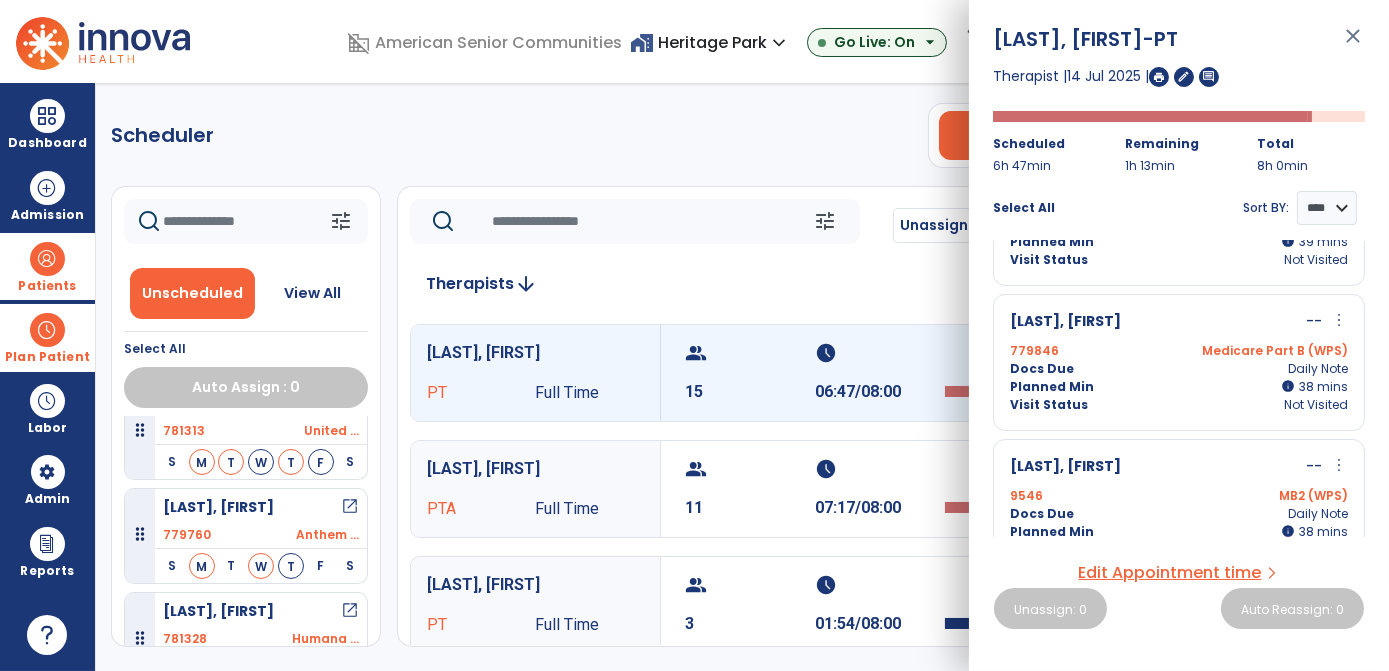scroll, scrollTop: 537, scrollLeft: 0, axis: vertical 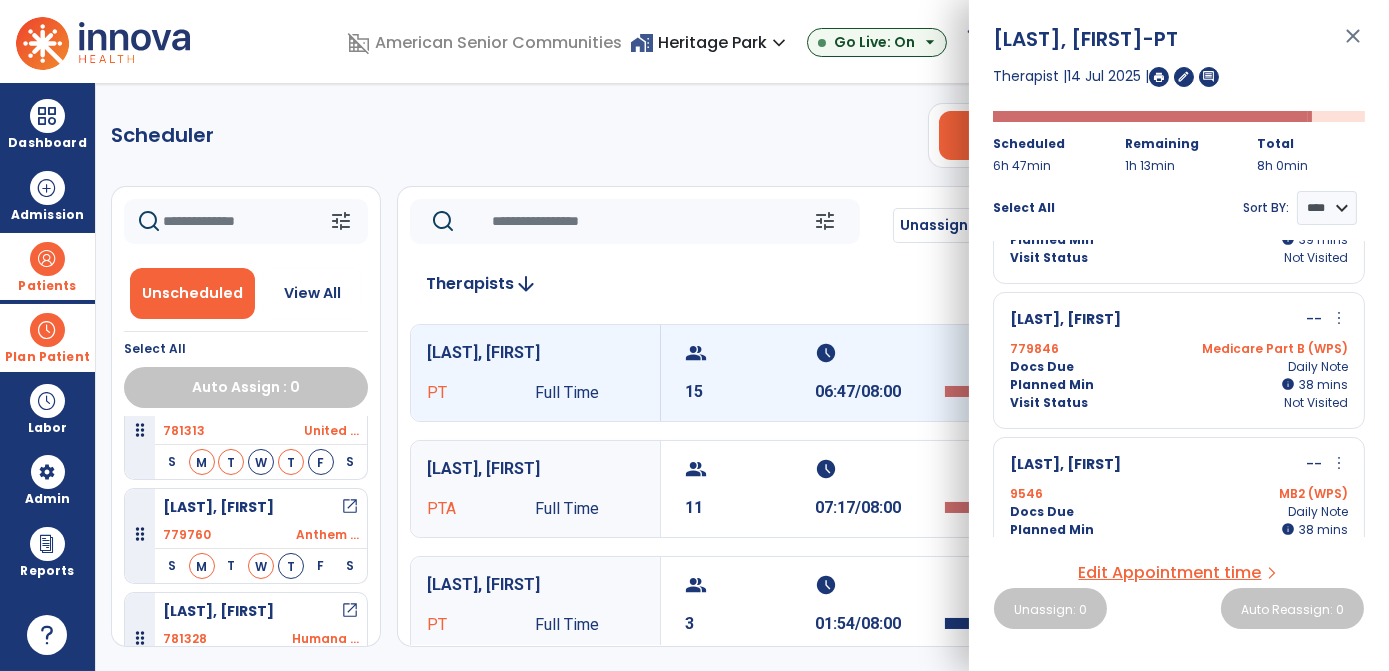 click on "more_vert" at bounding box center [1339, 318] 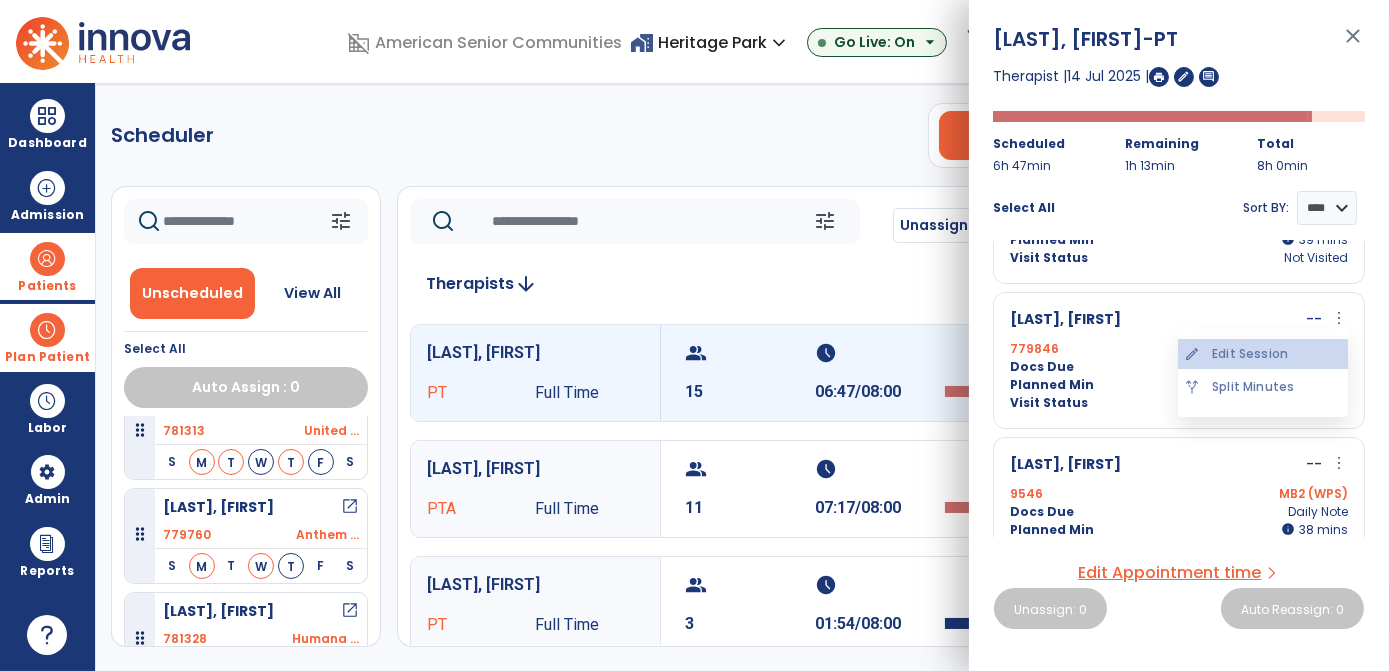 click on "edit   Edit Session" at bounding box center [1263, 354] 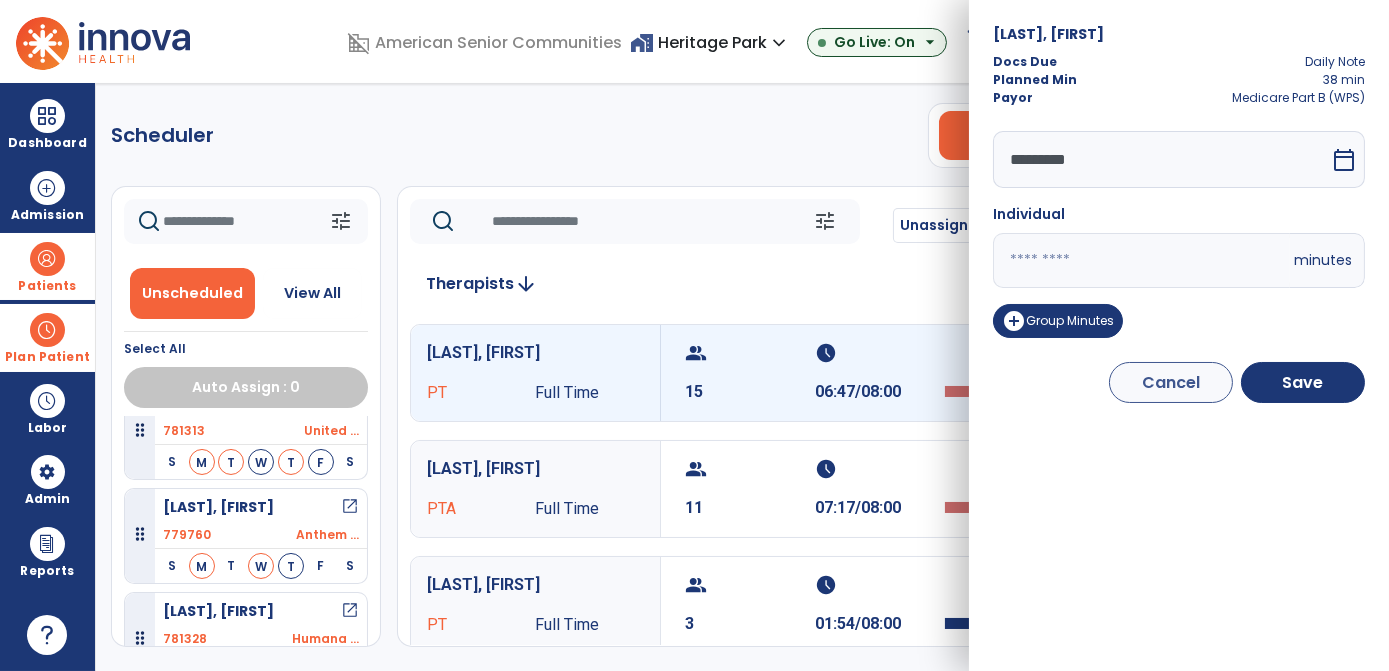 click on "**" at bounding box center [1141, 260] 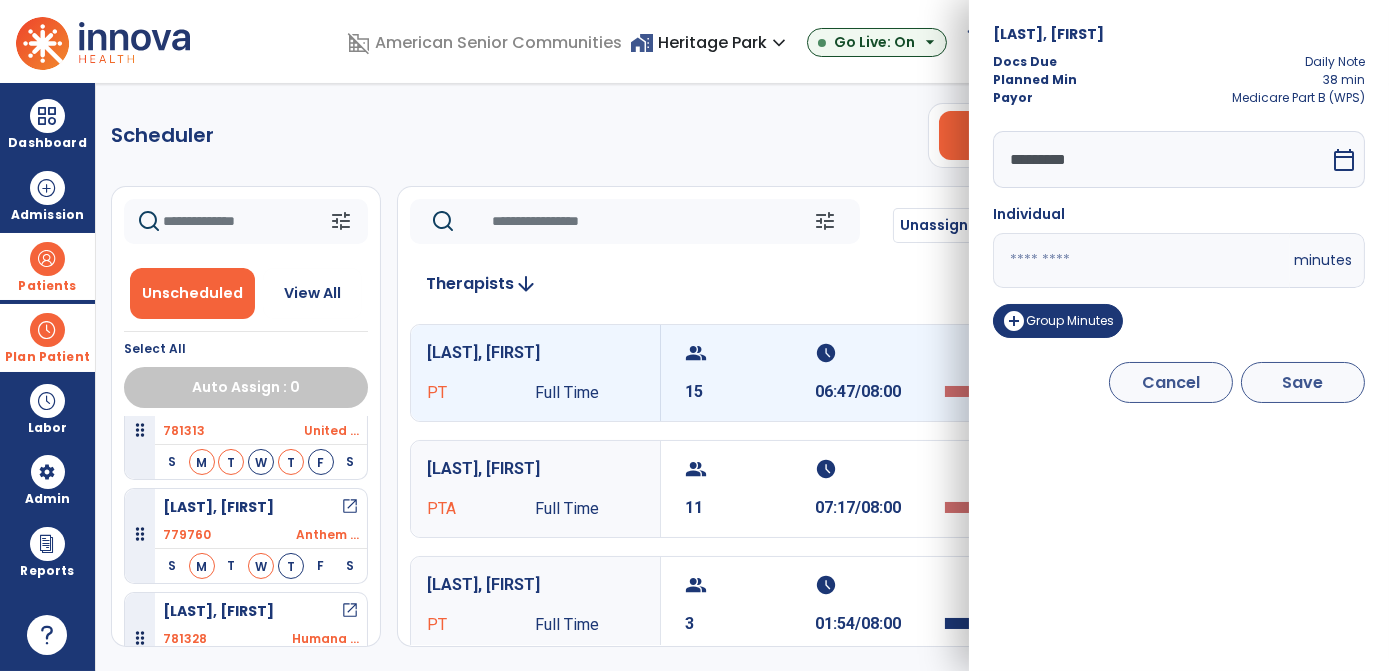 type on "**" 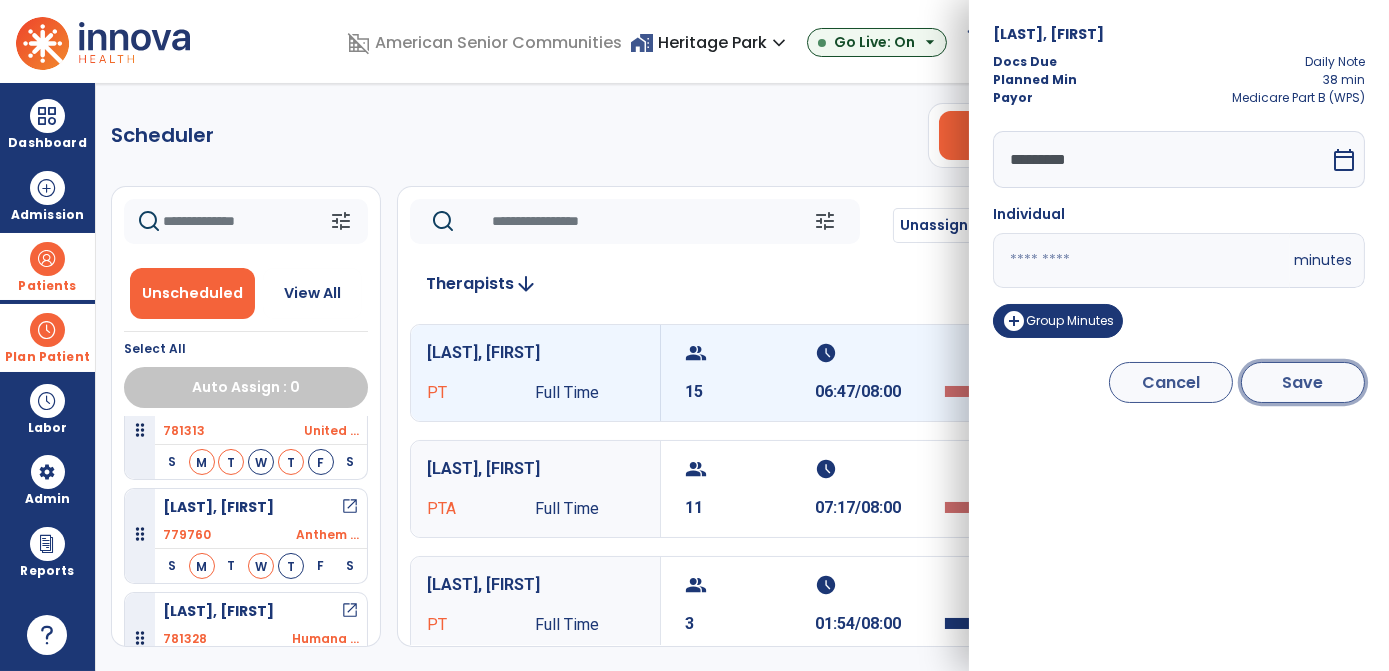 click on "Save" at bounding box center (1303, 382) 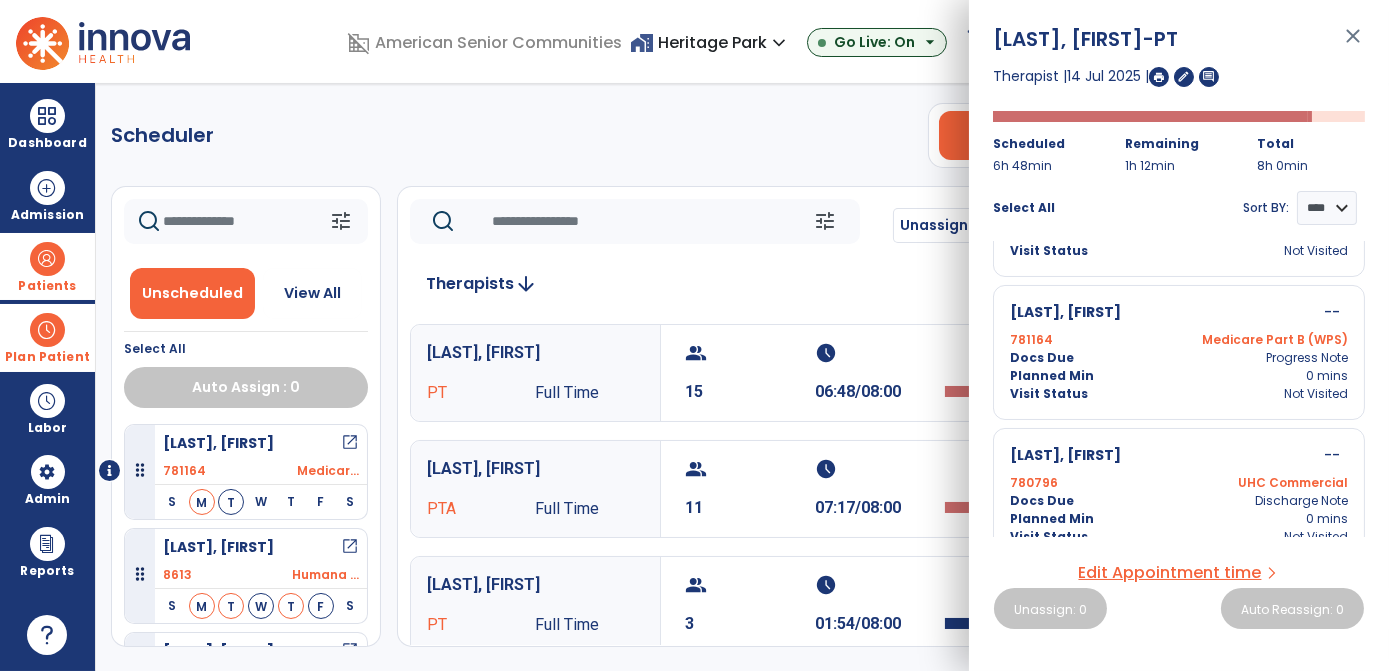 scroll, scrollTop: 1845, scrollLeft: 0, axis: vertical 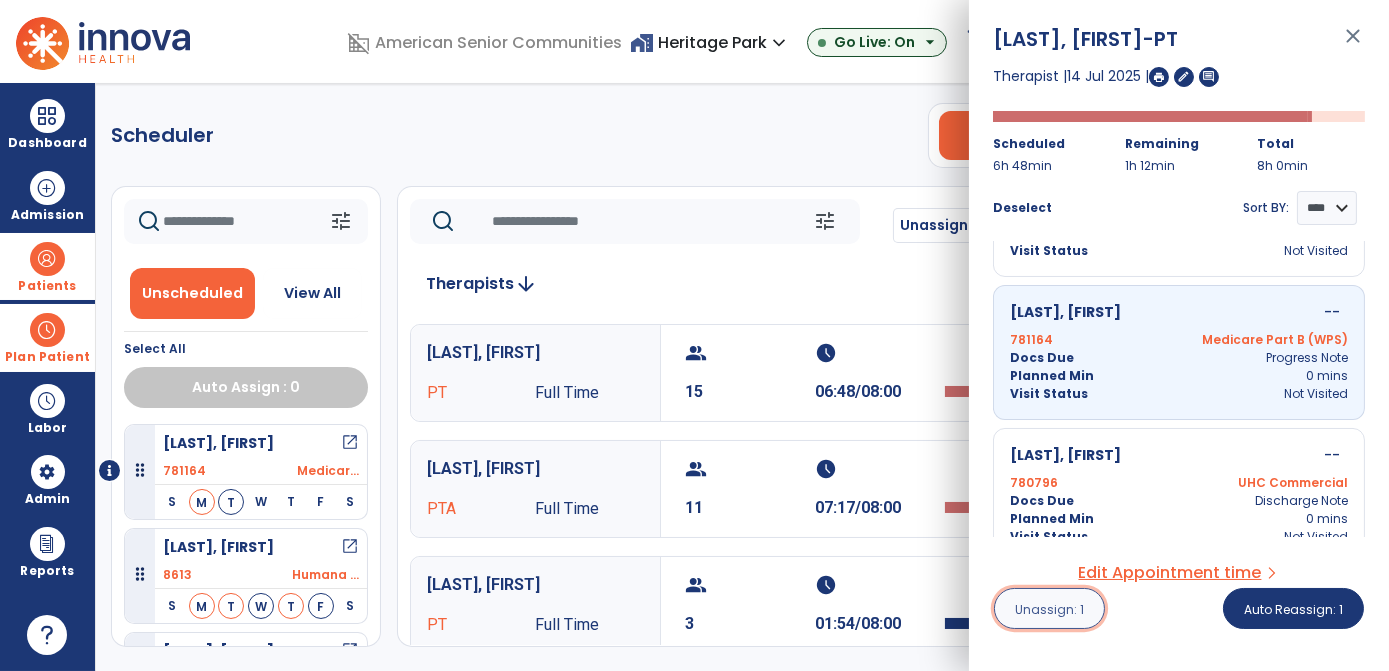 click on "Unassign: 1" at bounding box center [1049, 609] 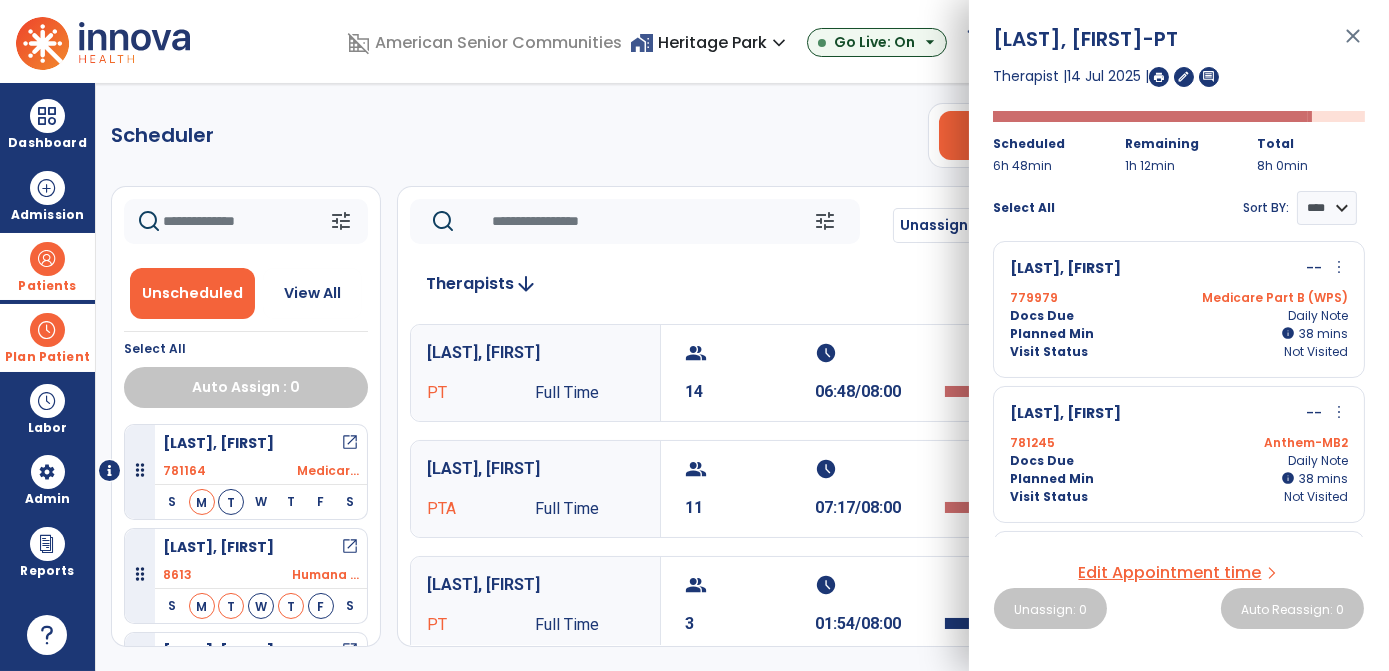 scroll, scrollTop: 736, scrollLeft: 0, axis: vertical 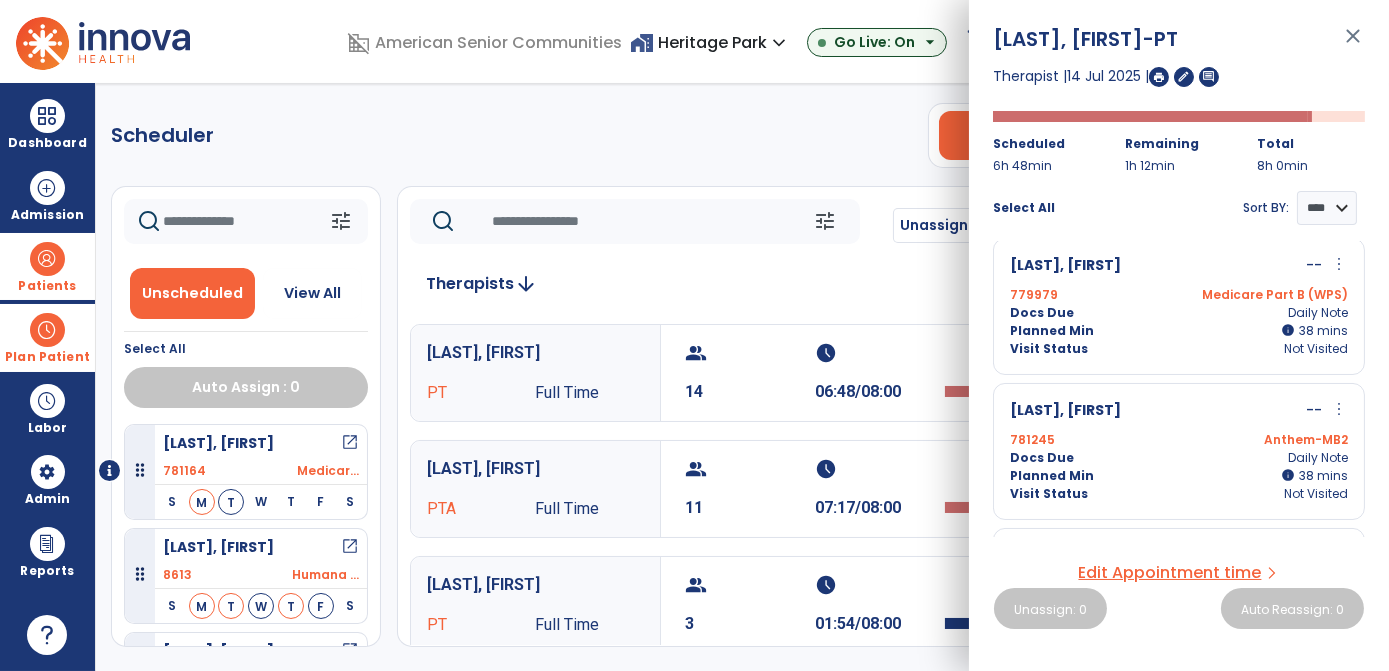 click on "Visit Status  Not Visited" at bounding box center (1179, 349) 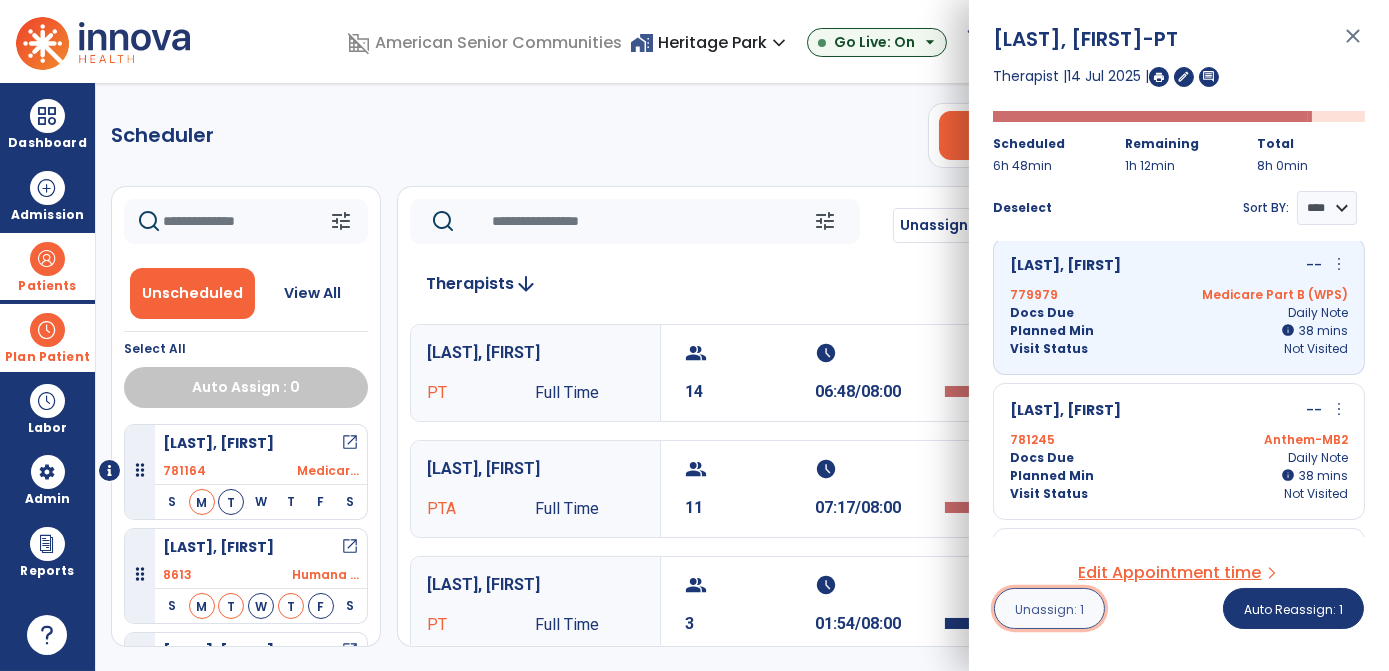 click on "Unassign: 1" at bounding box center (1049, 609) 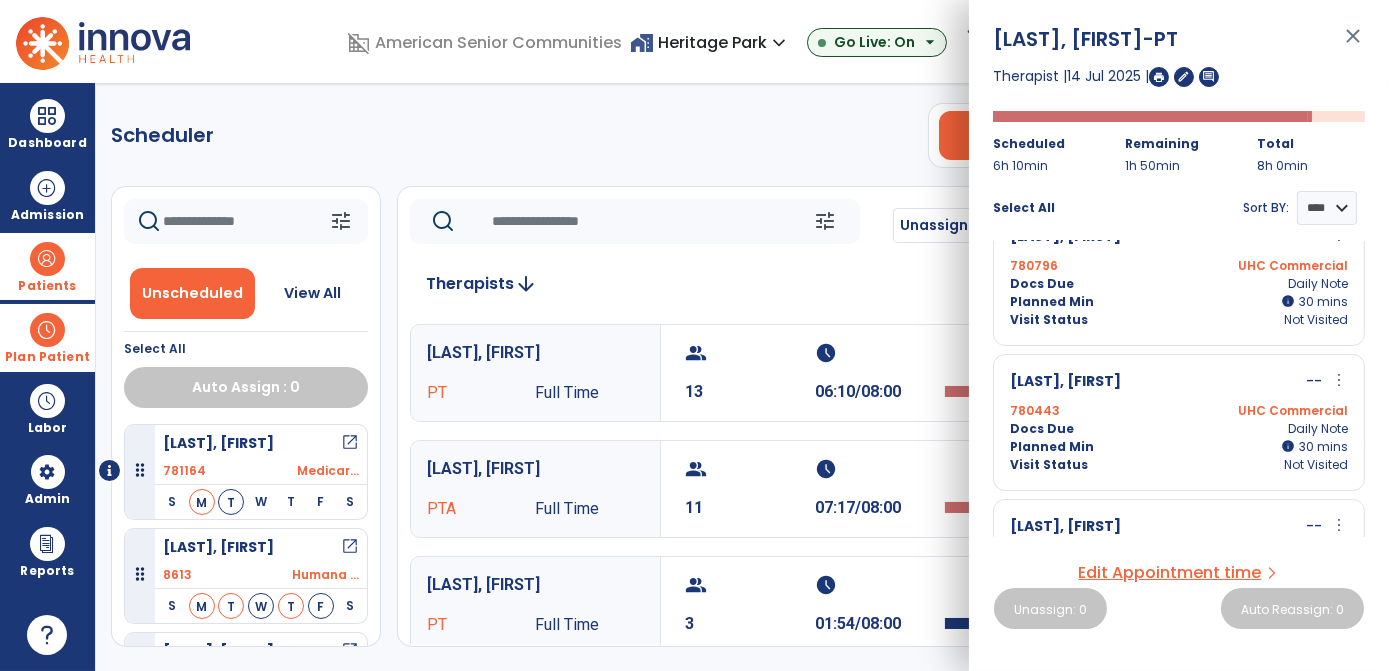 scroll, scrollTop: 1055, scrollLeft: 0, axis: vertical 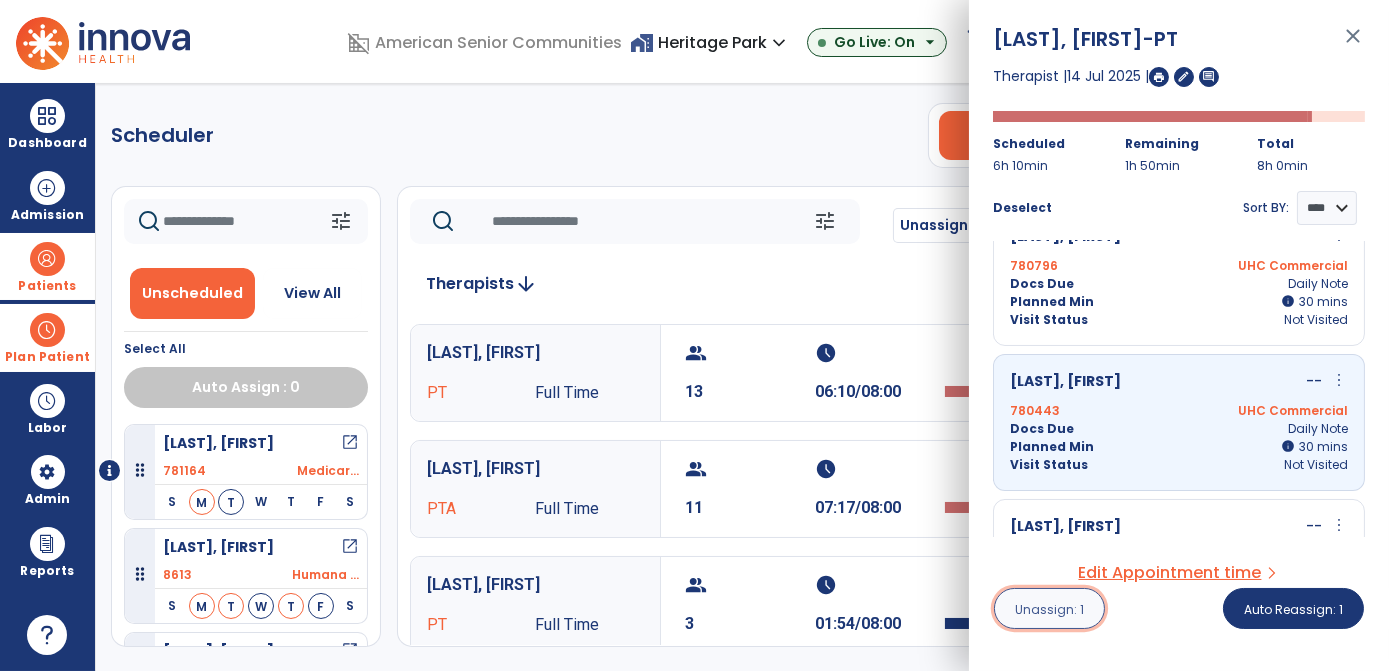 click on "Unassign: 1" at bounding box center (1049, 609) 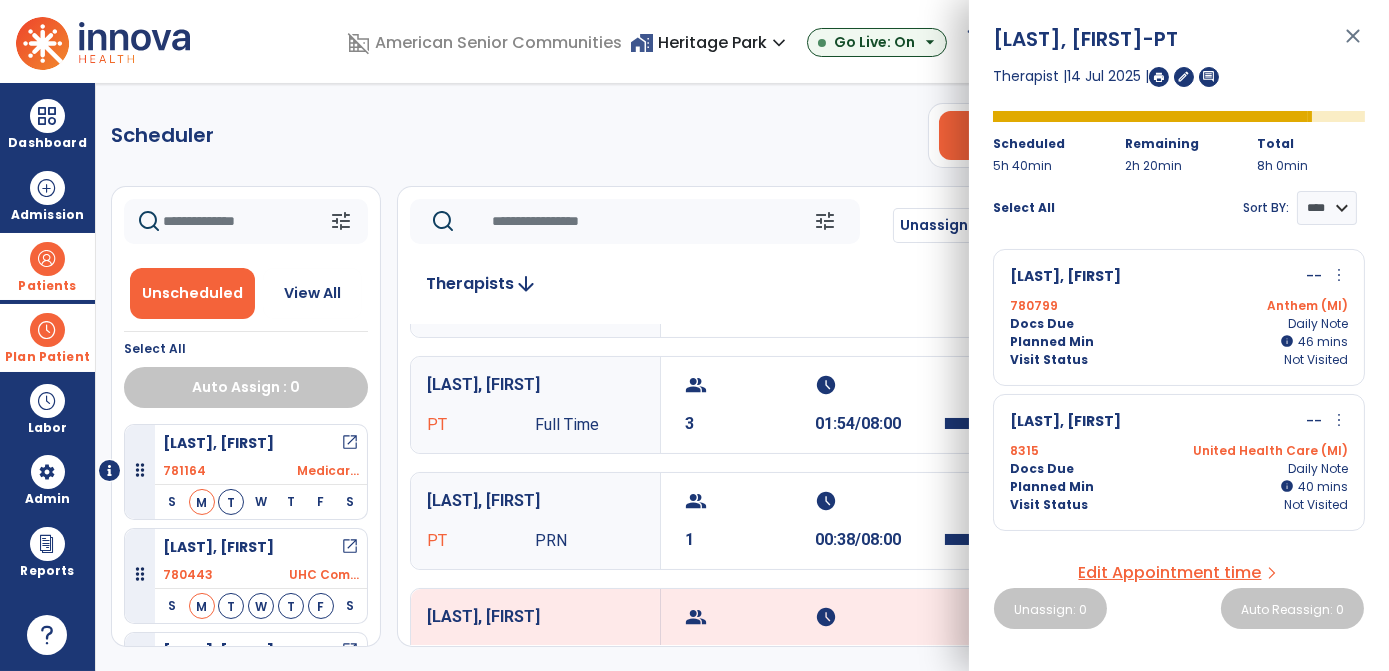 scroll, scrollTop: 186, scrollLeft: 0, axis: vertical 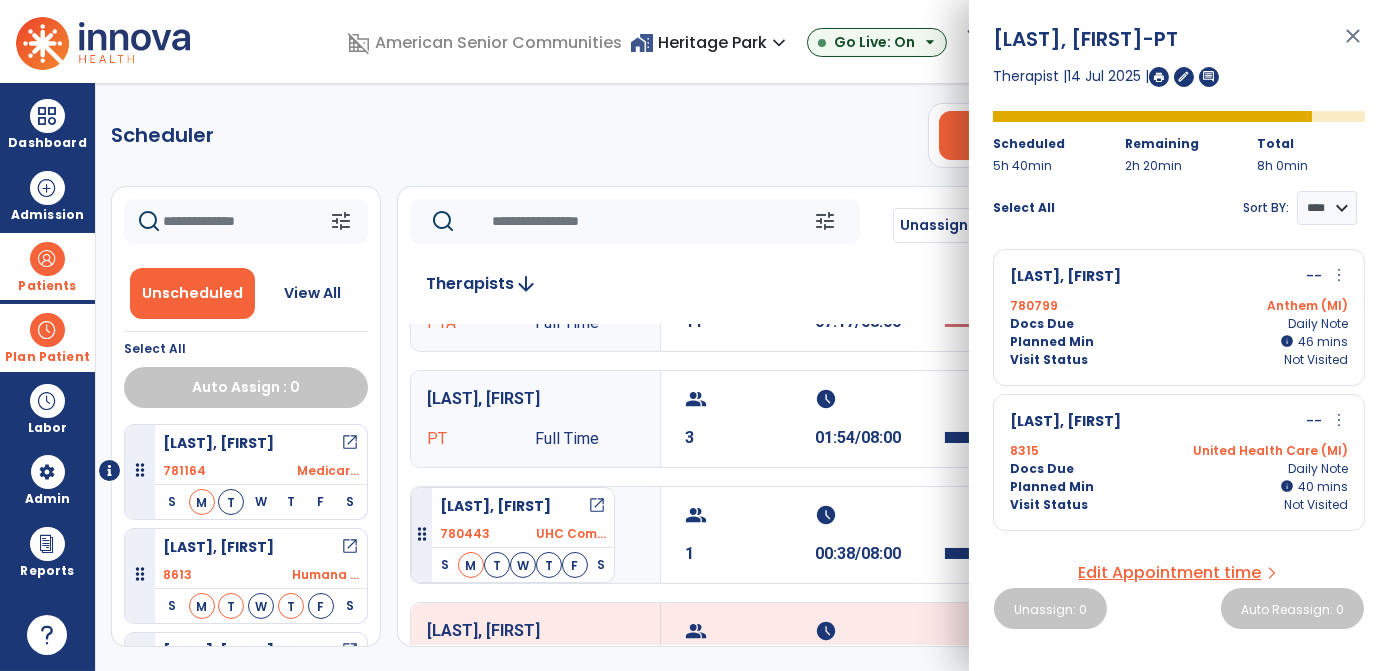 drag, startPoint x: 277, startPoint y: 567, endPoint x: 411, endPoint y: 477, distance: 161.41872 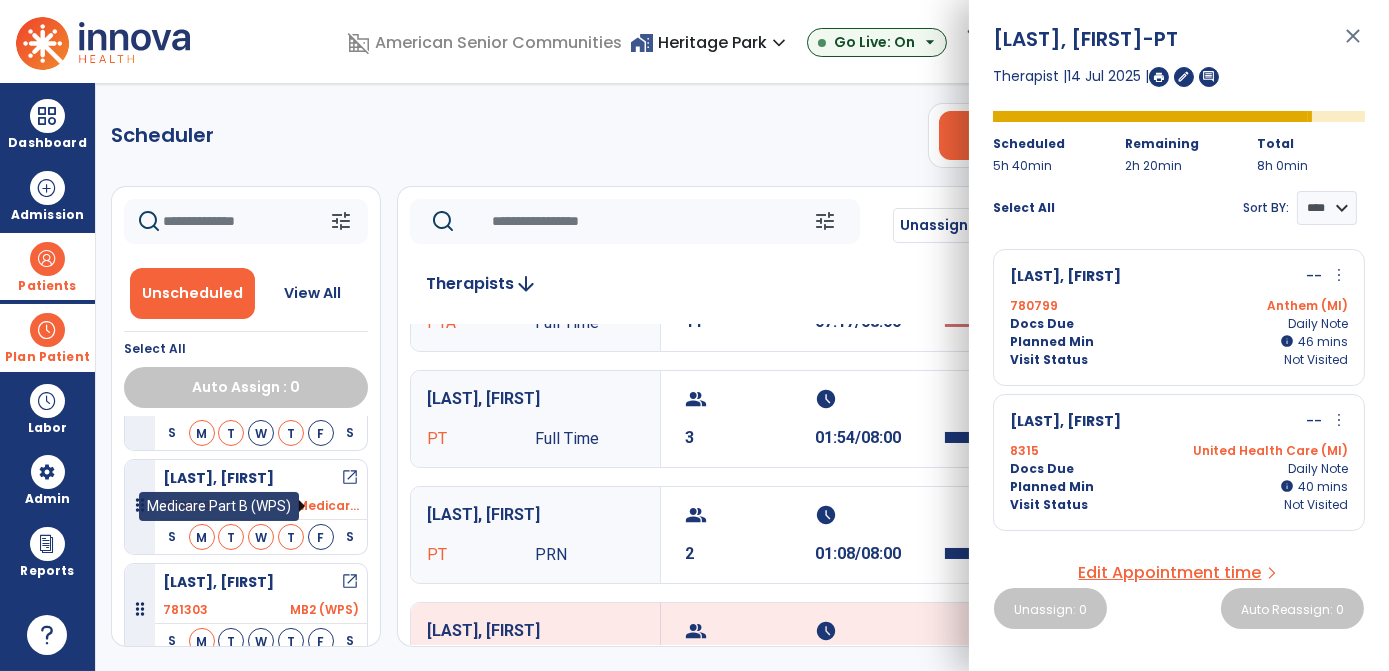 scroll, scrollTop: 174, scrollLeft: 0, axis: vertical 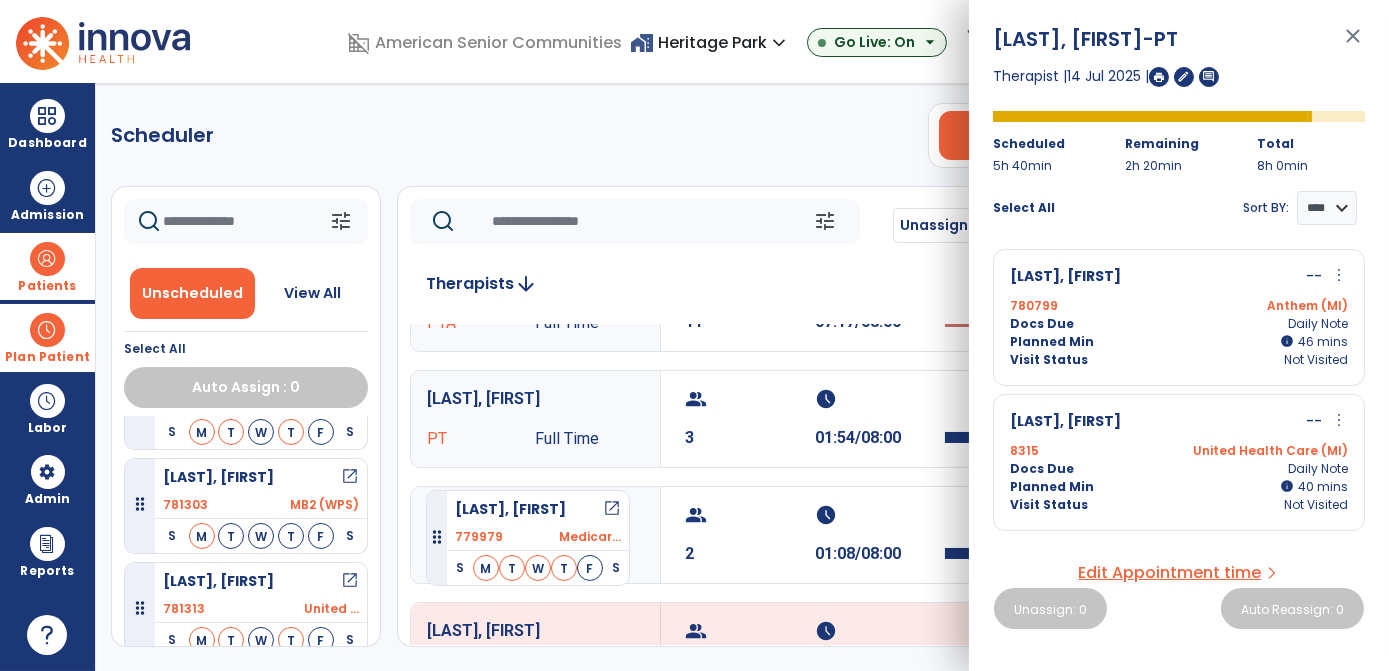 drag, startPoint x: 320, startPoint y: 499, endPoint x: 410, endPoint y: 479, distance: 92.19544 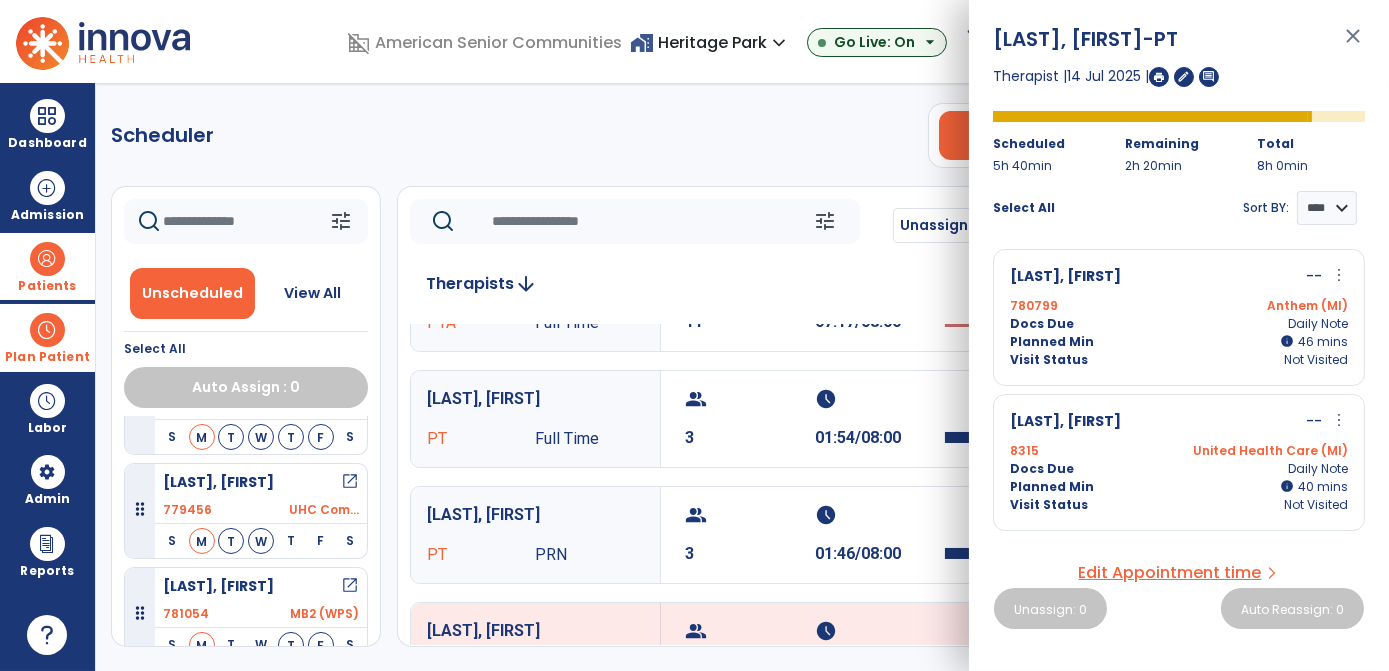 scroll, scrollTop: 908, scrollLeft: 0, axis: vertical 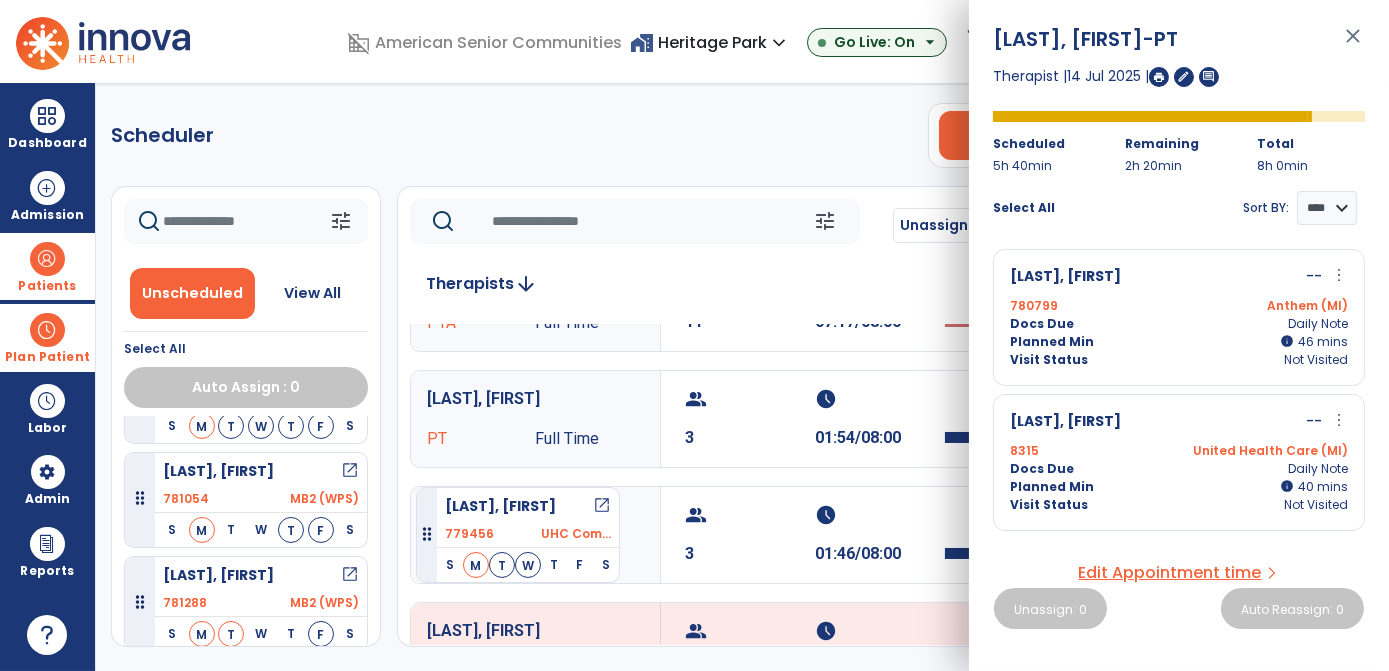 drag, startPoint x: 311, startPoint y: 500, endPoint x: 408, endPoint y: 476, distance: 99.92497 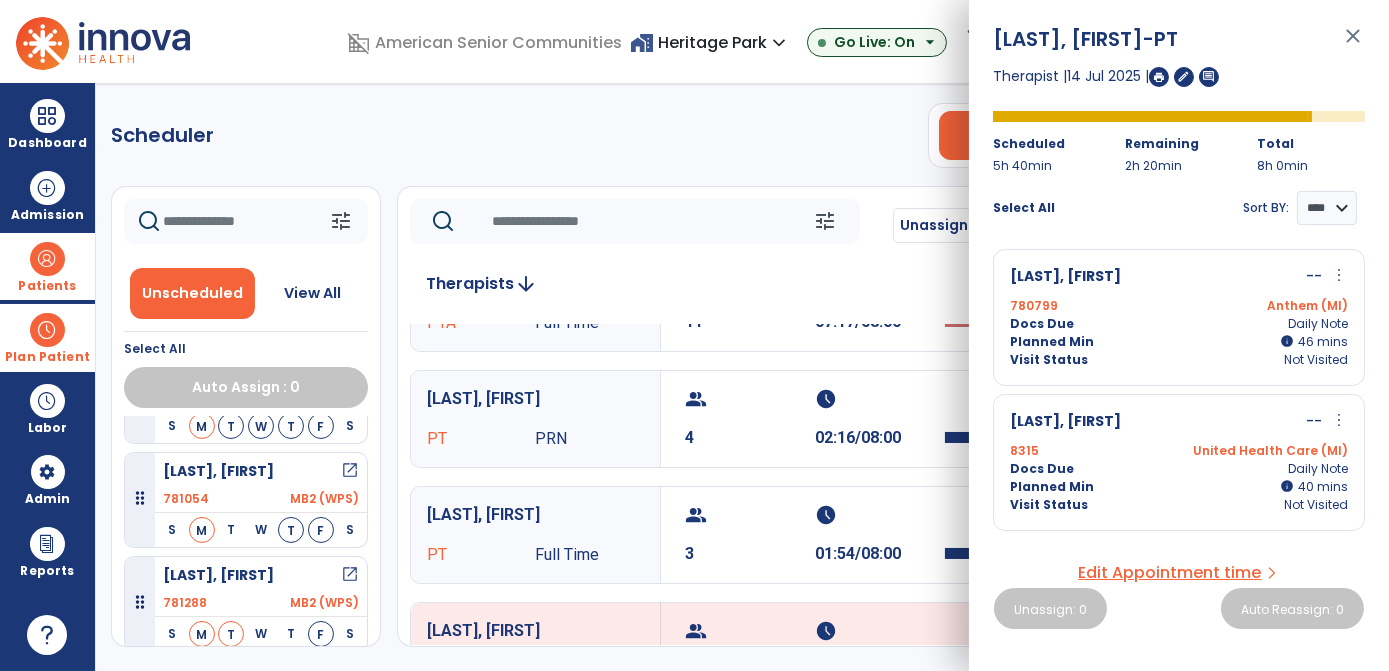 scroll, scrollTop: 0, scrollLeft: 0, axis: both 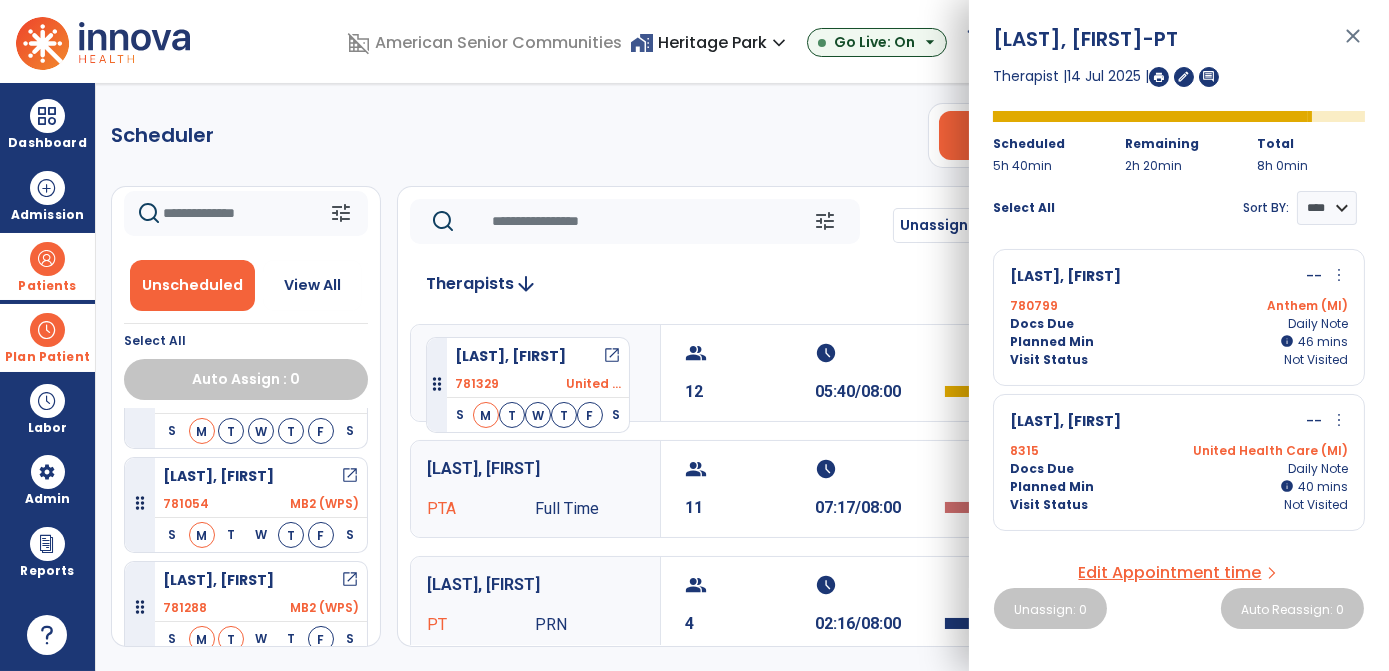 drag, startPoint x: 281, startPoint y: 600, endPoint x: 415, endPoint y: 324, distance: 306.8094 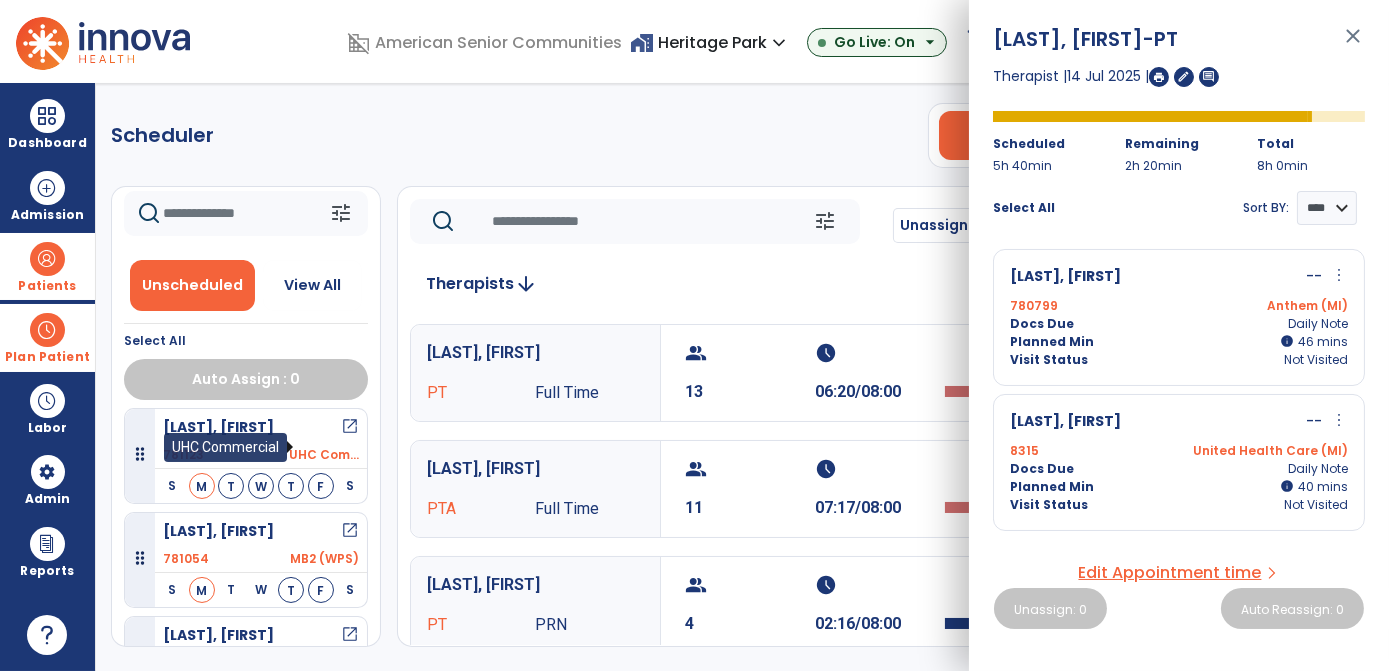 scroll, scrollTop: 840, scrollLeft: 0, axis: vertical 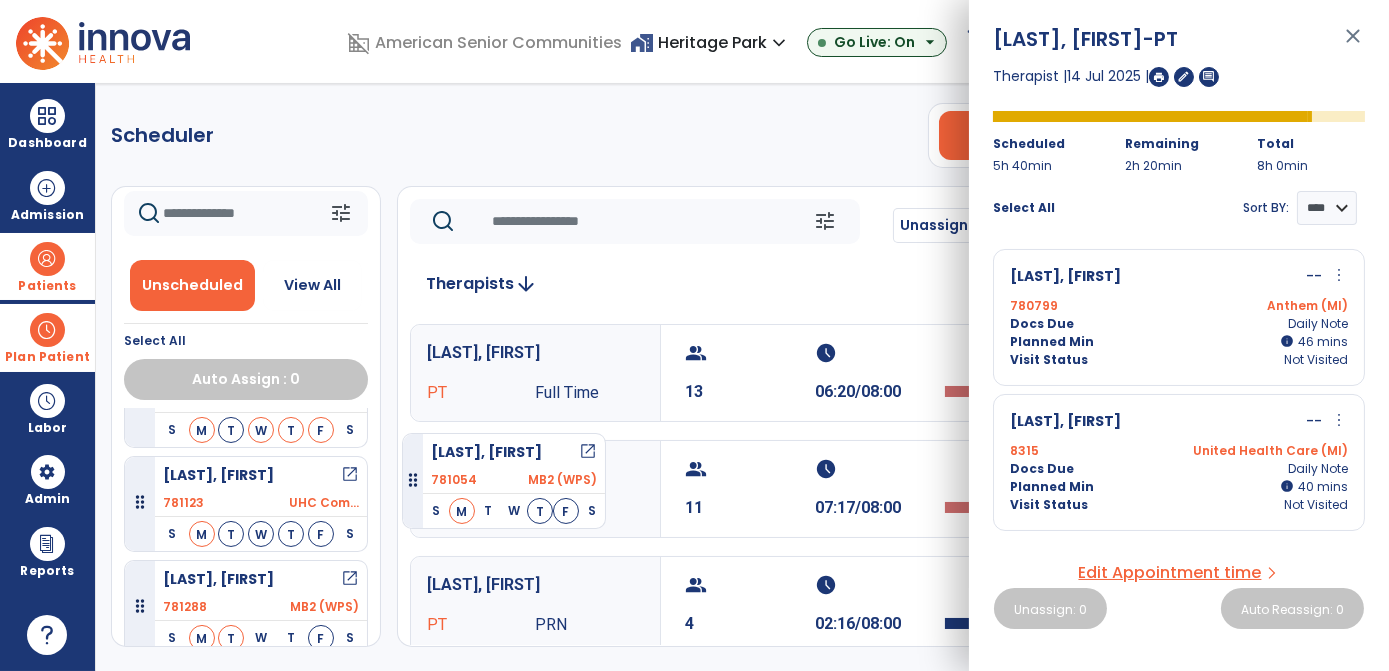 drag, startPoint x: 307, startPoint y: 551, endPoint x: 403, endPoint y: 423, distance: 160 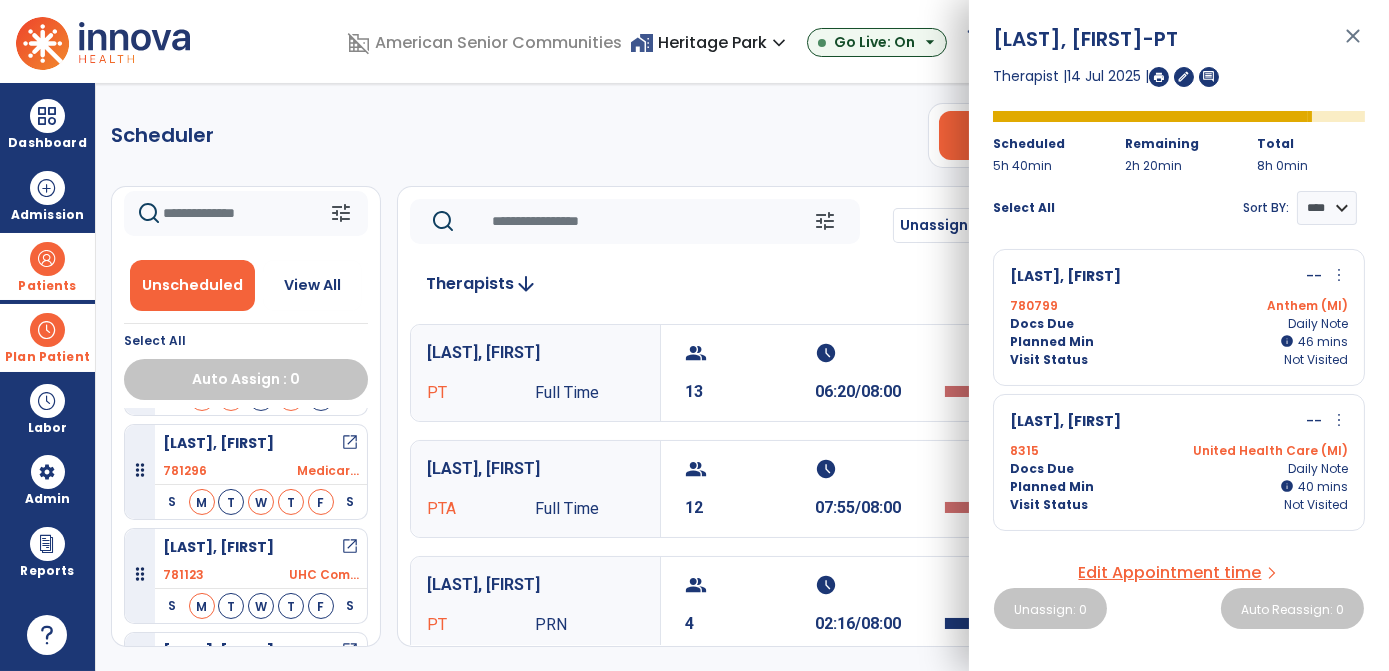 scroll, scrollTop: 701, scrollLeft: 0, axis: vertical 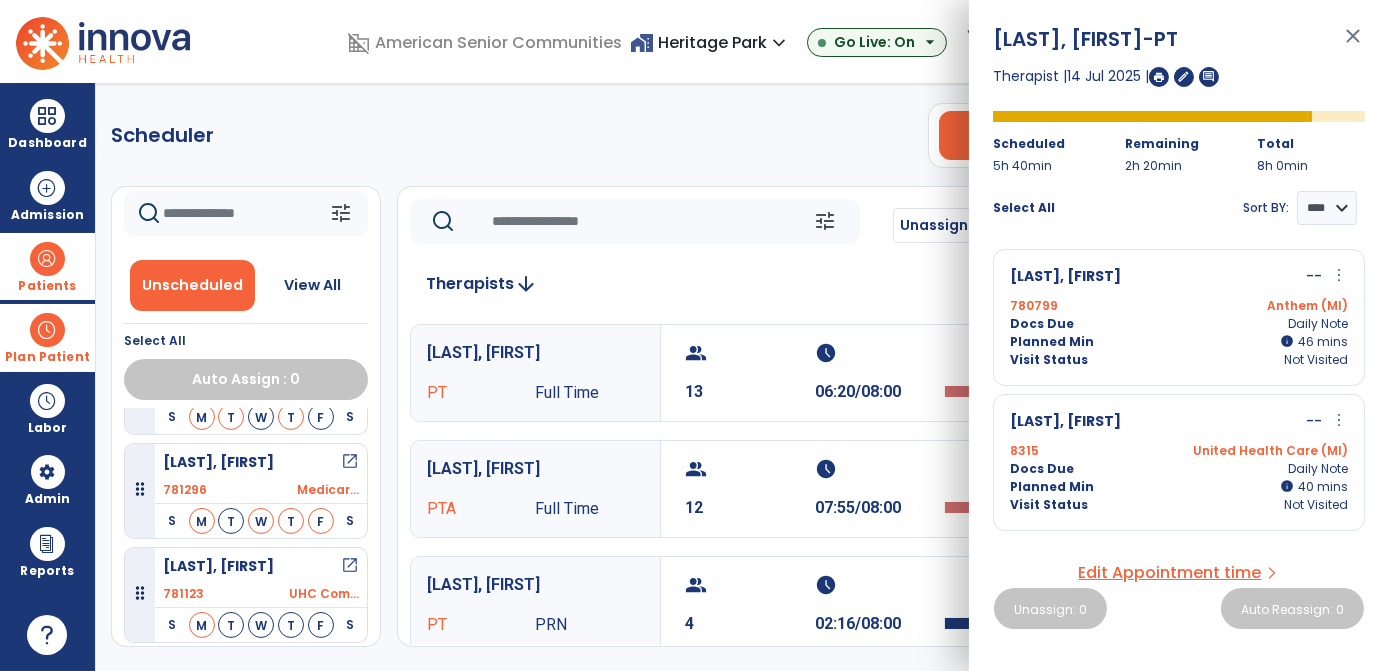 click on "[LAST], [FIRST]" at bounding box center (535, 469) 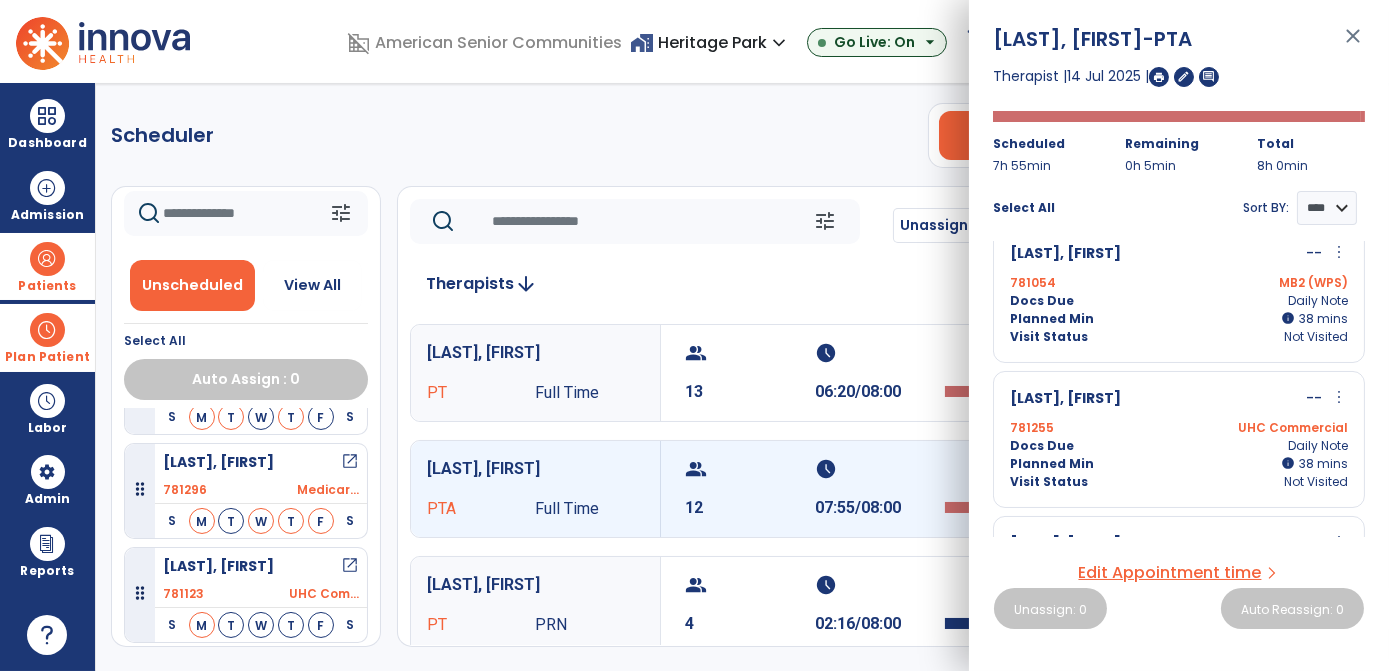 scroll, scrollTop: 1039, scrollLeft: 0, axis: vertical 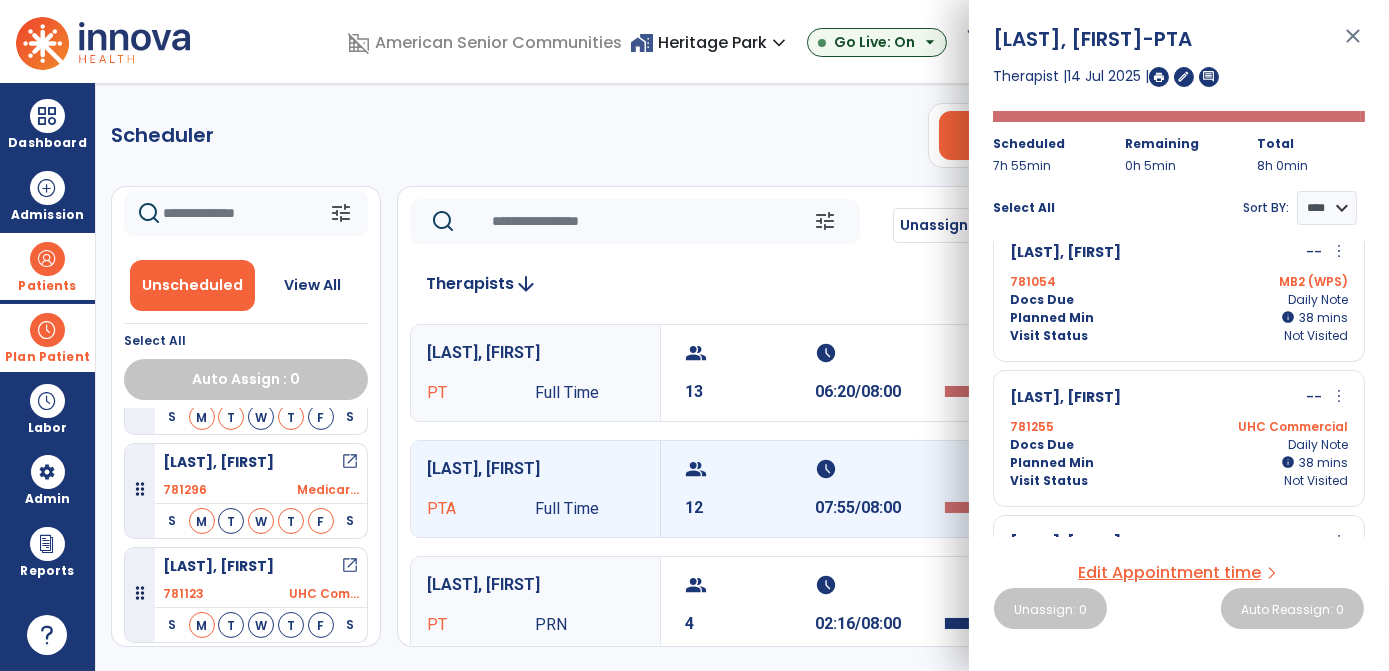 click on "[LAST], [FIRST]   --  more_vert  edit   Edit Session   alt_route   Split Minutes  781310 United Health Care (MI)  Docs Due Daily Note   Planned Min  info   45 I 45 mins  Visit Status  Not Visited   [LAST], [FIRST]   --  more_vert  edit   Edit Session   alt_route   Split Minutes  781263 Medicare Part A  Docs Due Daily Note   Planned Min  info   45 I 45 mins  Visit Status  Not Visited   [LAST], [FIRST]   --  more_vert  edit   Edit Session   alt_route   Split Minutes  781322 Medicare Part A  Docs Due Daily Note   Planned Min  info   45 I 45 mins  Visit Status  Not Visited   [LAST], [FIRST]   --  more_vert  edit   Edit Session  780438 Aetna (MI)  Docs Due Daily Note   Planned Min  info   40 C 40 mins  Visit Status  Not Visited   [LAST], [FIRST]   --  more_vert  edit   Edit Session   alt_route   Split Minutes  781239 Medicare Part A  Docs Due Daily Note" at bounding box center [1179, 335] 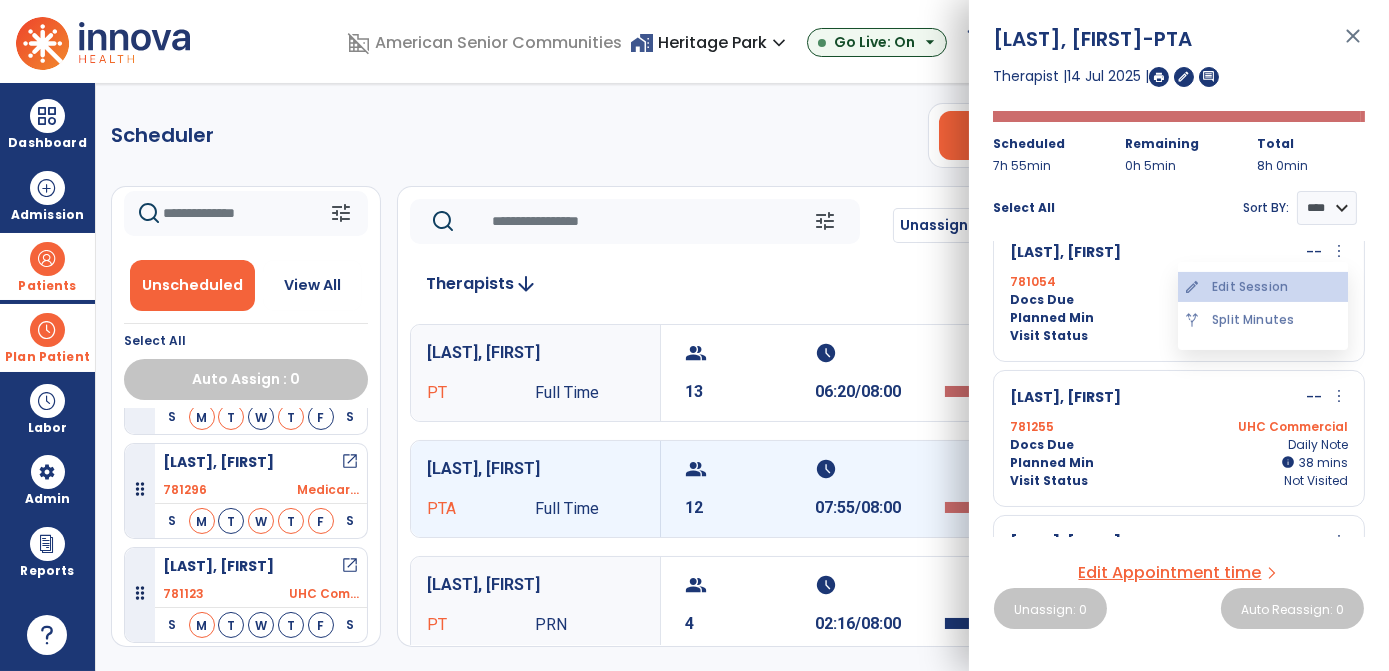 click on "edit   Edit Session" at bounding box center (1263, 287) 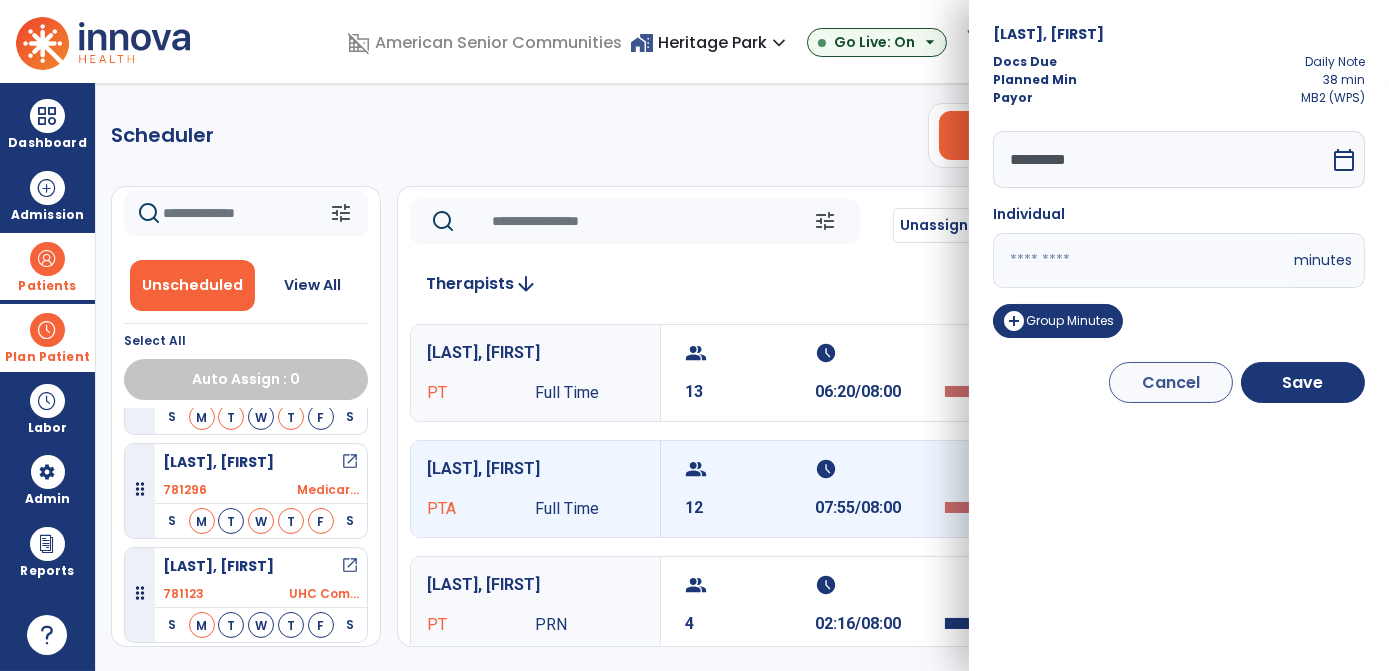 click on "**" at bounding box center (1141, 260) 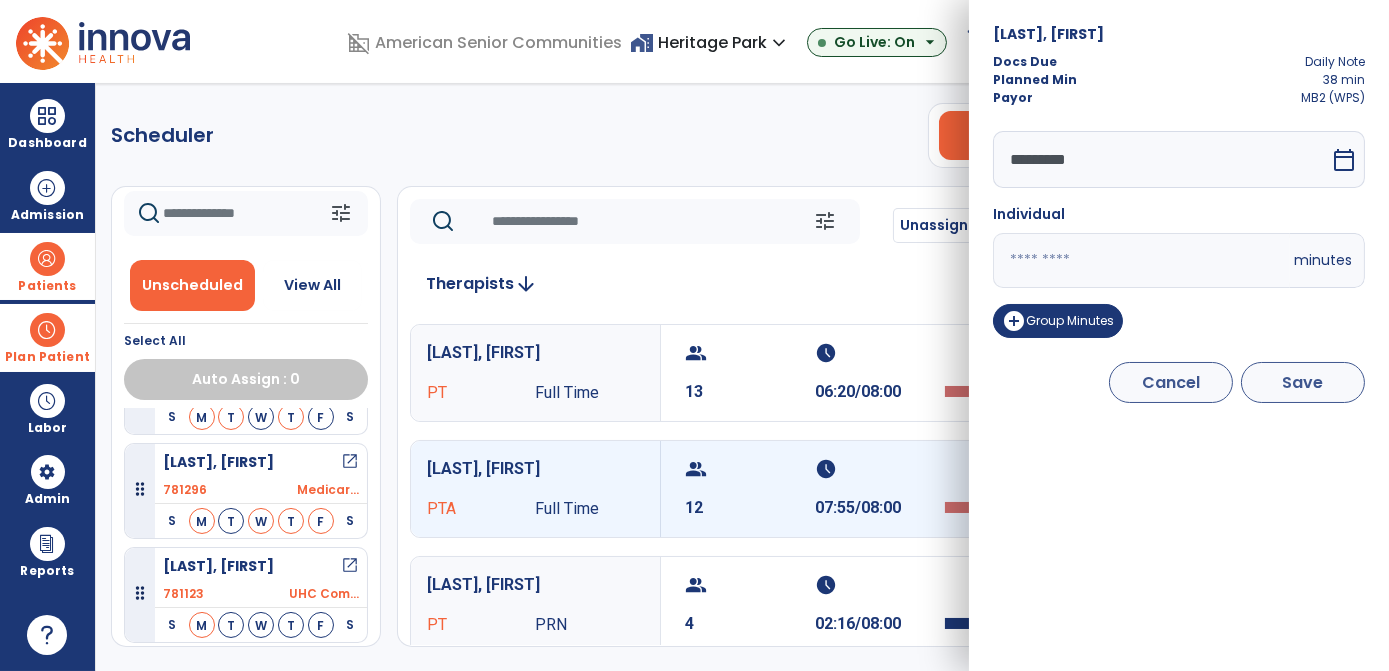 type on "**" 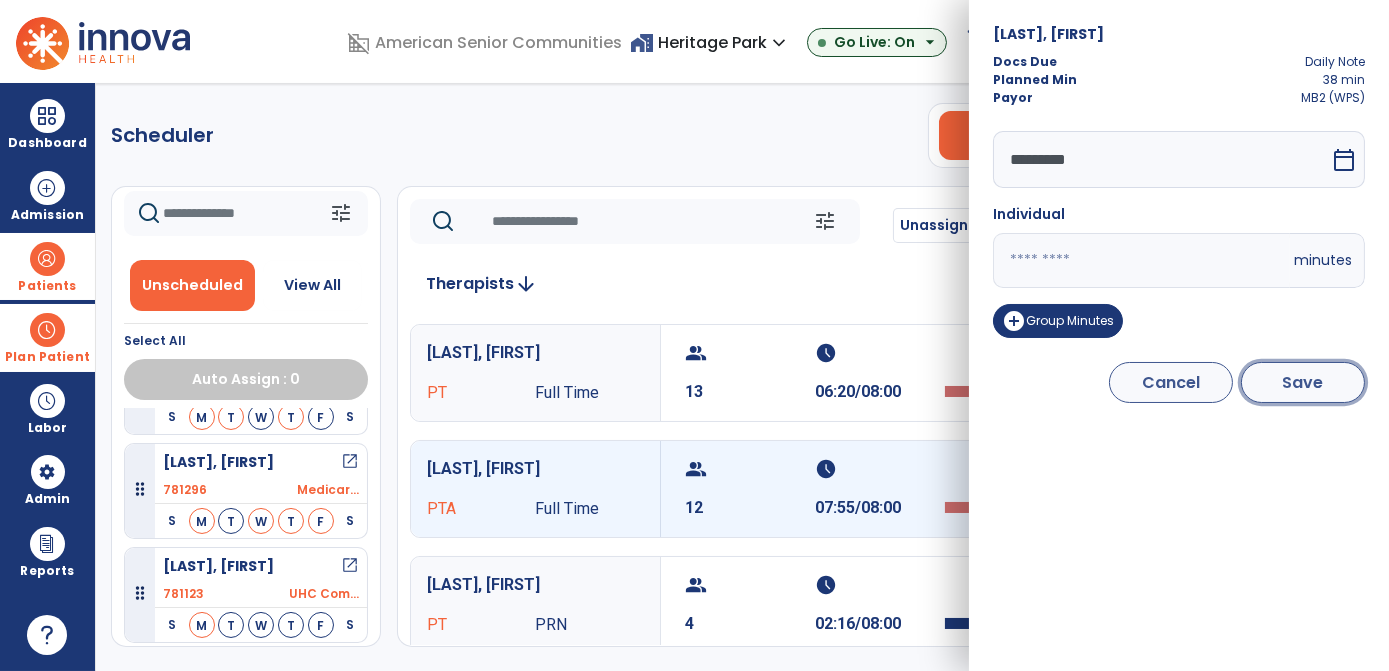 click on "Save" at bounding box center (1303, 382) 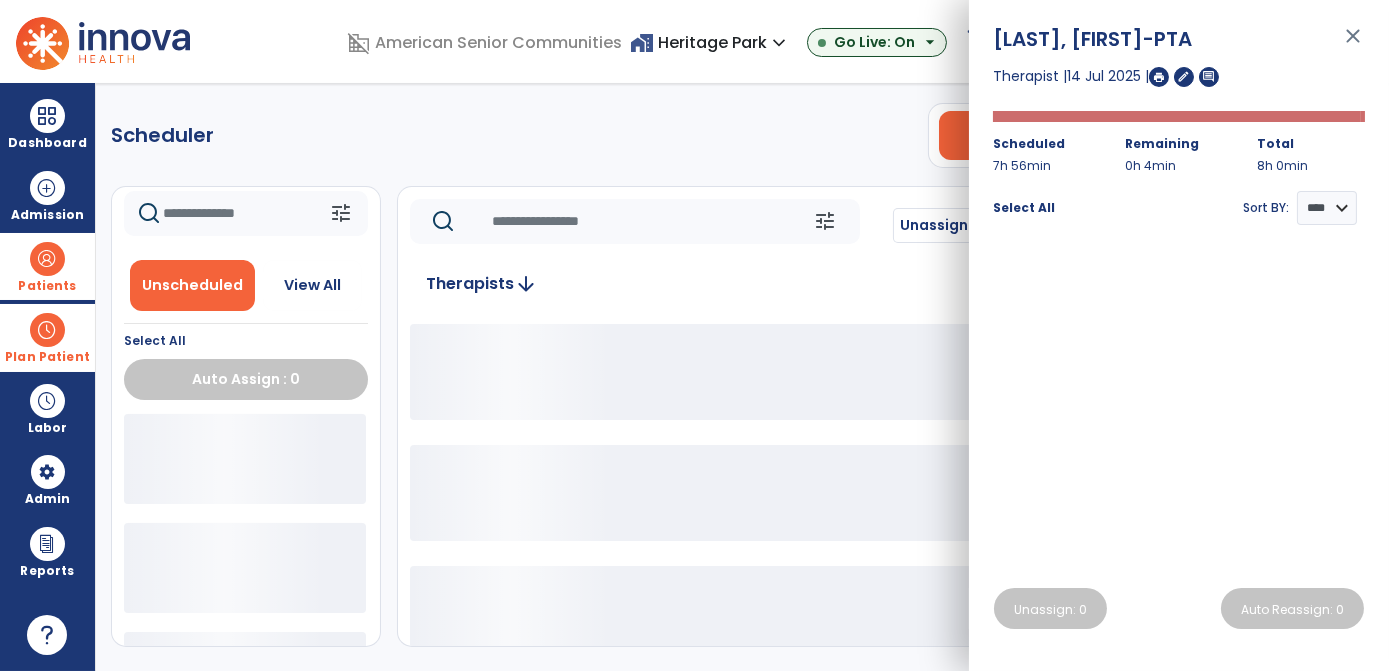 click on "[LAST], [FIRST]  -PTA close  Therapist |   [DATE] |   edit   comment  Scheduled 7h 56min Remaining  0h 4min  Total 8h 0min  Select All   Sort BY:  **** **** Unassign: 0 Auto Reassign: 0" at bounding box center (1179, 335) 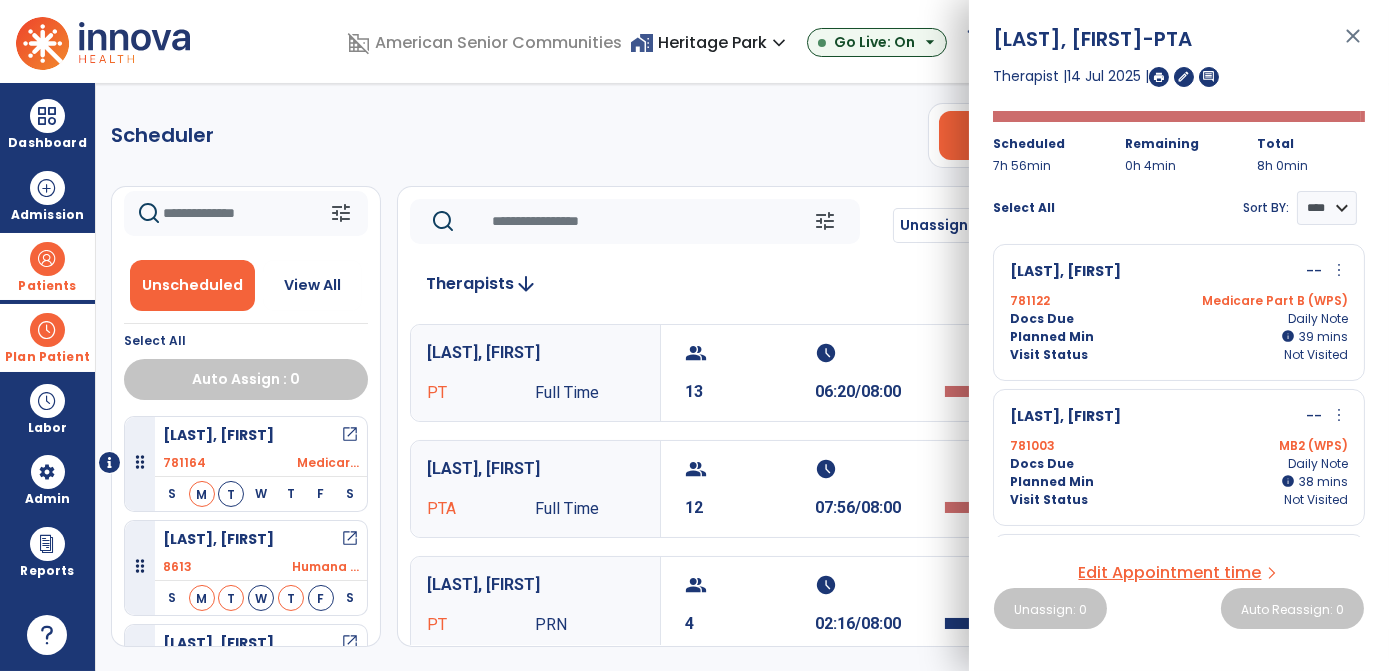 scroll, scrollTop: 1021, scrollLeft: 0, axis: vertical 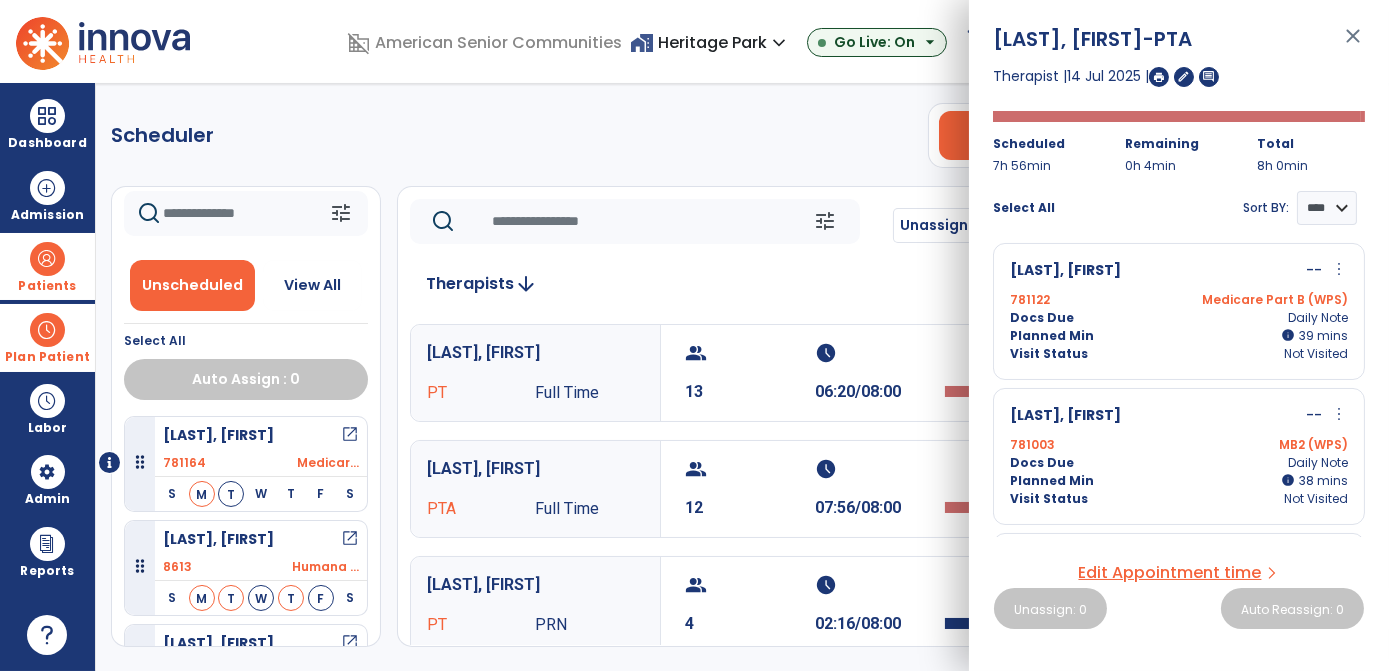 click on "more_vert" at bounding box center (1339, 414) 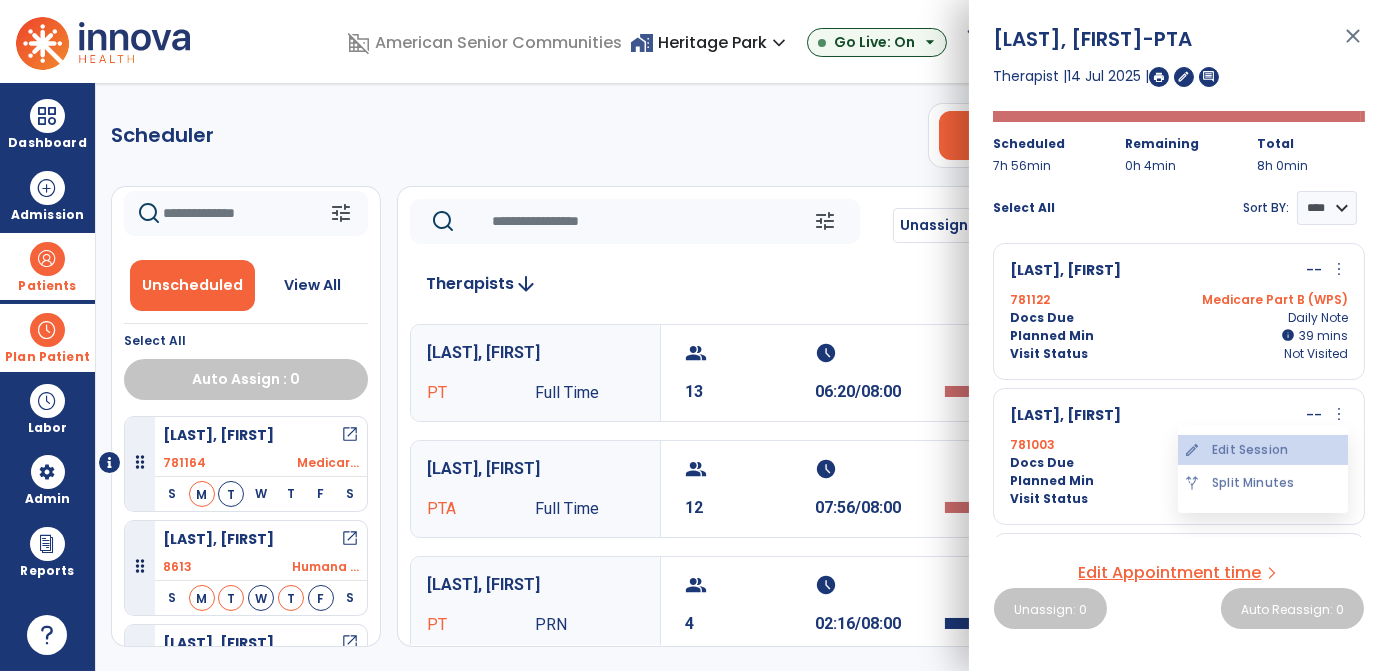 click on "edit   Edit Session" at bounding box center (1263, 450) 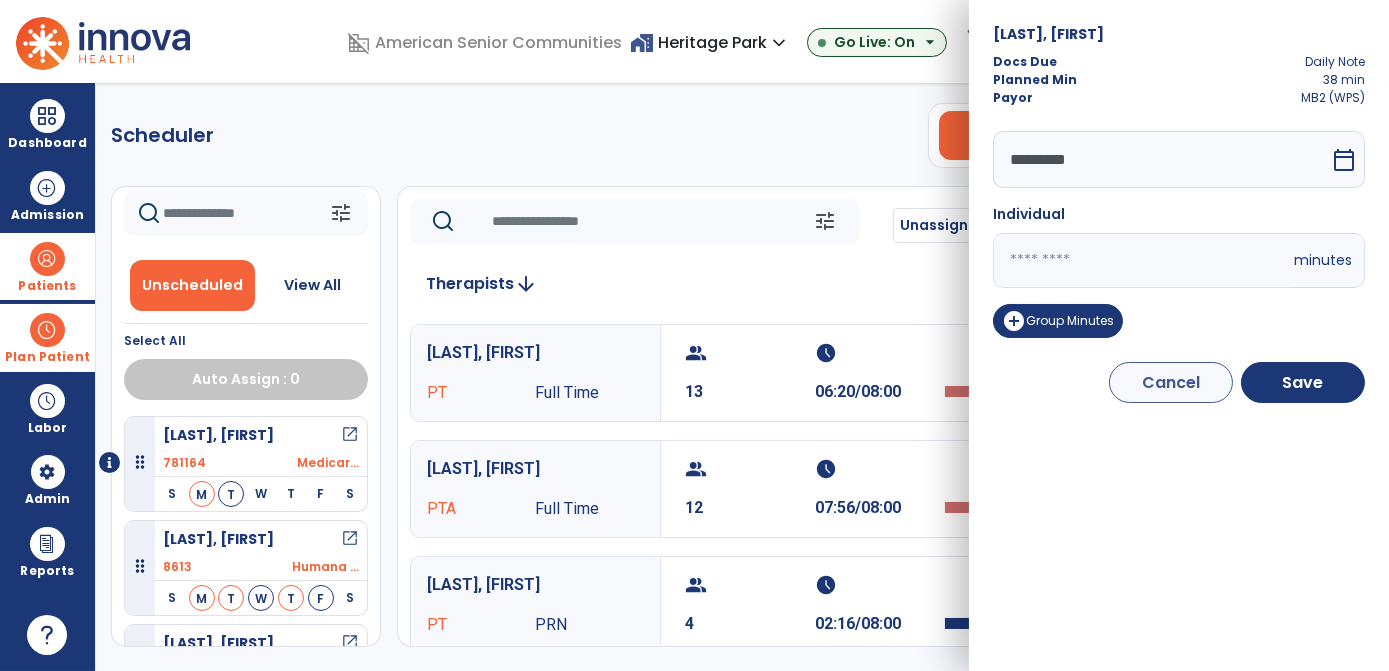 drag, startPoint x: 1059, startPoint y: 275, endPoint x: 872, endPoint y: 204, distance: 200.025 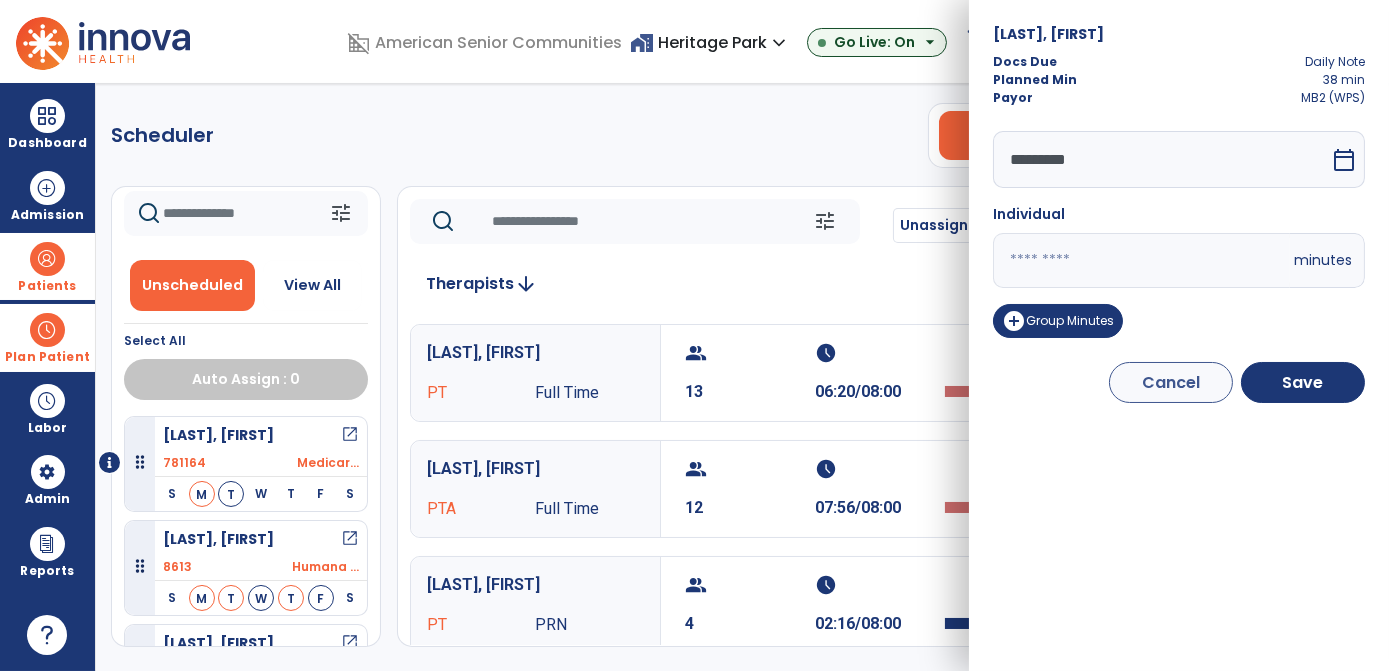 click on "domain_disabled   American Senior Communities   home_work   [LOCATION]   expand_more   ASC-Sandbox   [LOCATION]   Coventry Meadows   Heritage Park  Go Live: On  arrow_drop_down  schedule My Time:   Sunday, Jul 13   Open your timecard  arrow_right 99+ Notifications Mark as read Census Alert - A01 Today at 2:32 PM | [LOCATION] Census Alert - A01 Today at 12:07 PM | [LOCATION] Census Alert - A01 Today at 12:02 PM | [LOCATION] Census Alert - A21 Today at 8:42 AM | [LOCATION] Census Alert - A08 Yesterday at 11:27 AM | [LOCATION] See all Notifications  NK   [LAST], [FIRST]   expand_more   home   Home   person   Profile   manage_accounts   Admin   help   Help   logout   Log out  Dashboard  dashboard  Therapist Dashboard  view_quilt  Operations Dashboard Admission Patients  format_list_bulleted  Patient List  space_dashboard  Patient Board  insert_chart  PDPM Board Plan Patient  event_note  Planner  content_paste_go  Scheduler  content_paste_go  Labor S" at bounding box center (694, 335) 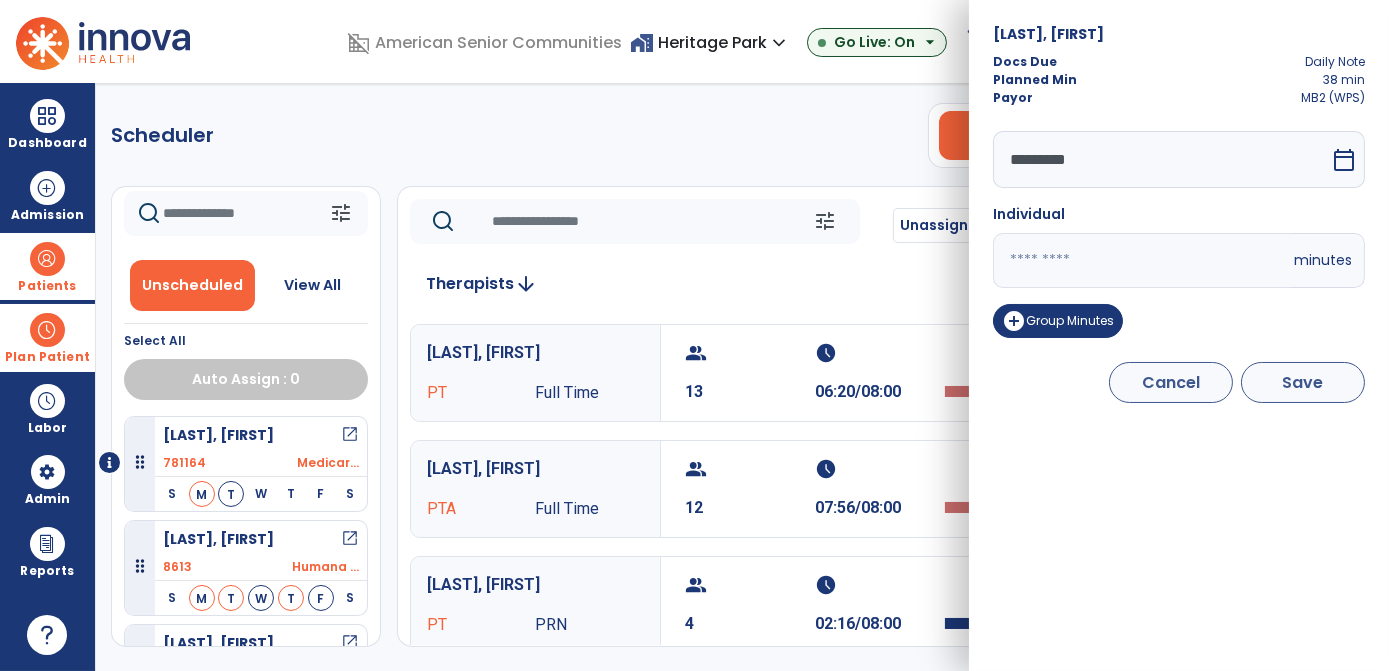 type on "*" 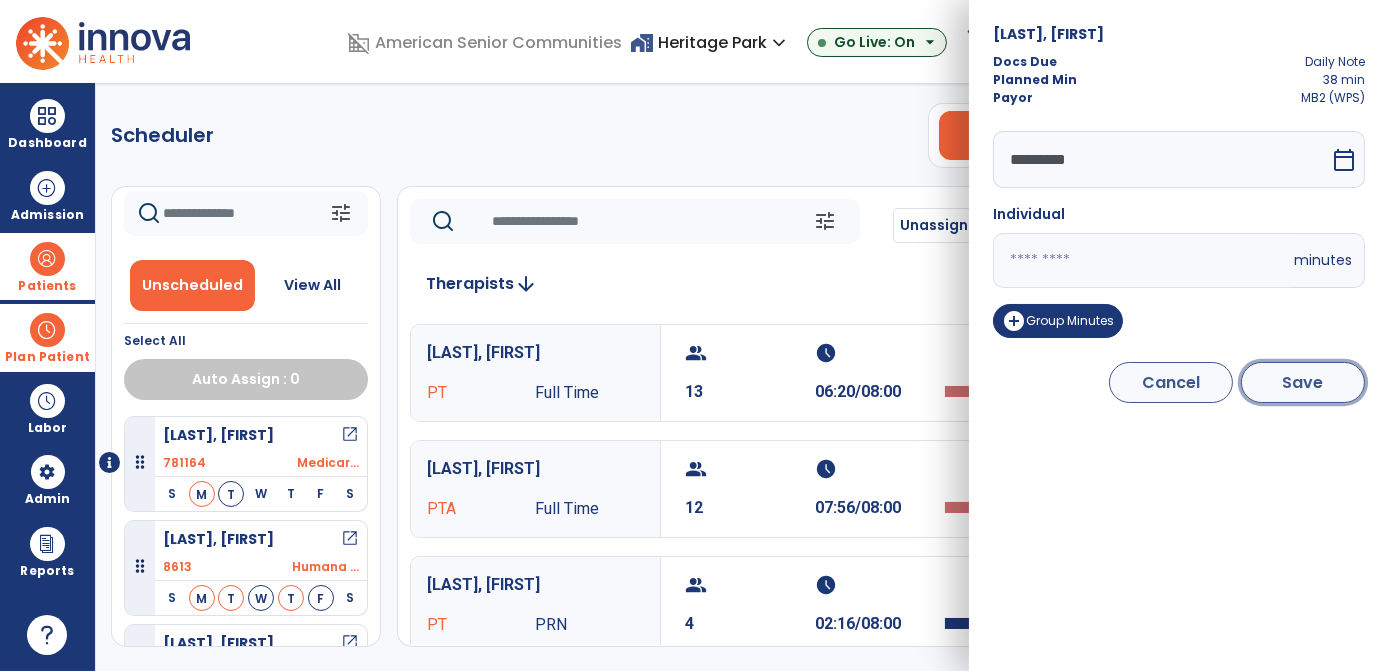 click on "Save" at bounding box center (1303, 382) 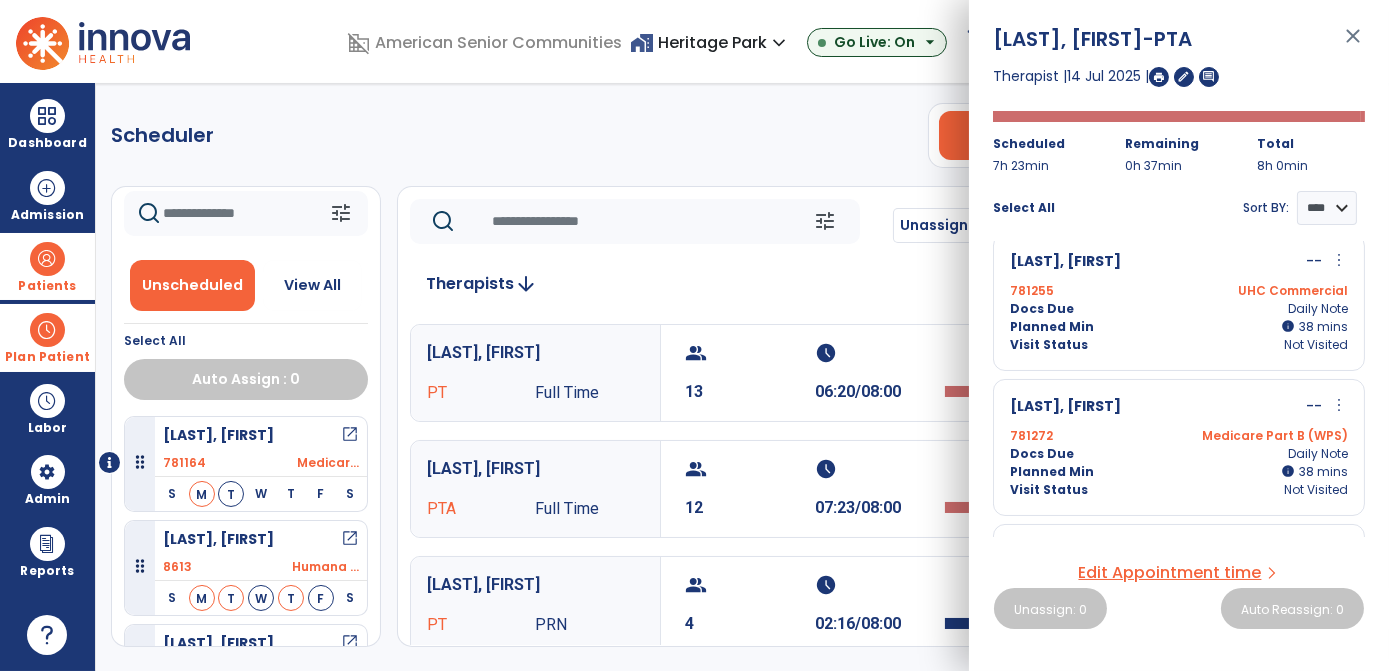 scroll, scrollTop: 1161, scrollLeft: 0, axis: vertical 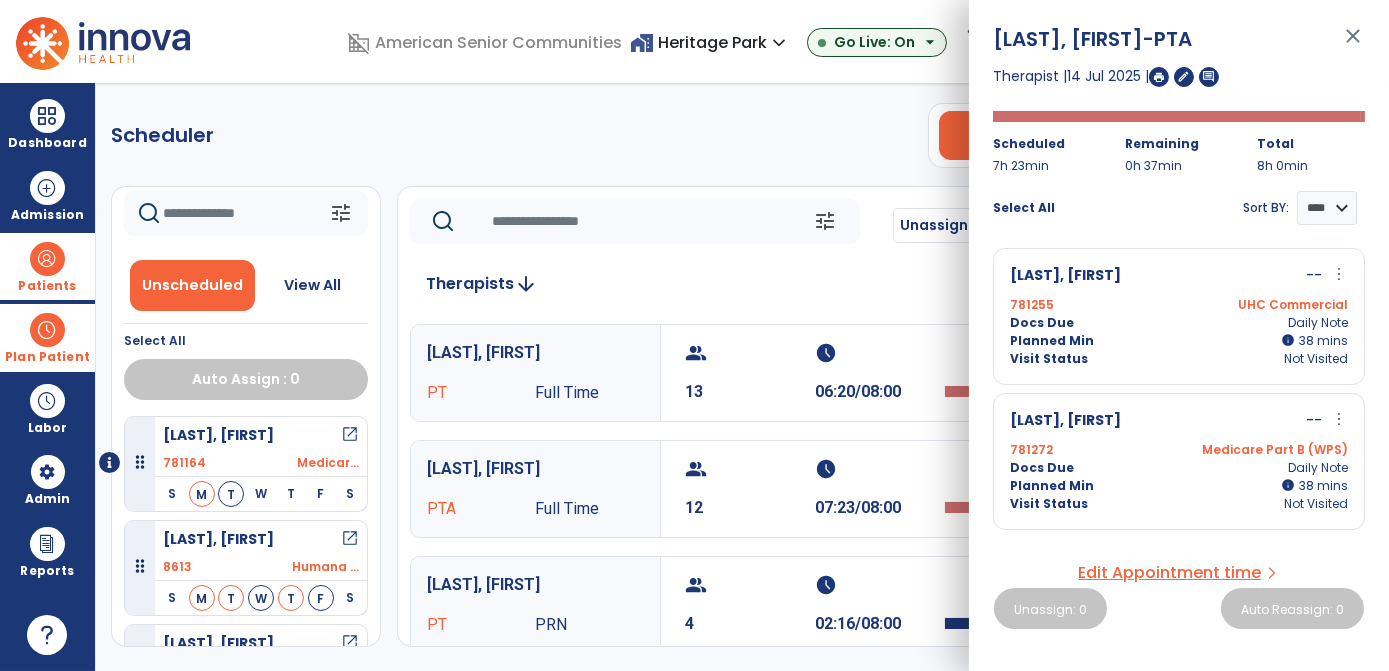 click 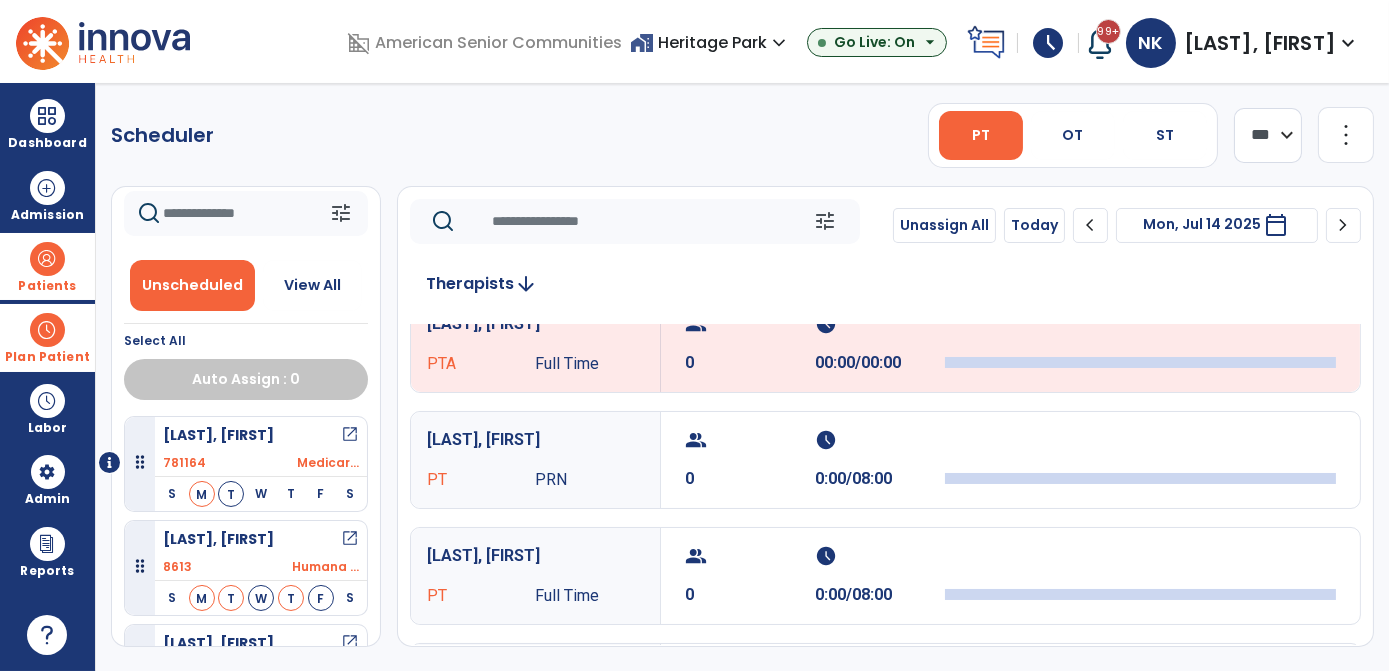 scroll, scrollTop: 493, scrollLeft: 0, axis: vertical 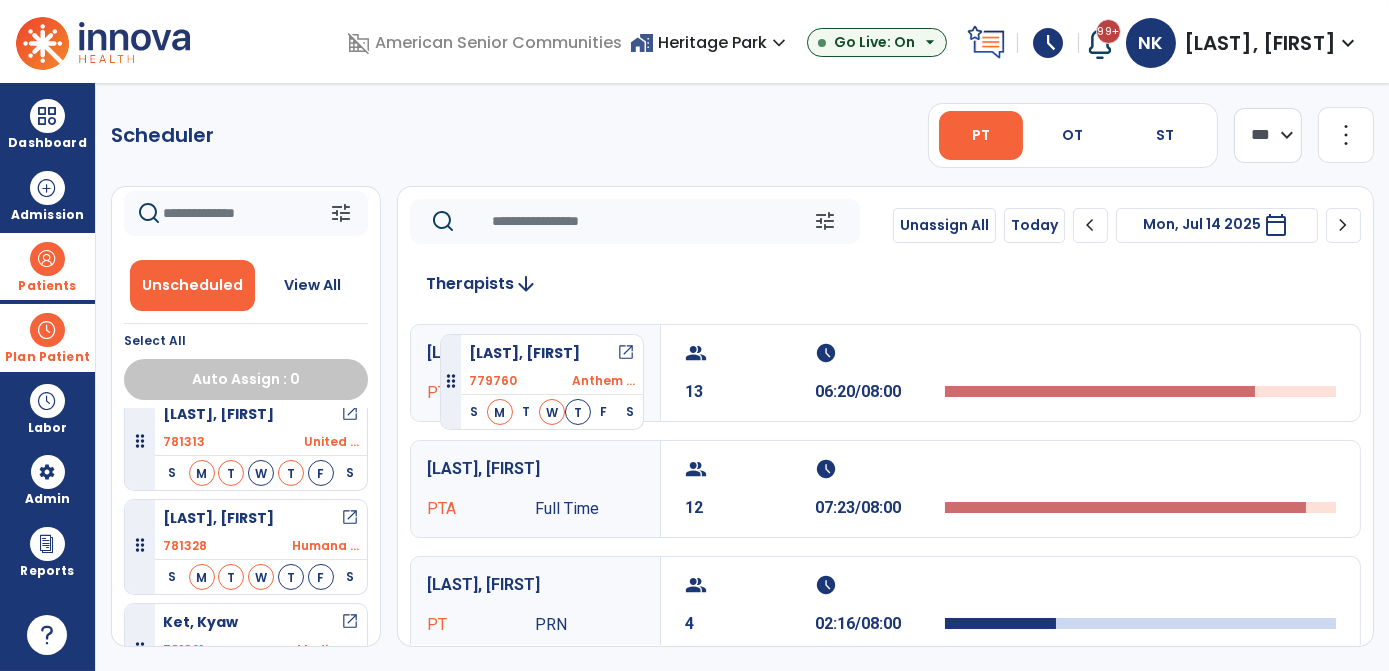 drag, startPoint x: 261, startPoint y: 550, endPoint x: 422, endPoint y: 322, distance: 279.1147 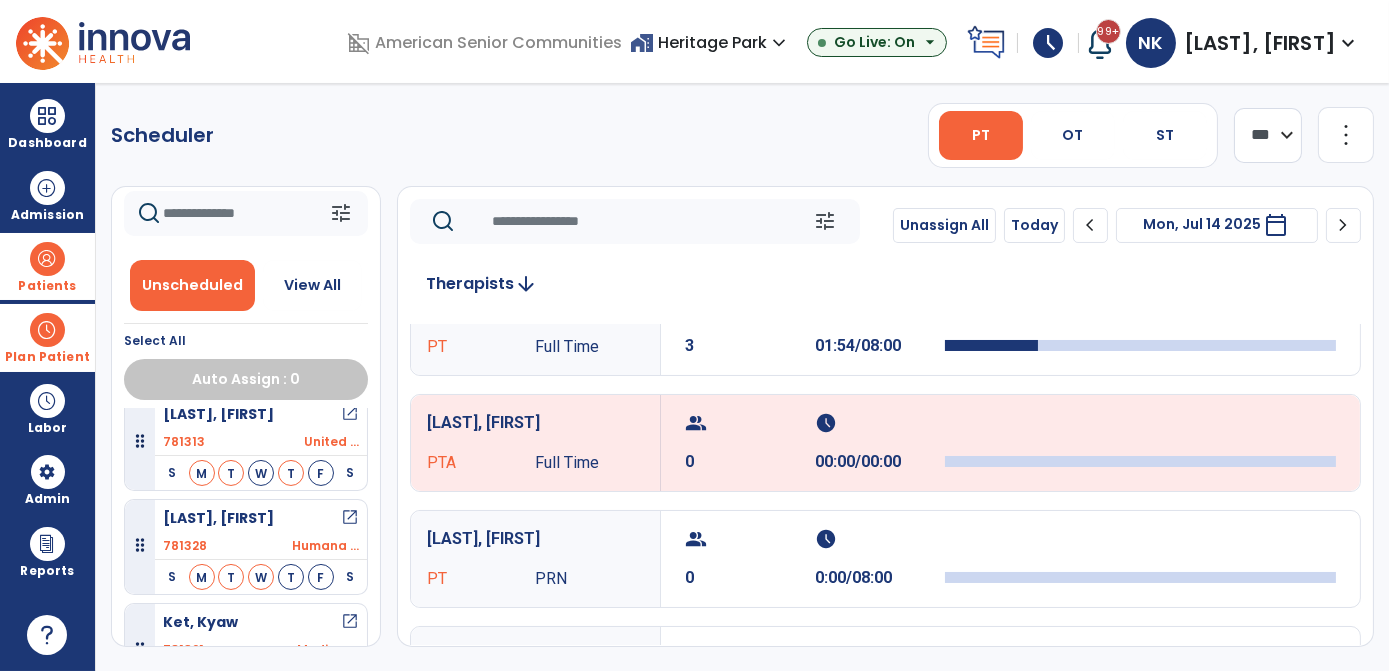 scroll, scrollTop: 267, scrollLeft: 0, axis: vertical 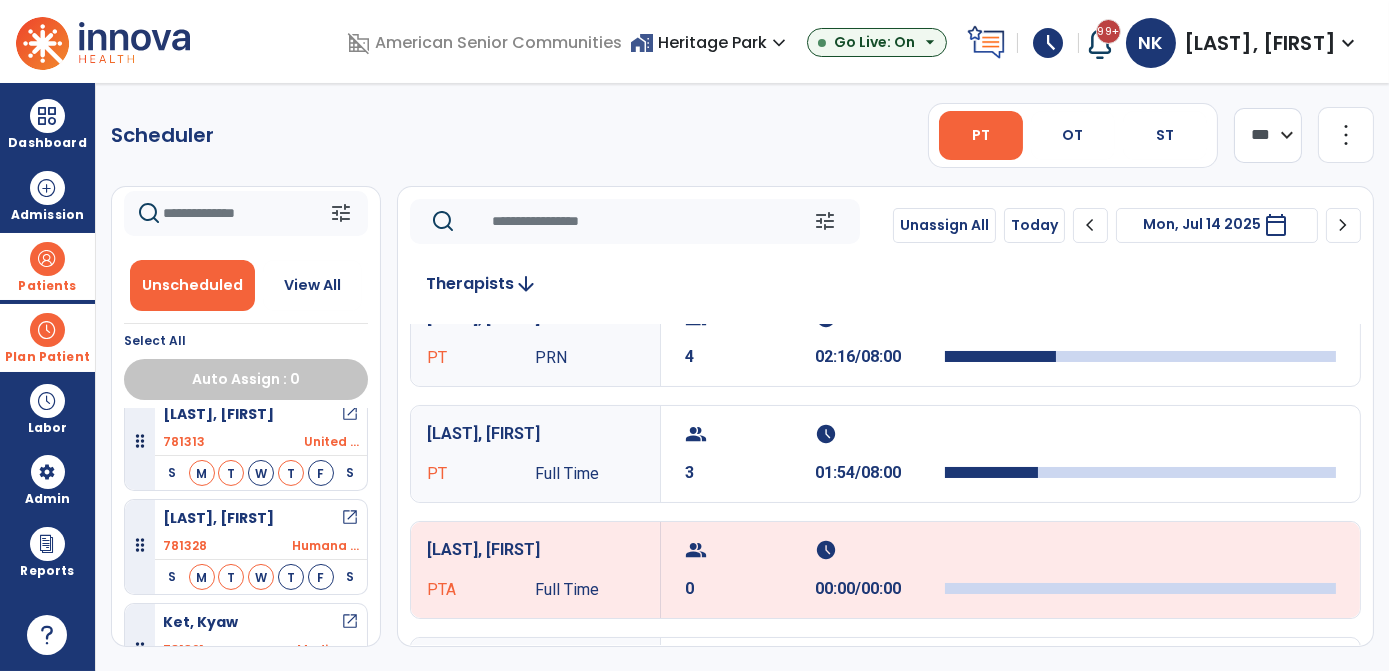 click on "[LAST], [FIRST] PT Full Time" at bounding box center (535, 454) 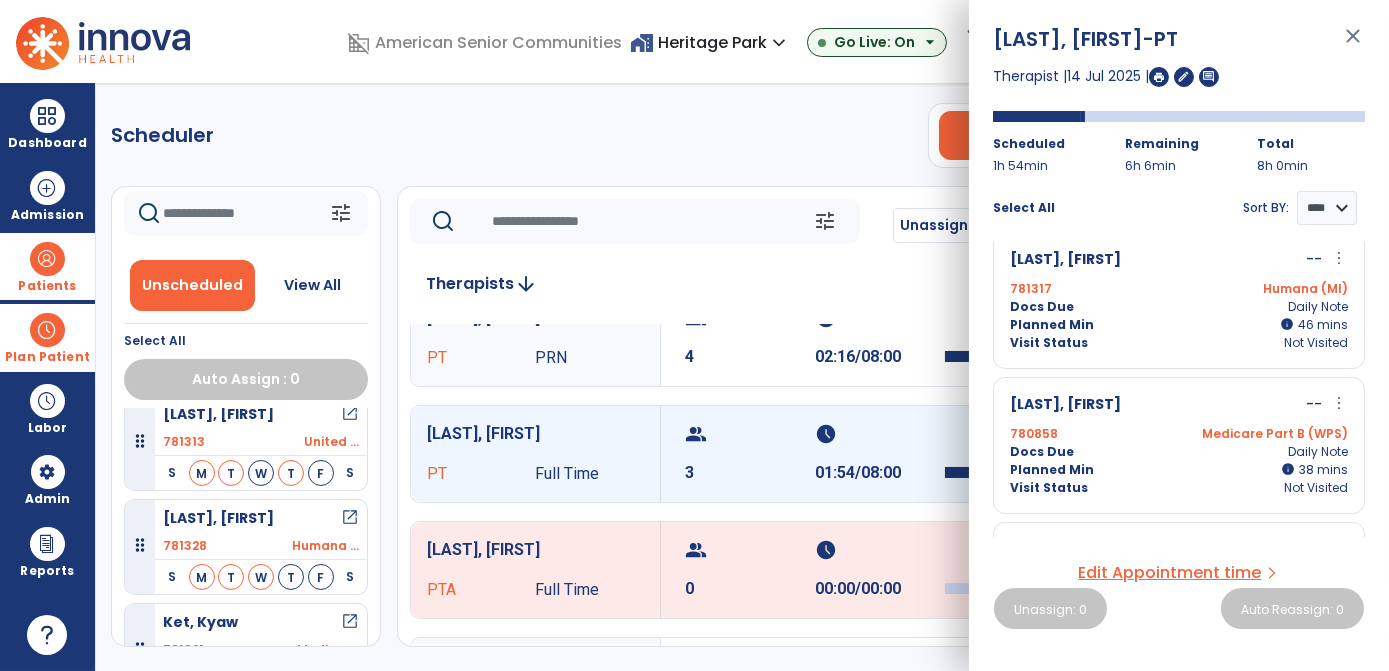 scroll, scrollTop: 0, scrollLeft: 0, axis: both 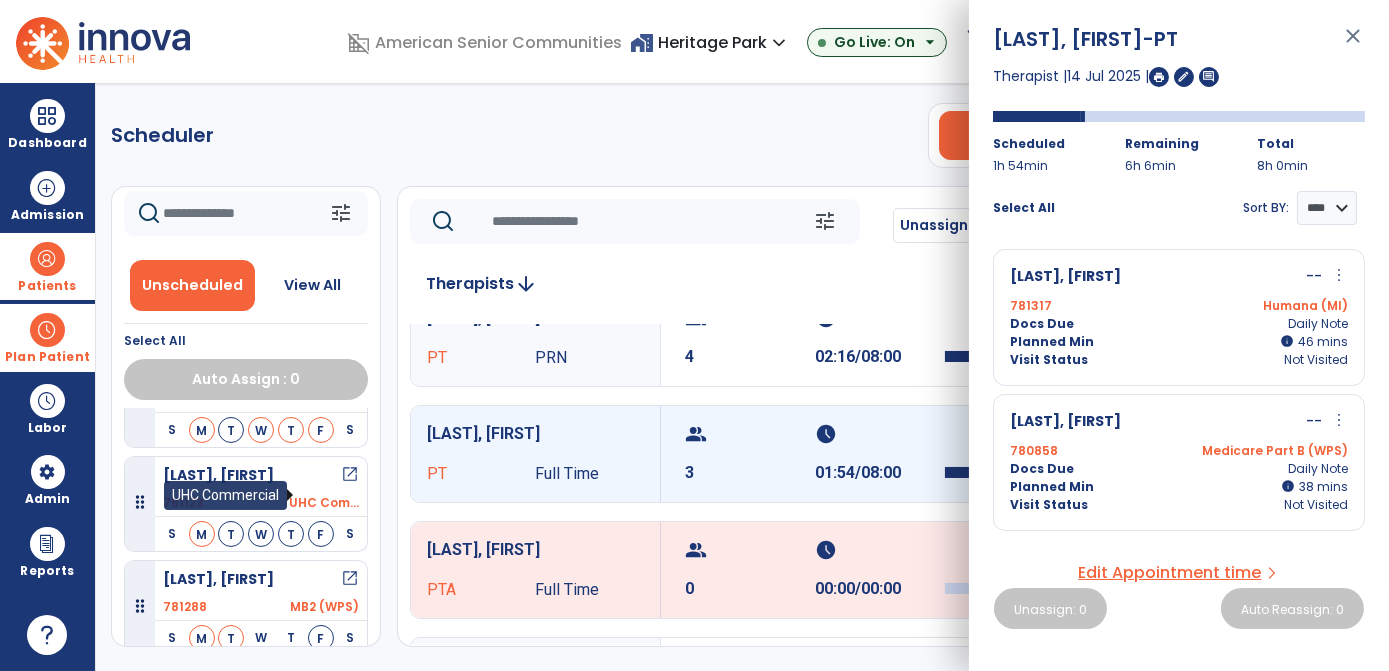 click on "UHC Com..." at bounding box center (324, 503) 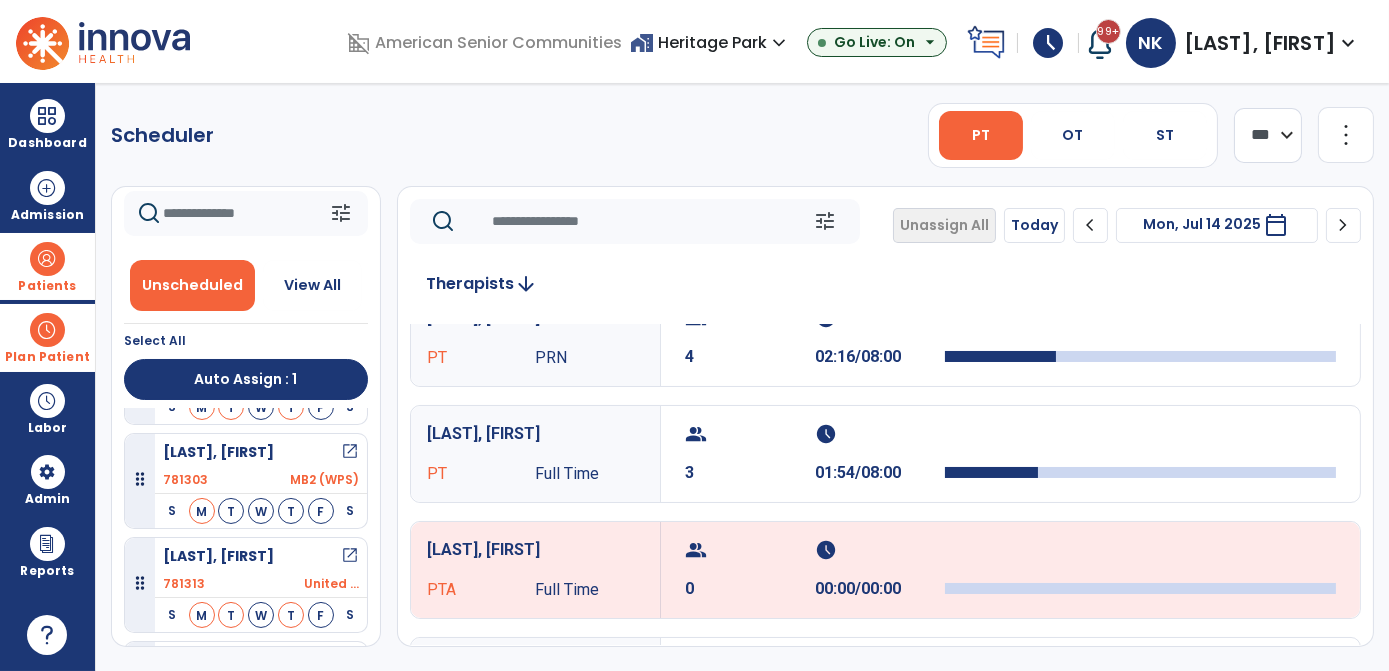 scroll, scrollTop: 0, scrollLeft: 0, axis: both 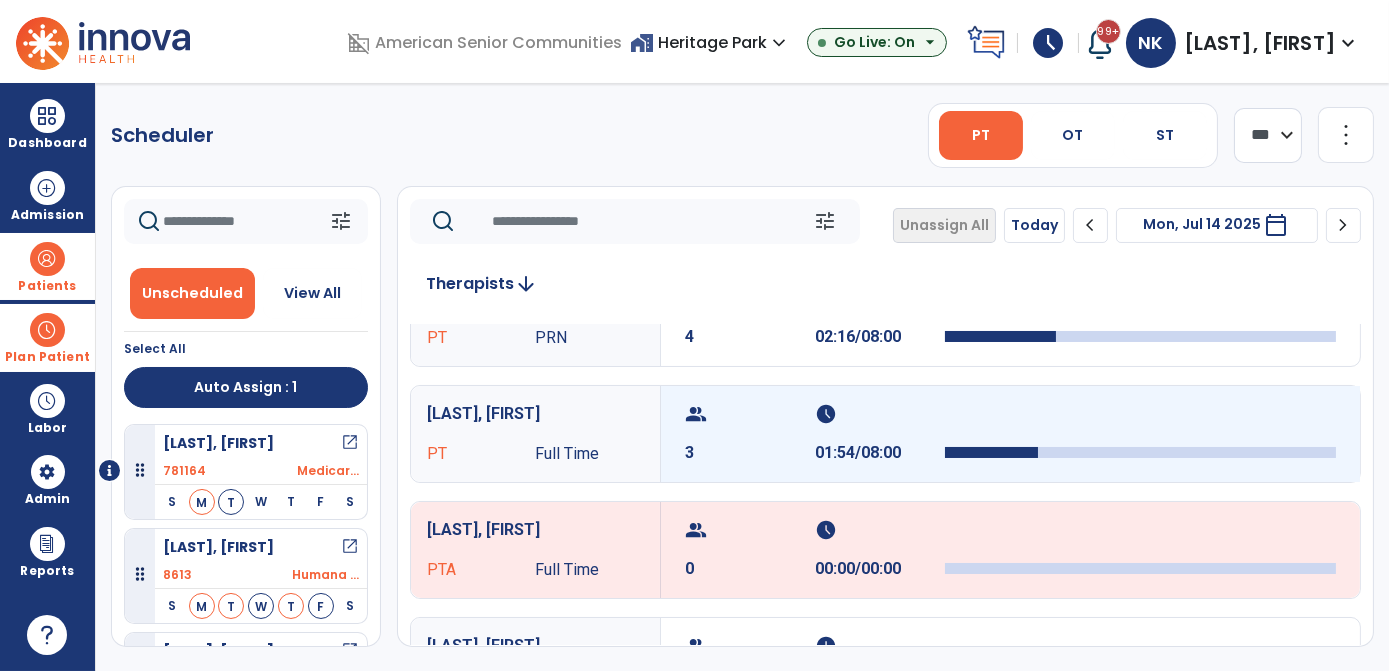 drag, startPoint x: 812, startPoint y: 444, endPoint x: 714, endPoint y: 435, distance: 98.4124 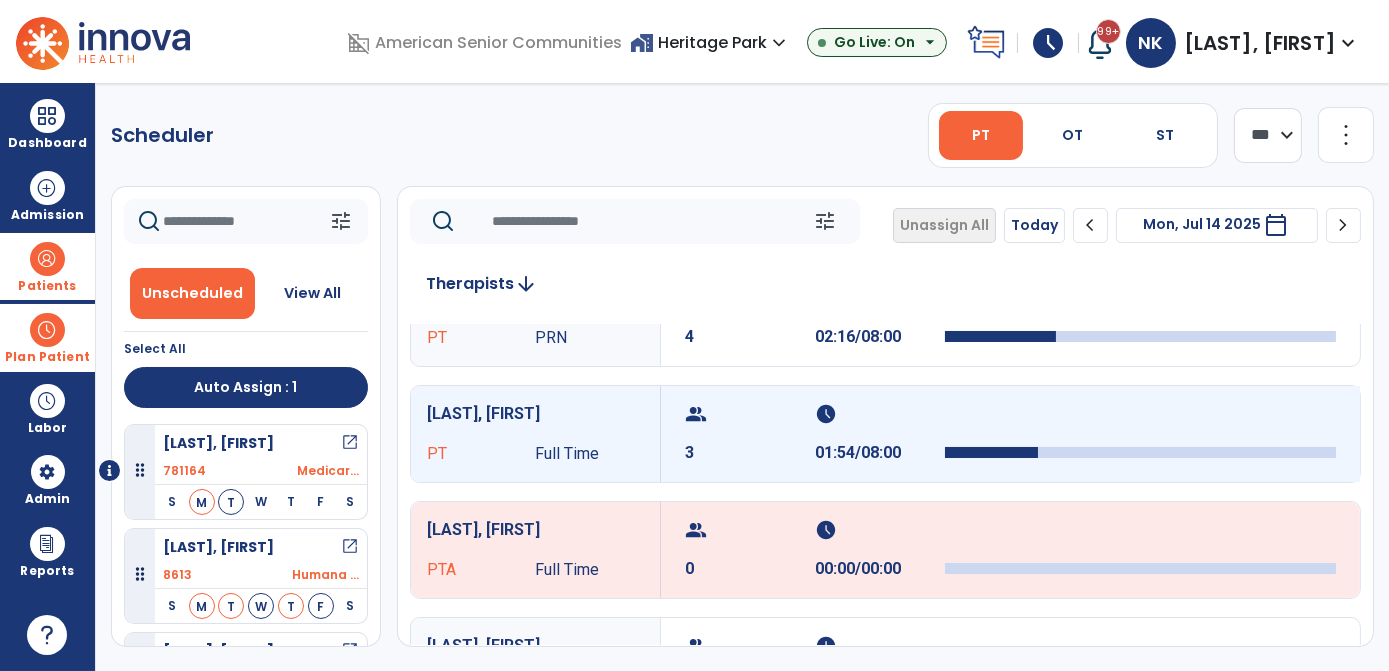 click on "group  3" at bounding box center (750, 434) 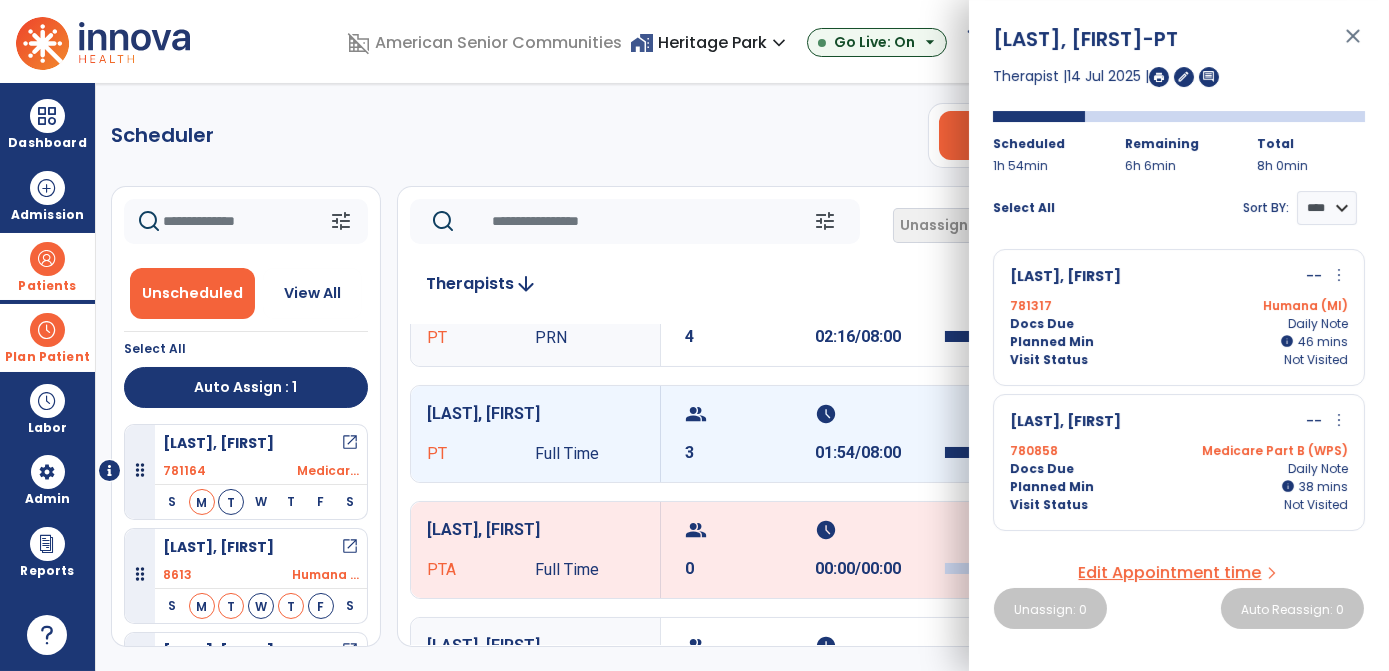click on "group  3" at bounding box center [750, 434] 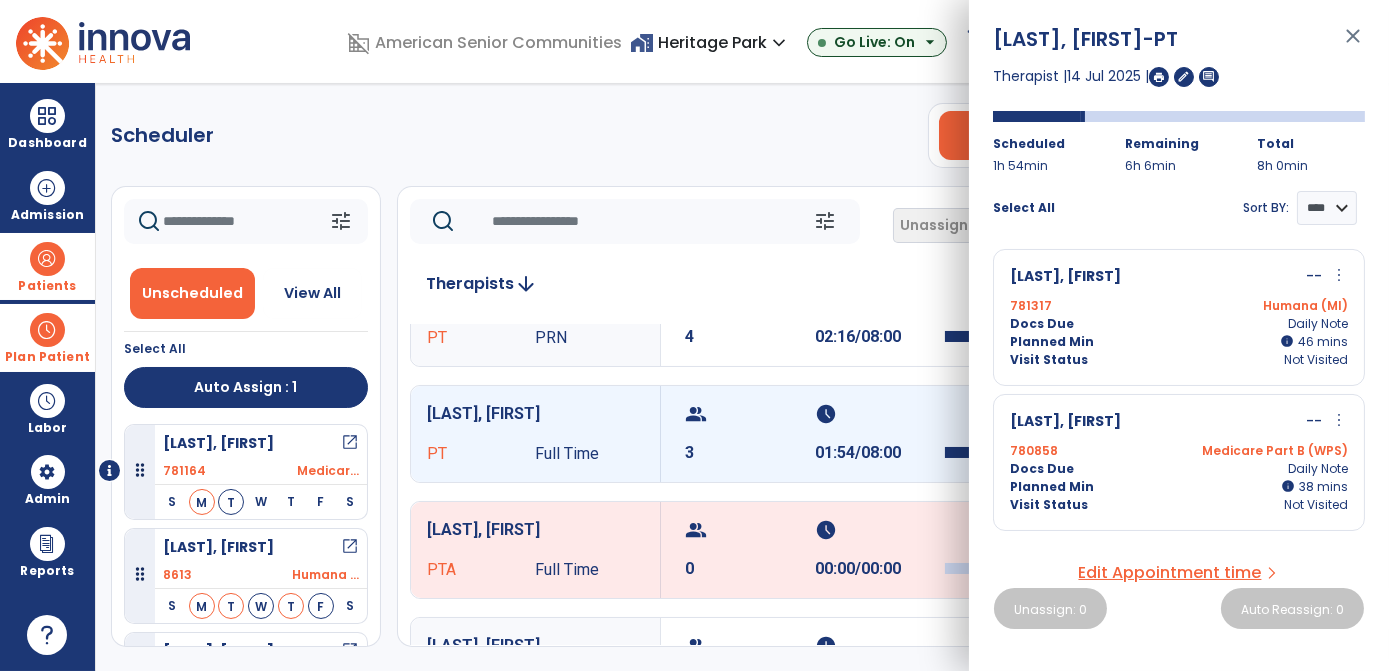 scroll, scrollTop: 137, scrollLeft: 0, axis: vertical 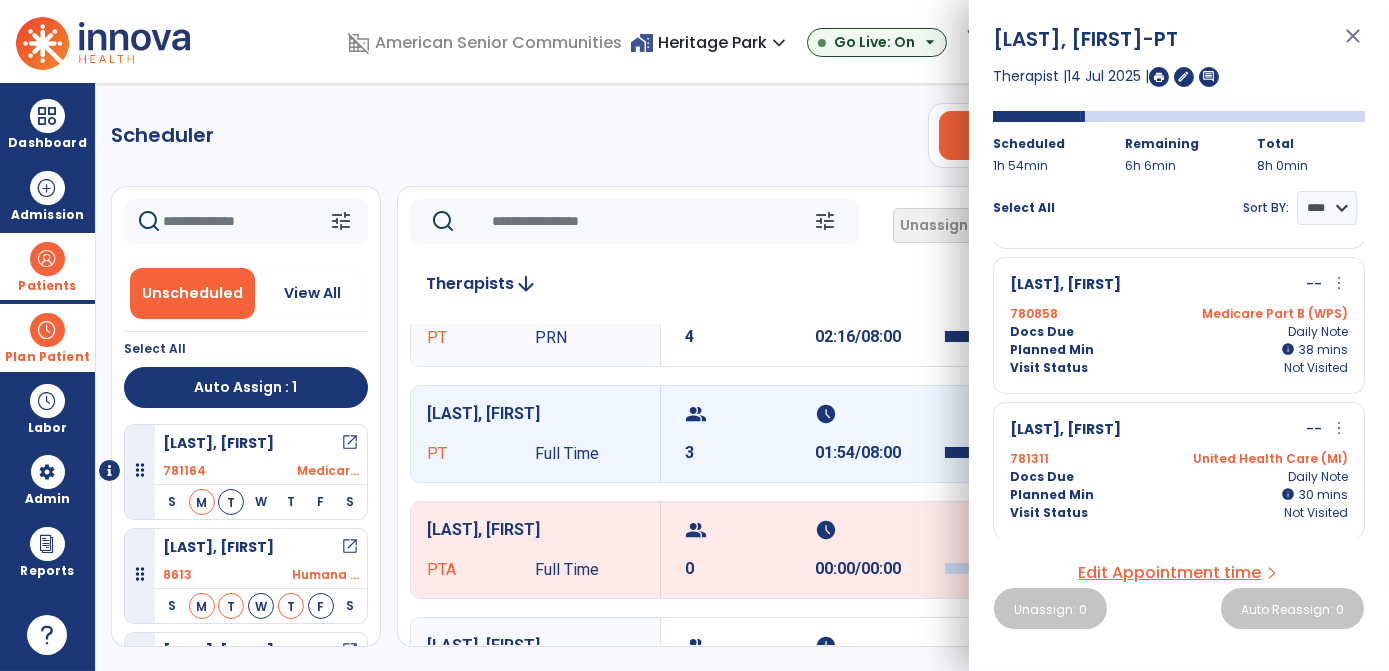 click on "more_vert" at bounding box center [1339, 428] 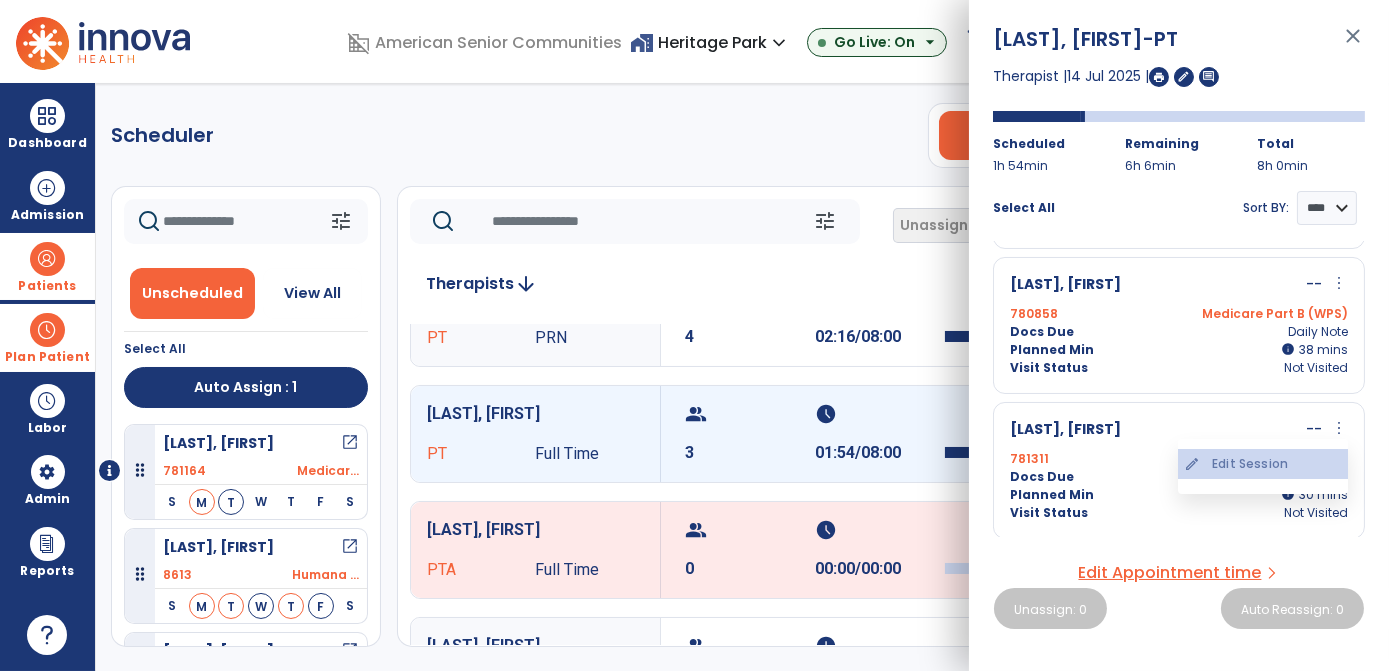 click on "edit   Edit Session" at bounding box center [1263, 464] 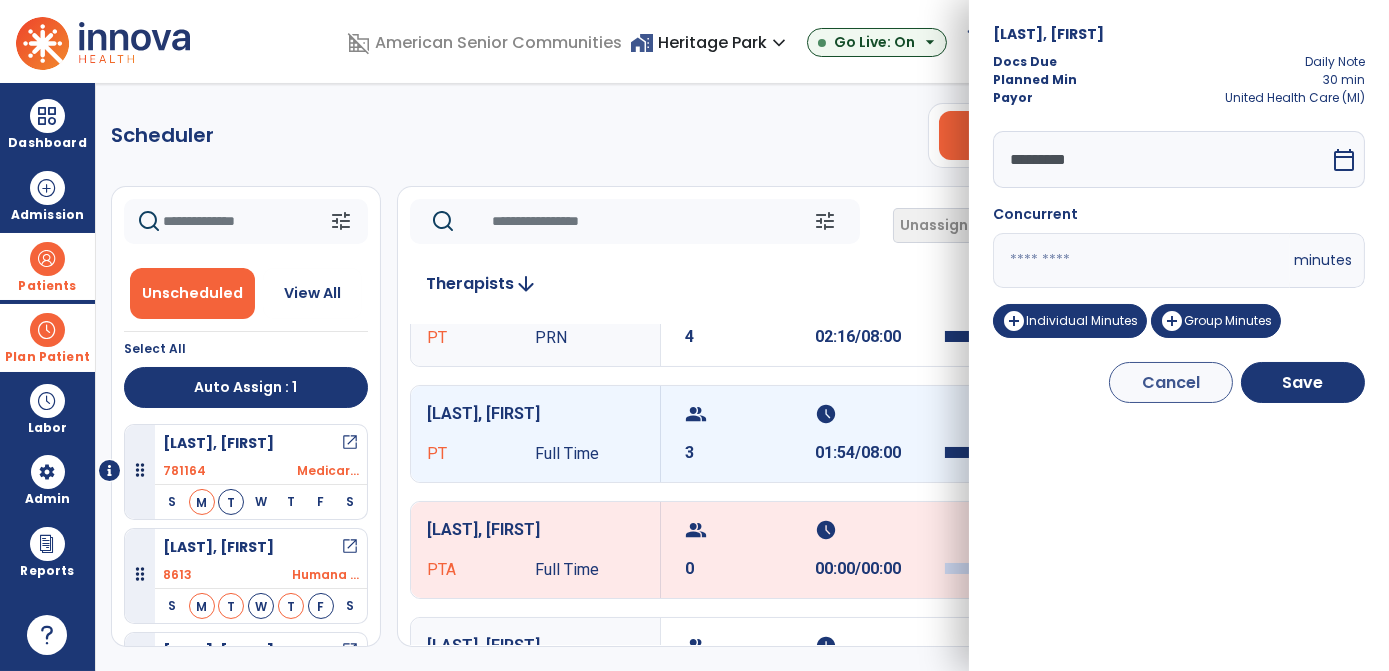 click on "**" at bounding box center (1141, 260) 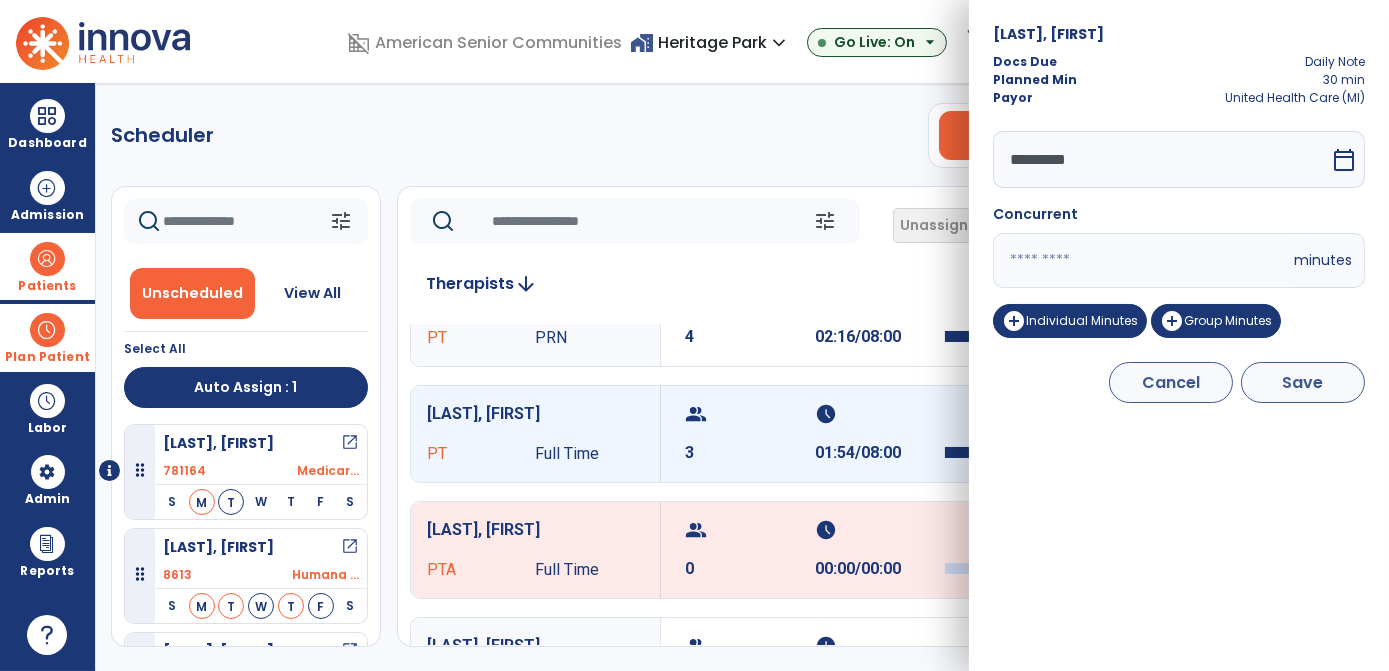 type on "**" 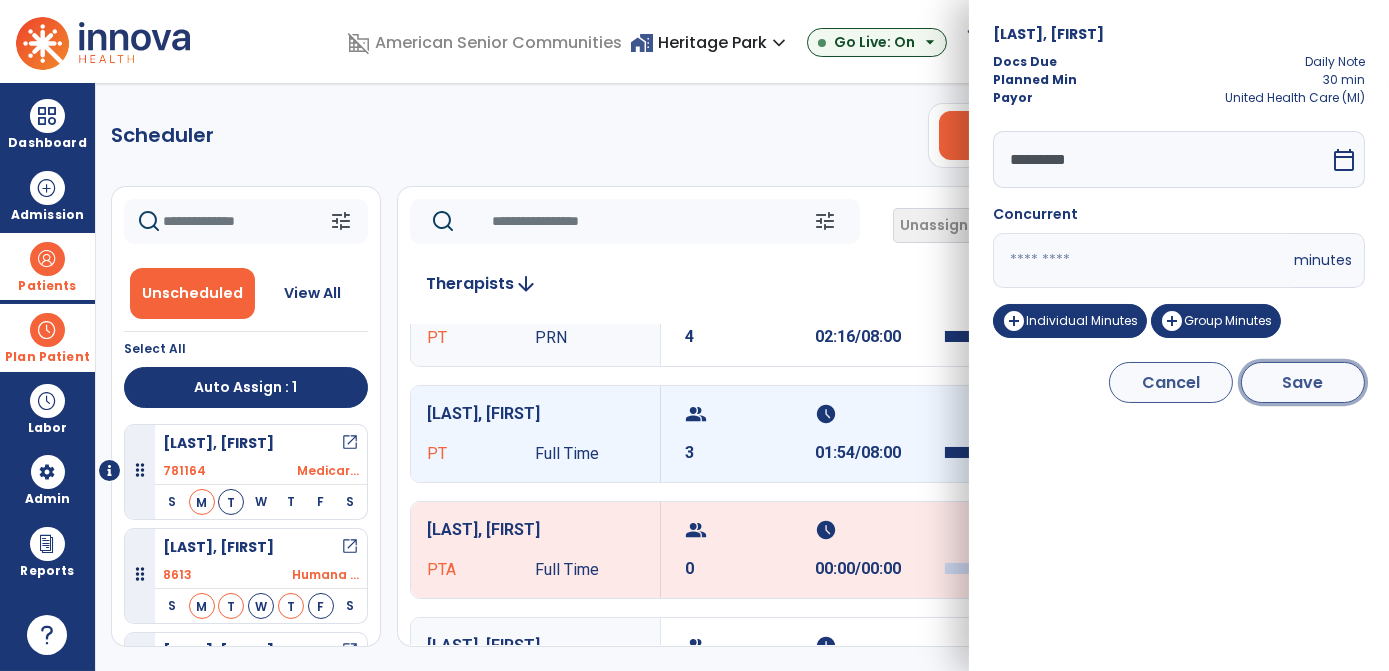 click on "Save" at bounding box center (1303, 382) 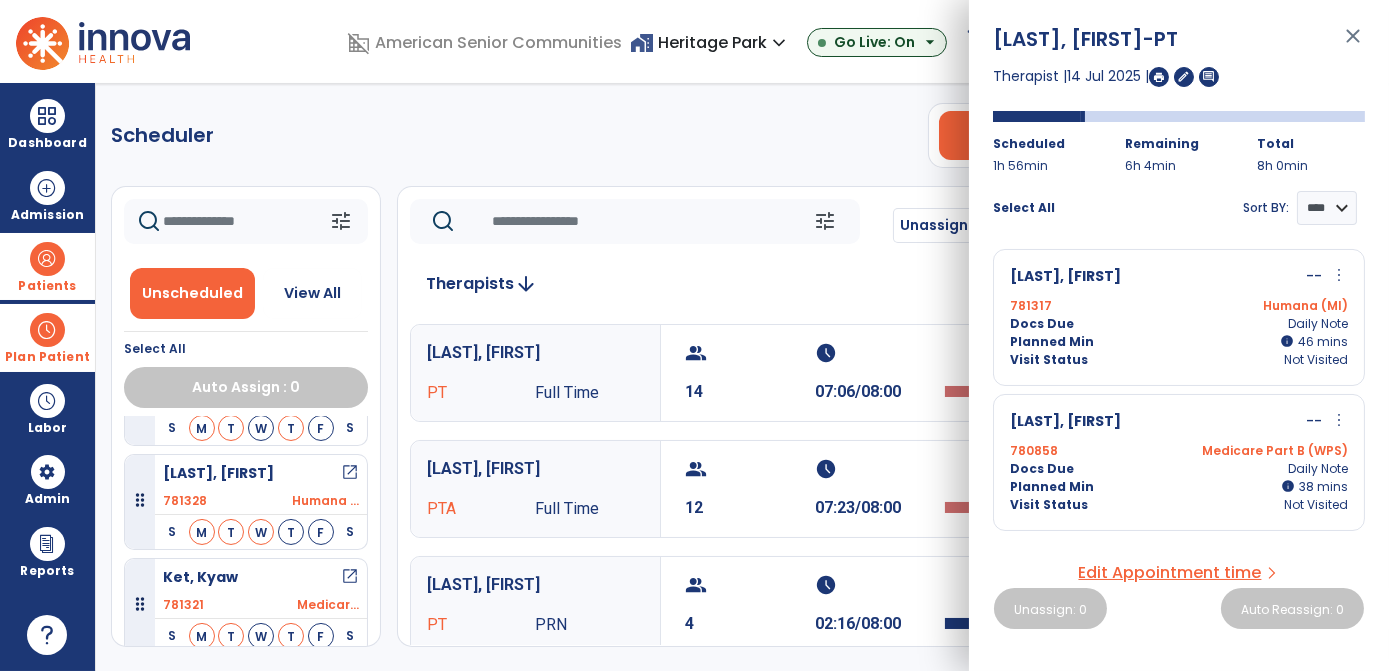 scroll, scrollTop: 387, scrollLeft: 0, axis: vertical 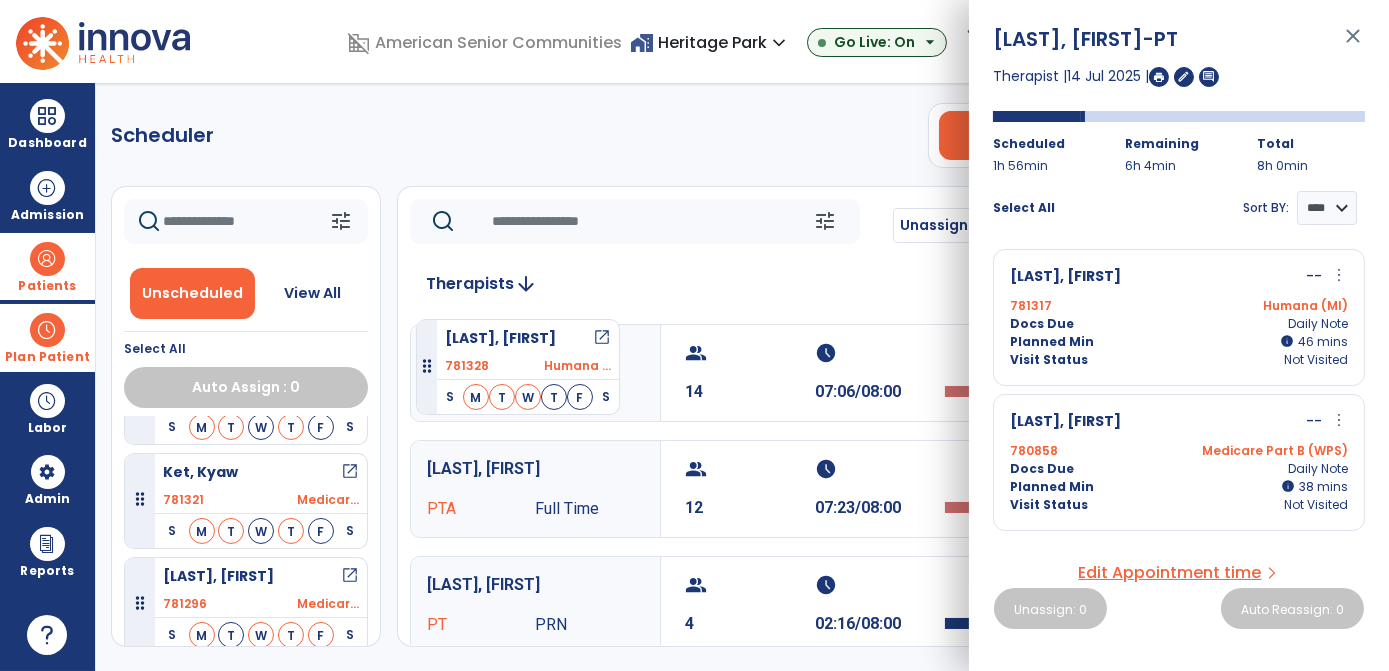 drag, startPoint x: 218, startPoint y: 490, endPoint x: 416, endPoint y: 311, distance: 266.9176 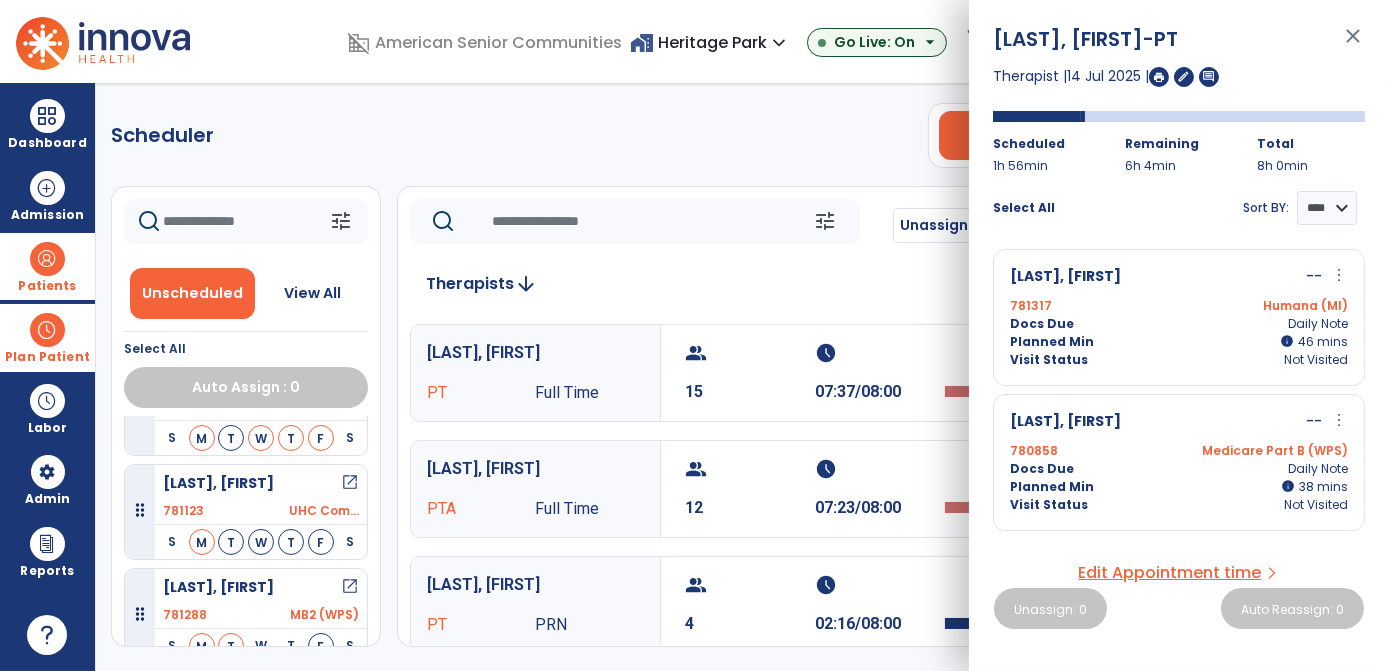 scroll, scrollTop: 585, scrollLeft: 0, axis: vertical 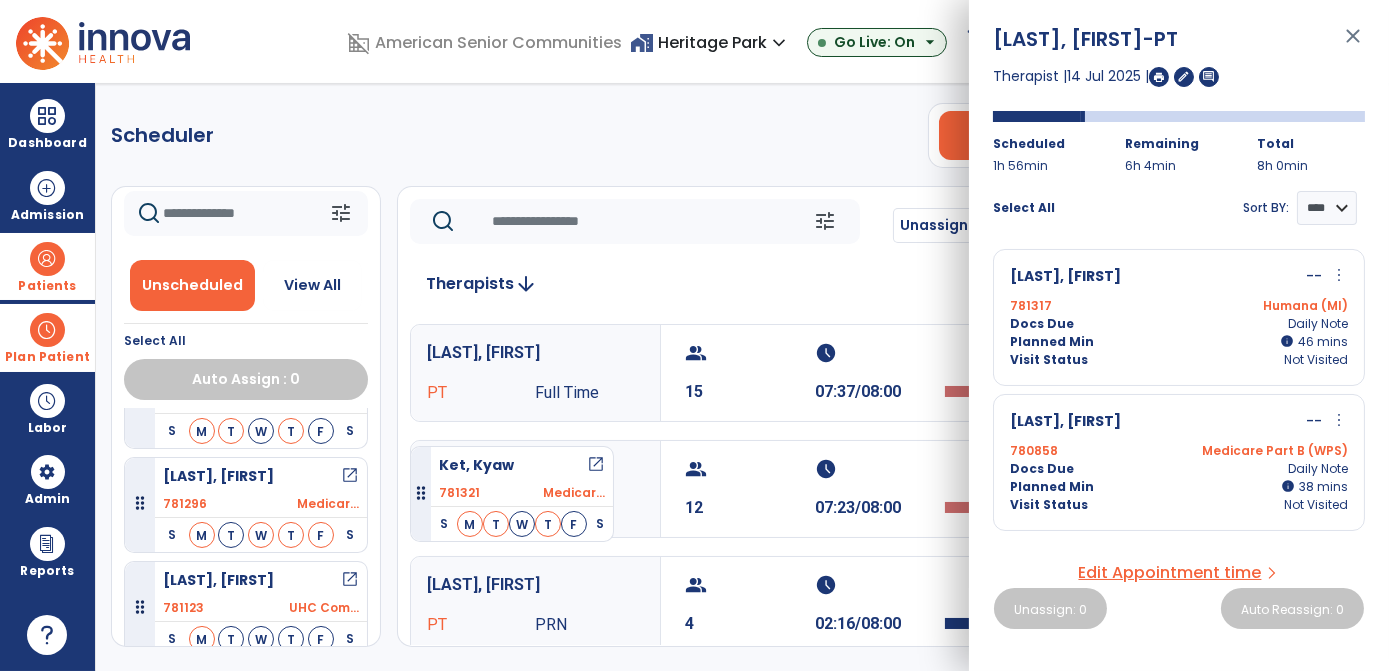 drag, startPoint x: 255, startPoint y: 487, endPoint x: 410, endPoint y: 434, distance: 163.81087 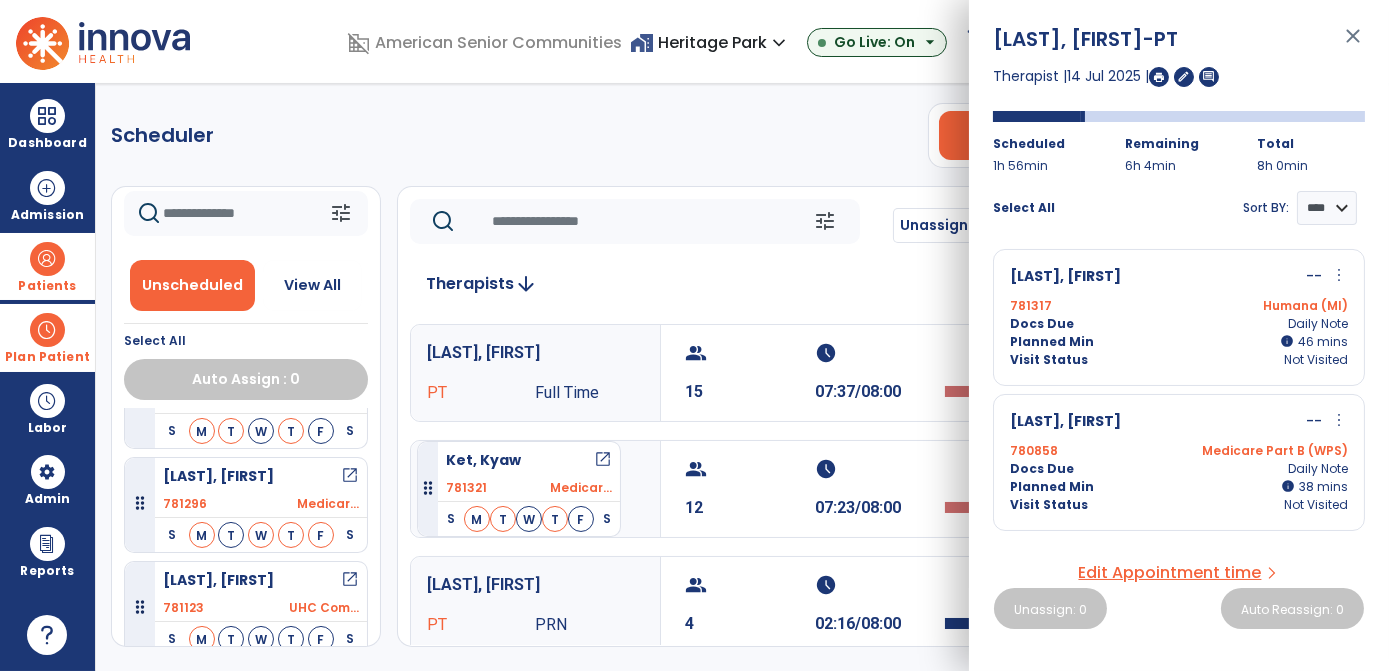 drag, startPoint x: 325, startPoint y: 494, endPoint x: 408, endPoint y: 431, distance: 104.20173 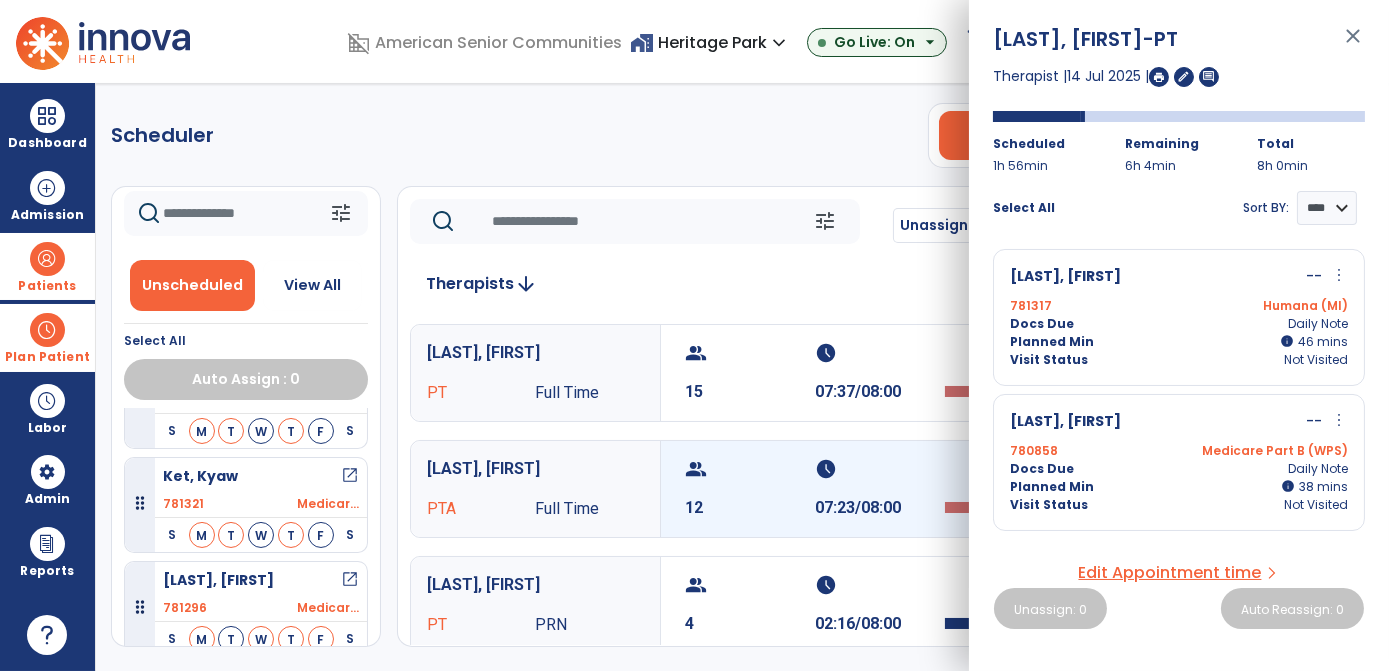 click on "group  12  schedule  07:23/08:00" at bounding box center [1010, 489] 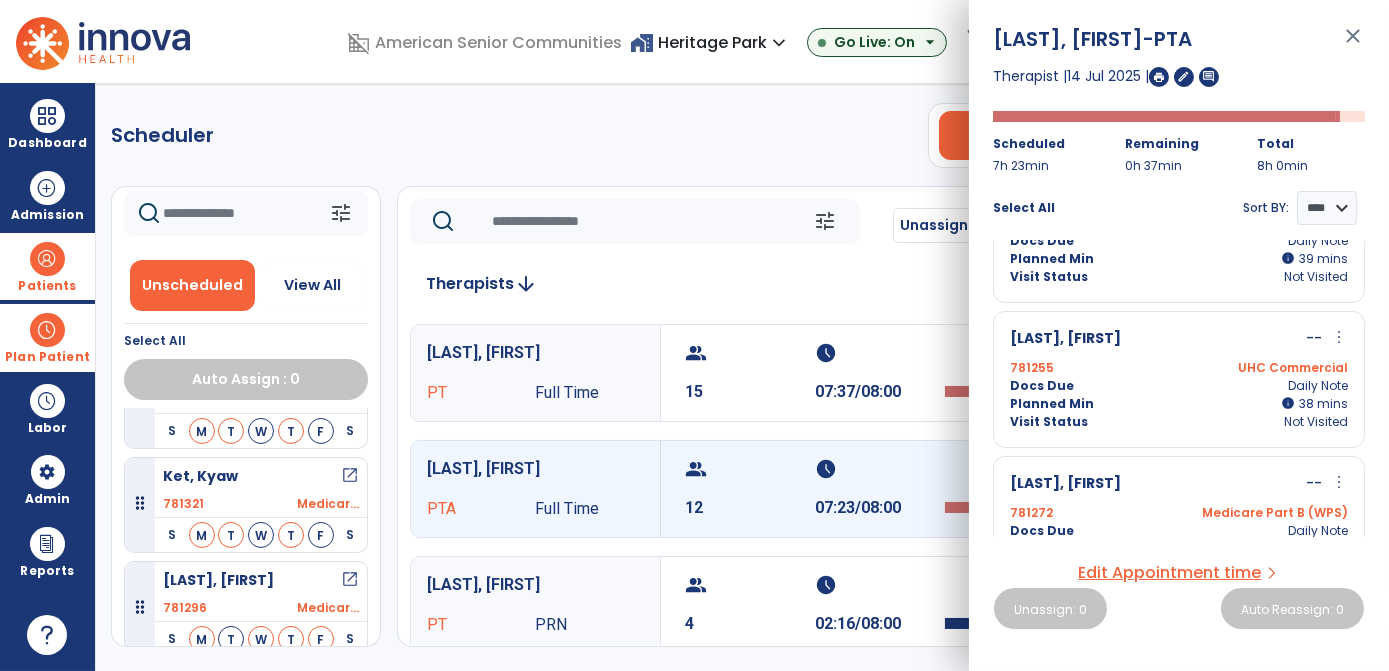 scroll, scrollTop: 1098, scrollLeft: 0, axis: vertical 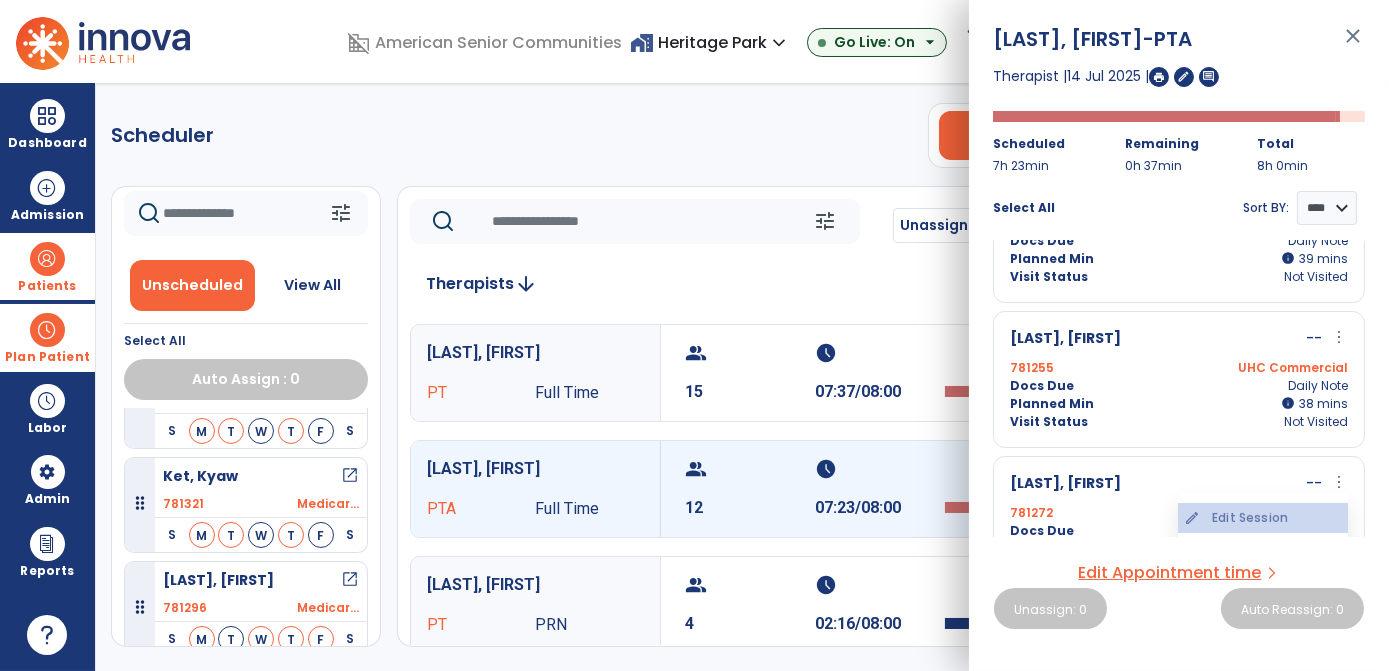 click on "edit   Edit Session" at bounding box center (1263, 518) 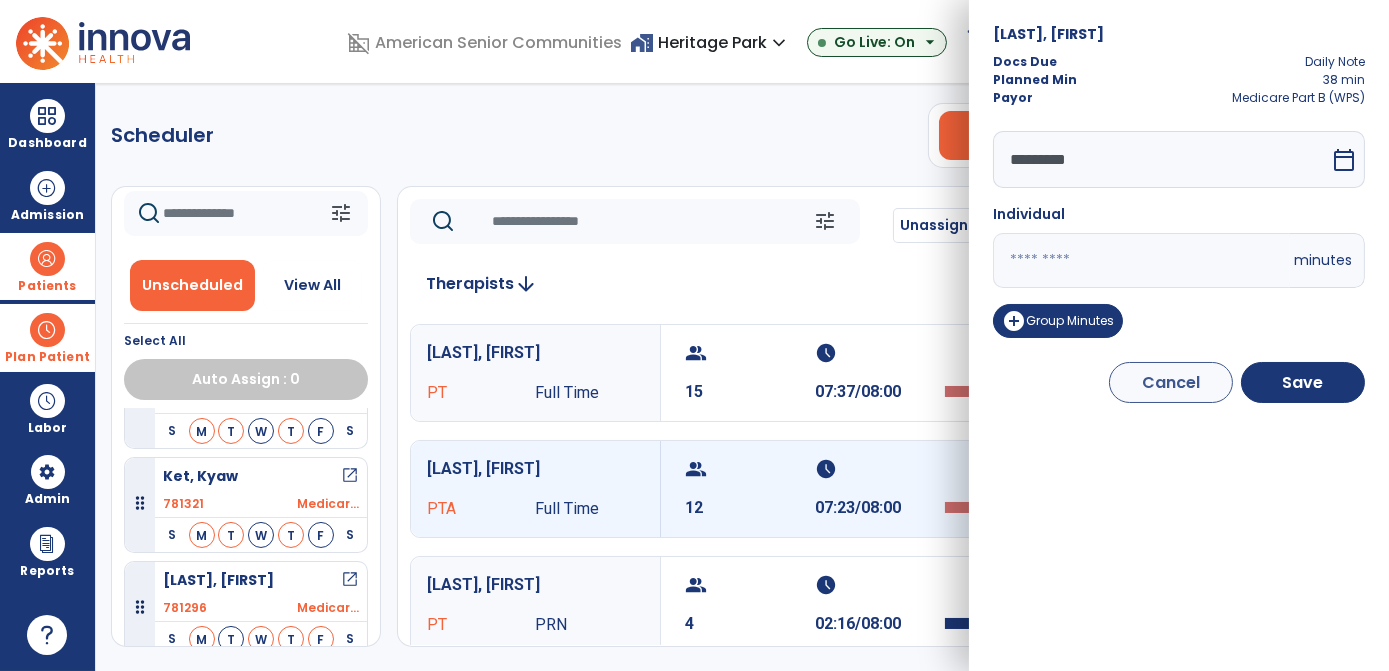 drag, startPoint x: 1037, startPoint y: 273, endPoint x: 844, endPoint y: 293, distance: 194.03351 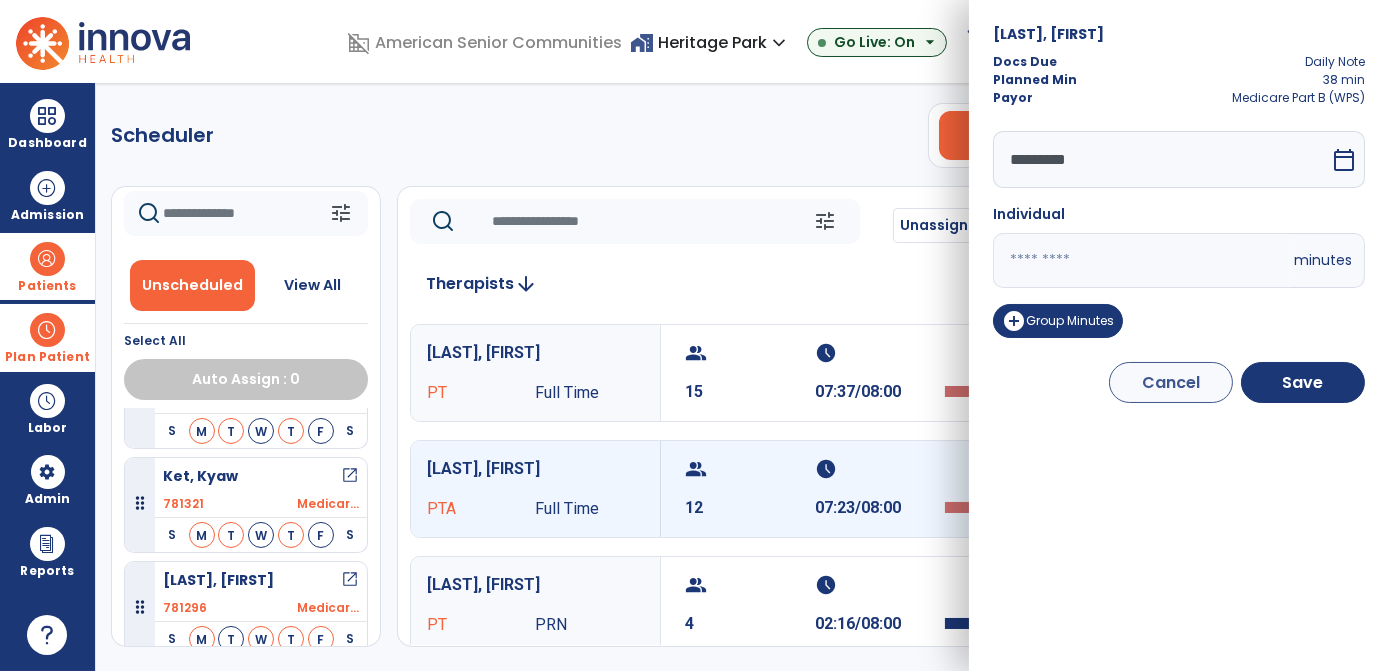 click on "domain_disabled   American Senior Communities   home_work   [LOCATION]   expand_more   ASC-Sandbox   [LOCATION]   Coventry Meadows   Heritage Park  Go Live: On  arrow_drop_down  schedule My Time:   Sunday, Jul 13   Open your timecard  arrow_right 99+ Notifications Mark as read Census Alert - A01 Today at 2:32 PM | [LOCATION] Census Alert - A01 Today at 12:07 PM | [LOCATION] Census Alert - A01 Today at 12:02 PM | [LOCATION] Census Alert - A21 Today at 8:42 AM | [LOCATION] Census Alert - A08 Yesterday at 11:27 AM | [LOCATION] See all Notifications  NK   [LAST], [FIRST]   expand_more   home   Home   person   Profile   manage_accounts   Admin   help   Help   logout   Log out  Dashboard  dashboard  Therapist Dashboard  view_quilt  Operations Dashboard Admission Patients  format_list_bulleted  Patient List  space_dashboard  Patient Board  insert_chart  PDPM Board Plan Patient  event_note  Planner  content_paste_go  Scheduler  content_paste_go  Labor S" at bounding box center (694, 335) 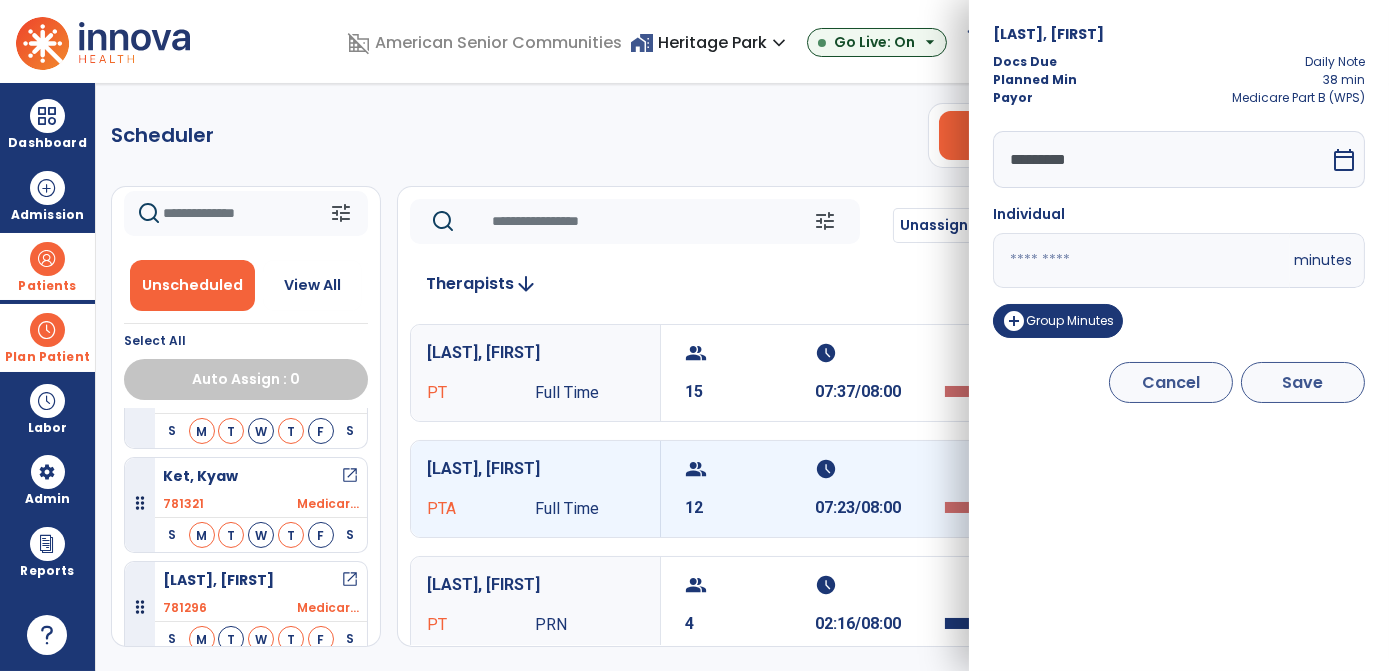type on "*" 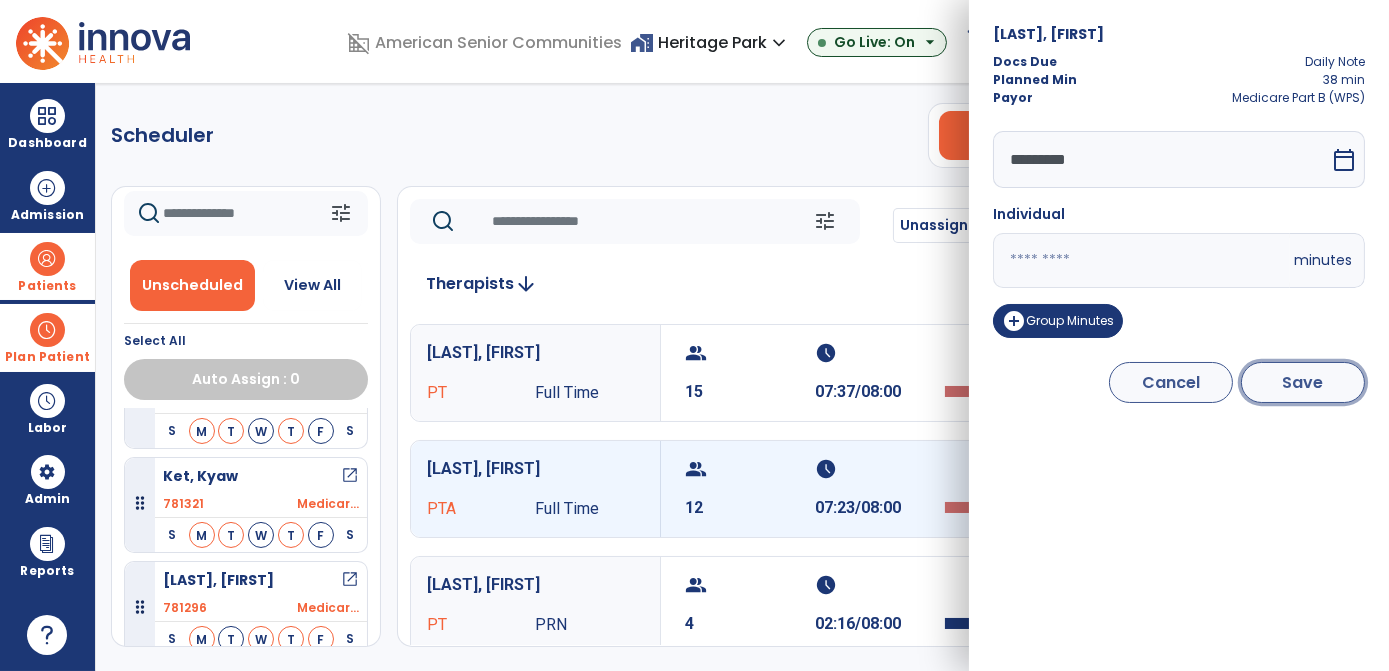 click on "Save" at bounding box center [1303, 382] 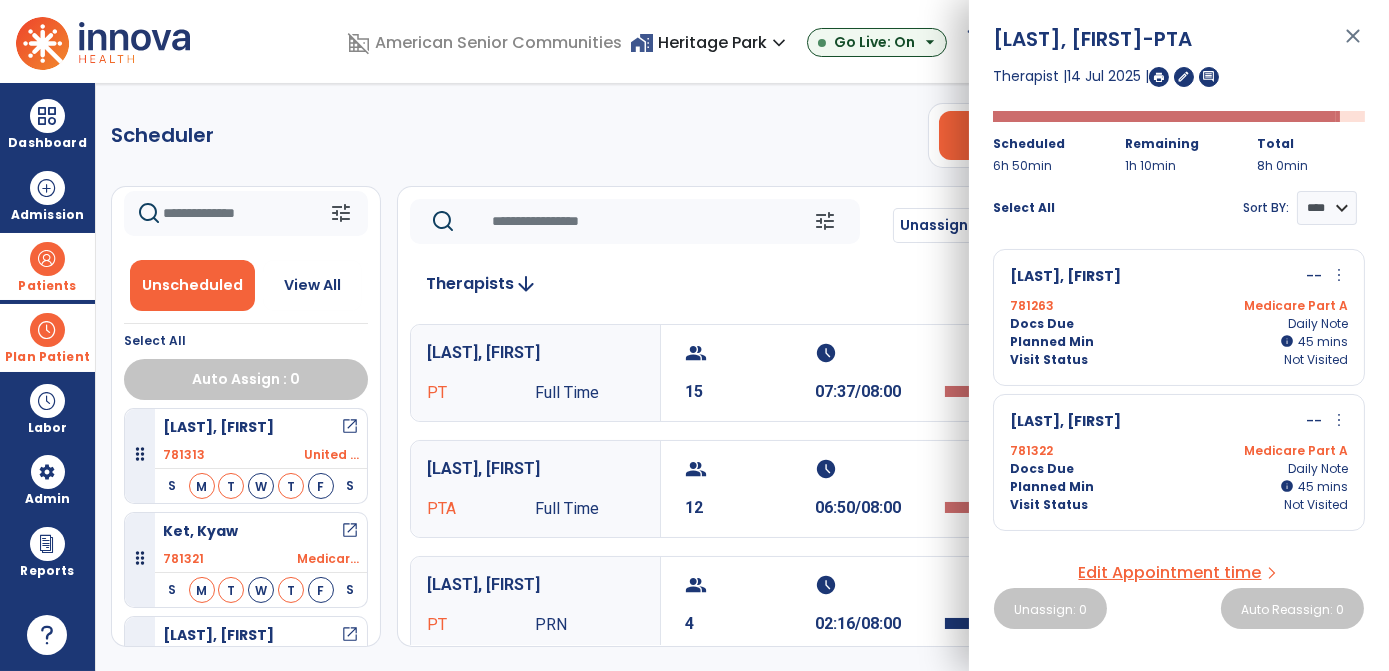 scroll, scrollTop: 322, scrollLeft: 0, axis: vertical 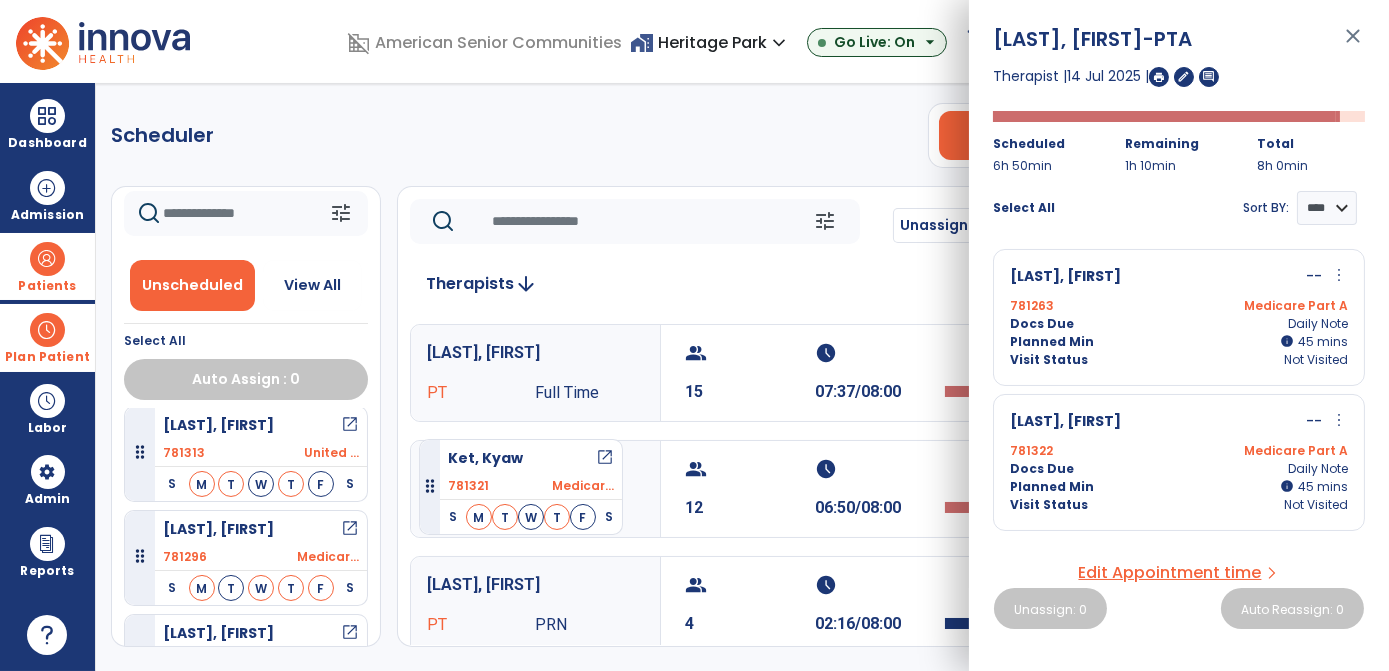 drag, startPoint x: 314, startPoint y: 553, endPoint x: 419, endPoint y: 431, distance: 160.96272 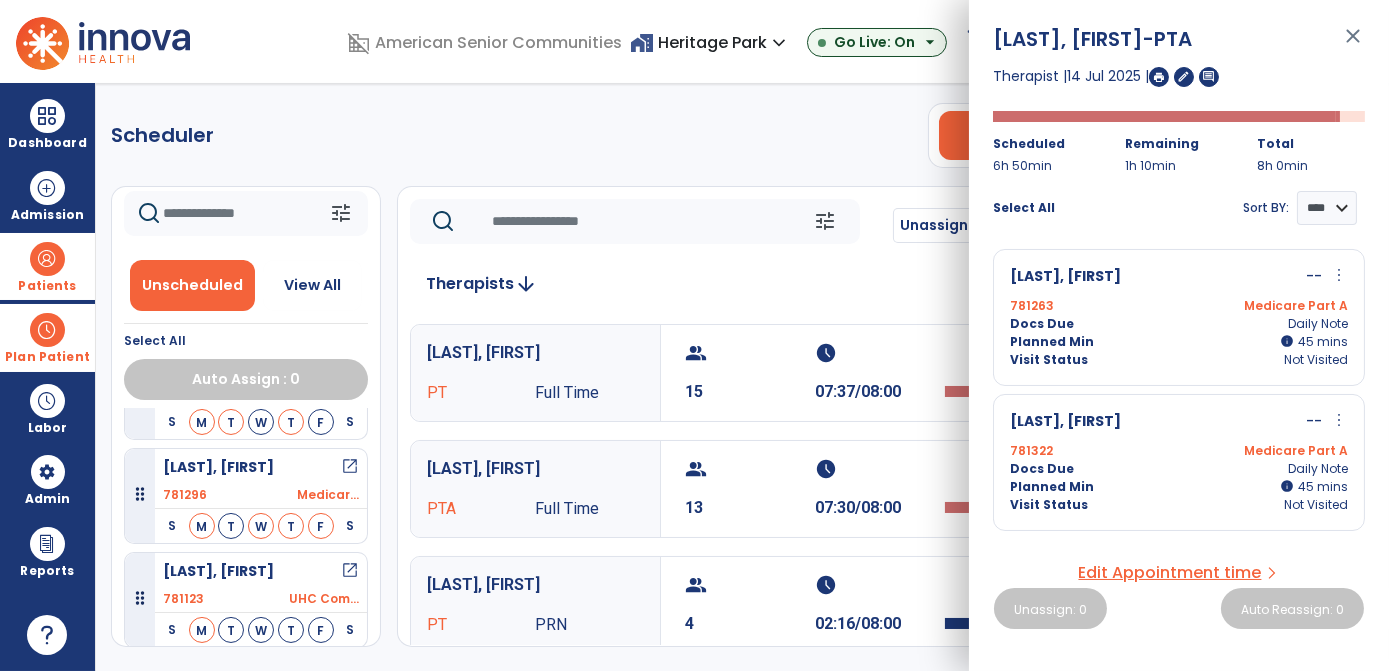 scroll, scrollTop: 482, scrollLeft: 0, axis: vertical 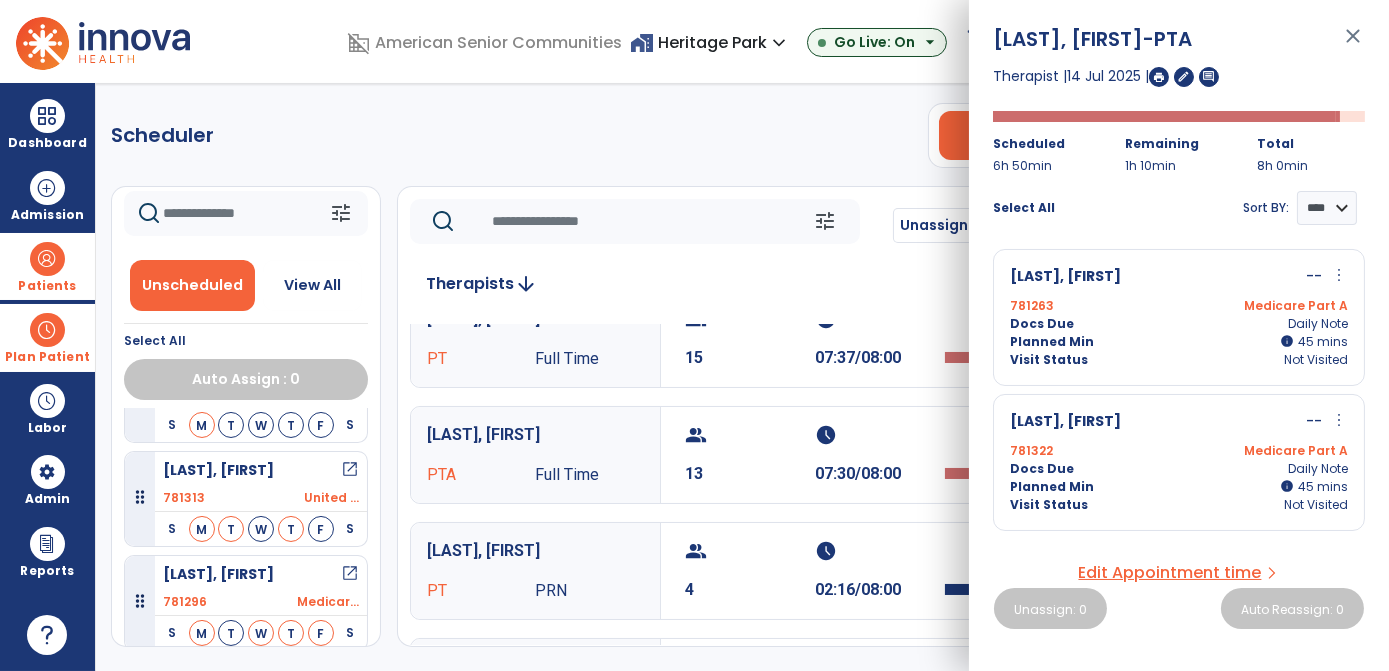 click on "[LAST], [FIRST]" at bounding box center [535, 551] 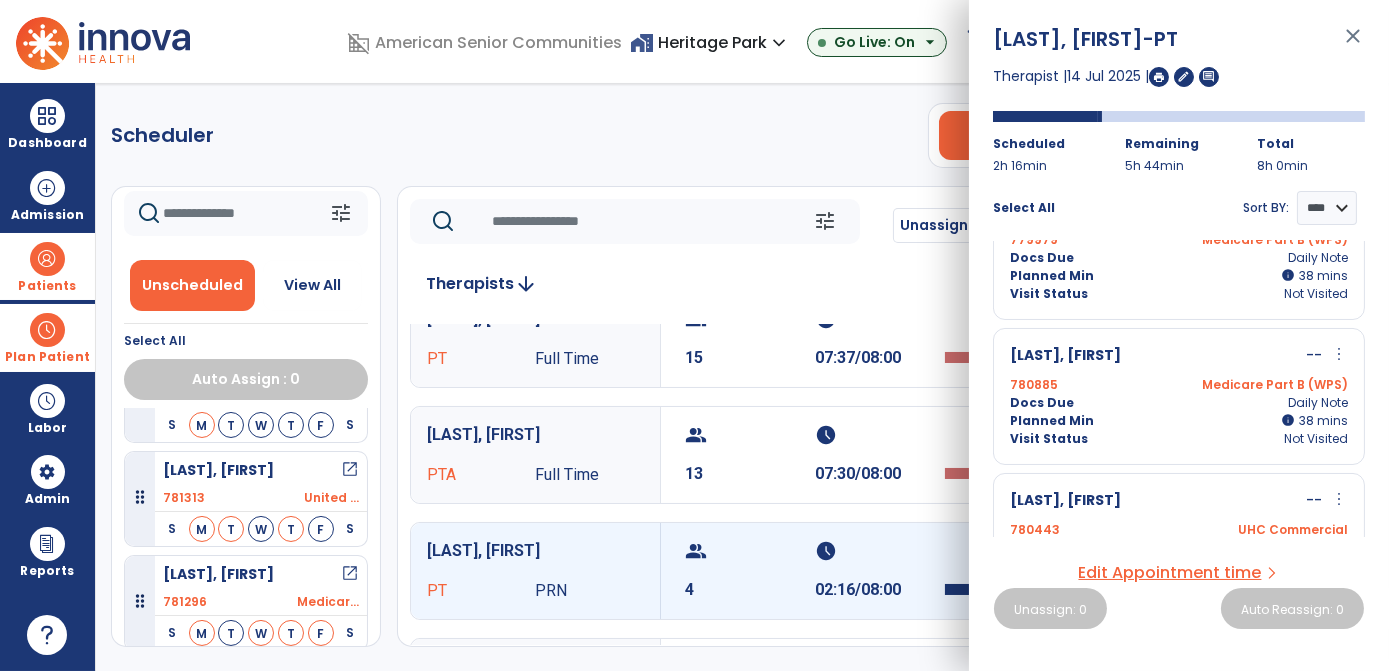 scroll, scrollTop: 67, scrollLeft: 0, axis: vertical 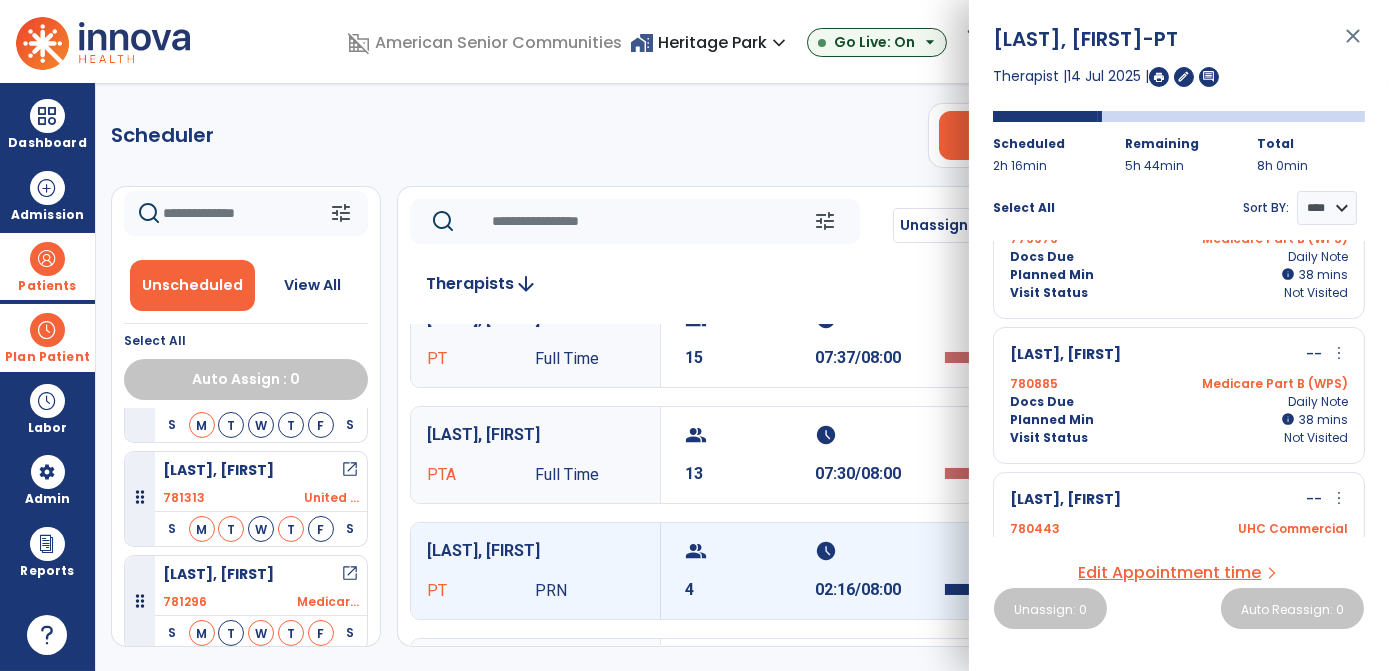 click on "Planned Min  info   38 I 38 mins" at bounding box center [1179, 420] 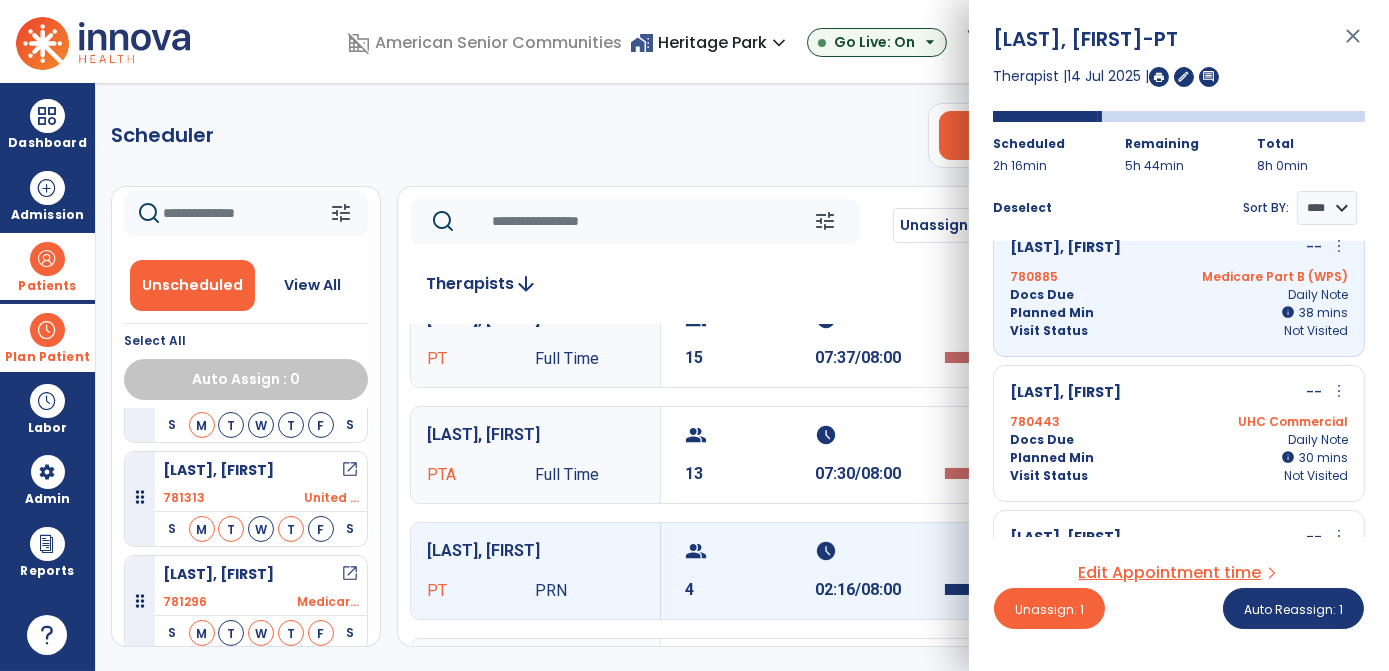 scroll, scrollTop: 281, scrollLeft: 0, axis: vertical 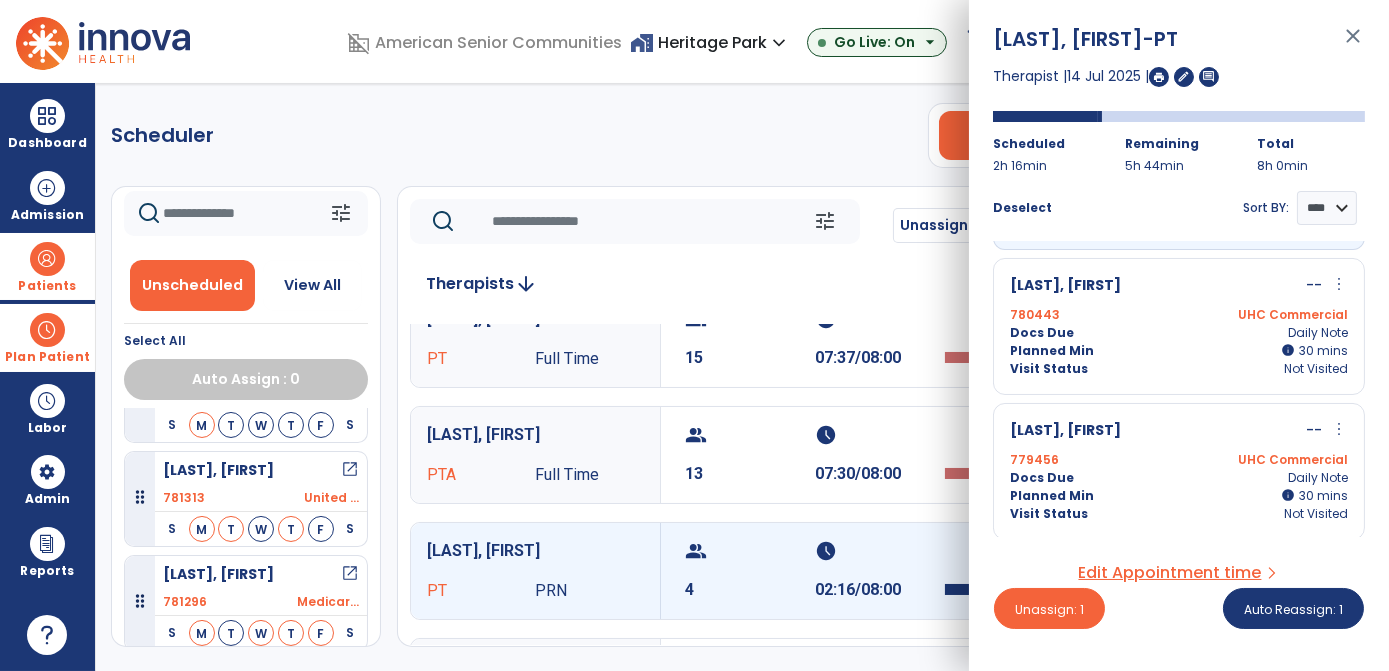 click on "UHC Commercial" at bounding box center [1263, 460] 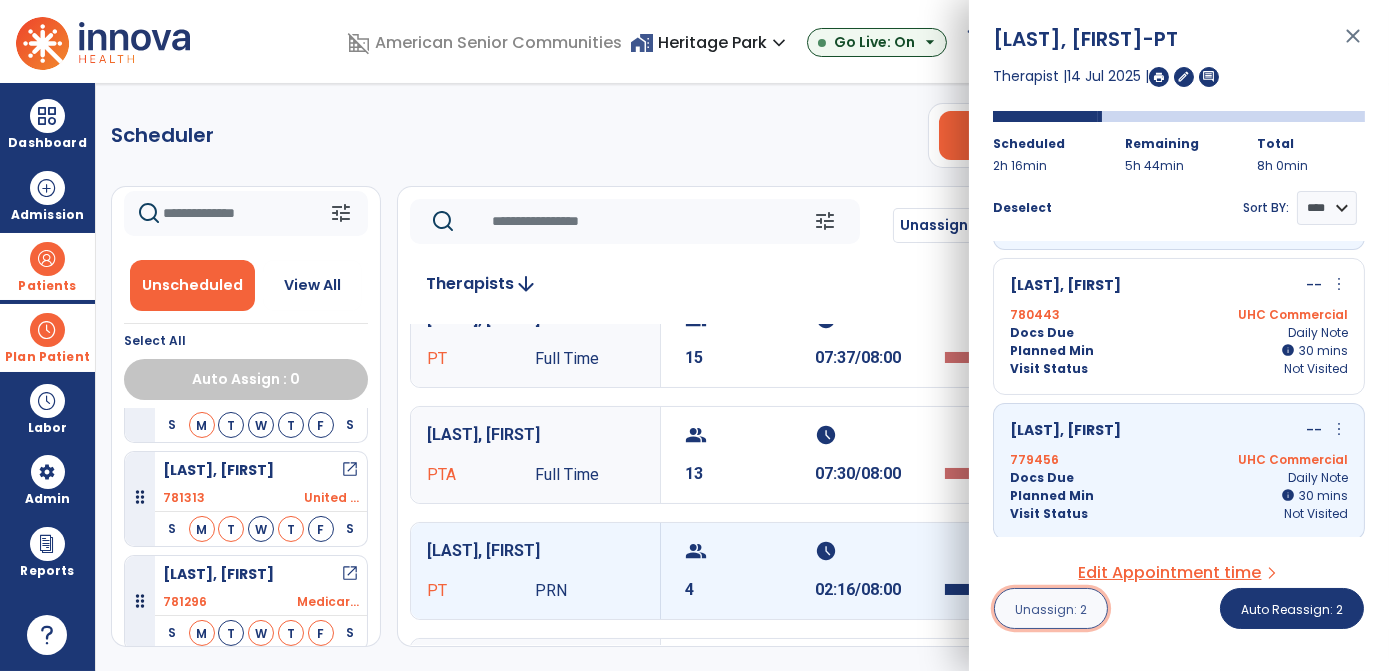 click on "Unassign: 2" at bounding box center (1051, 609) 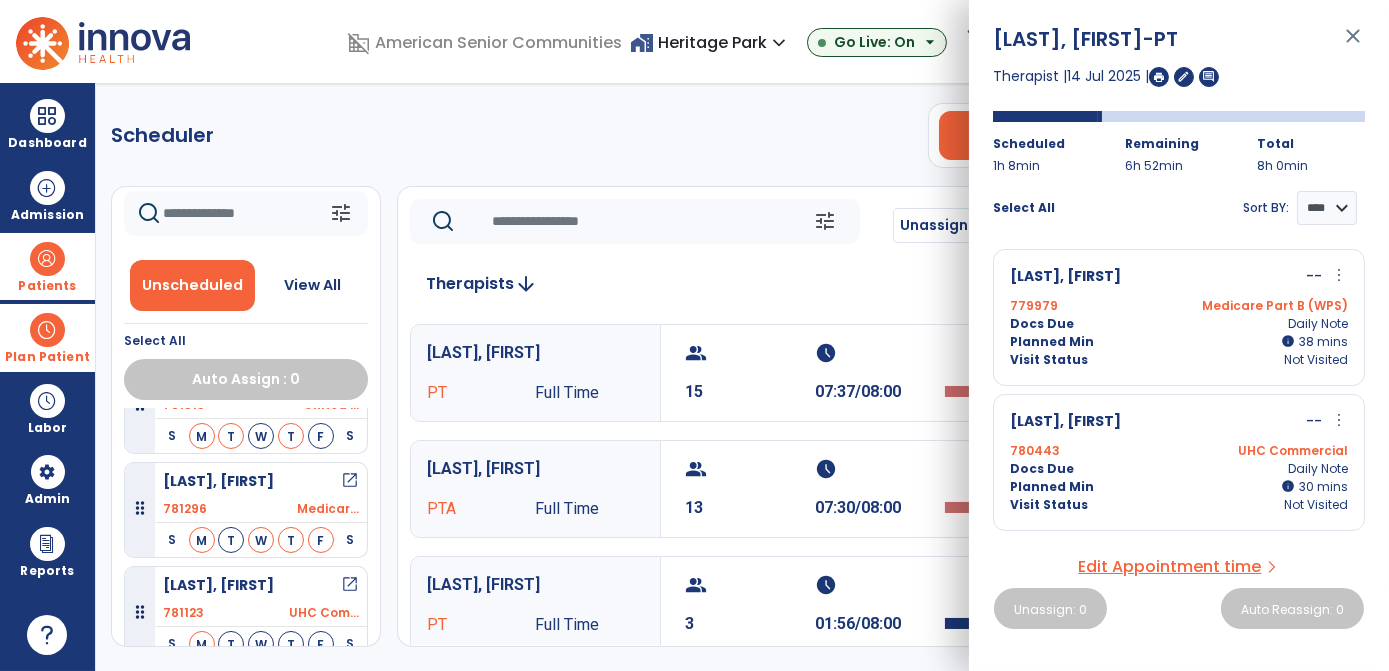 scroll, scrollTop: 484, scrollLeft: 0, axis: vertical 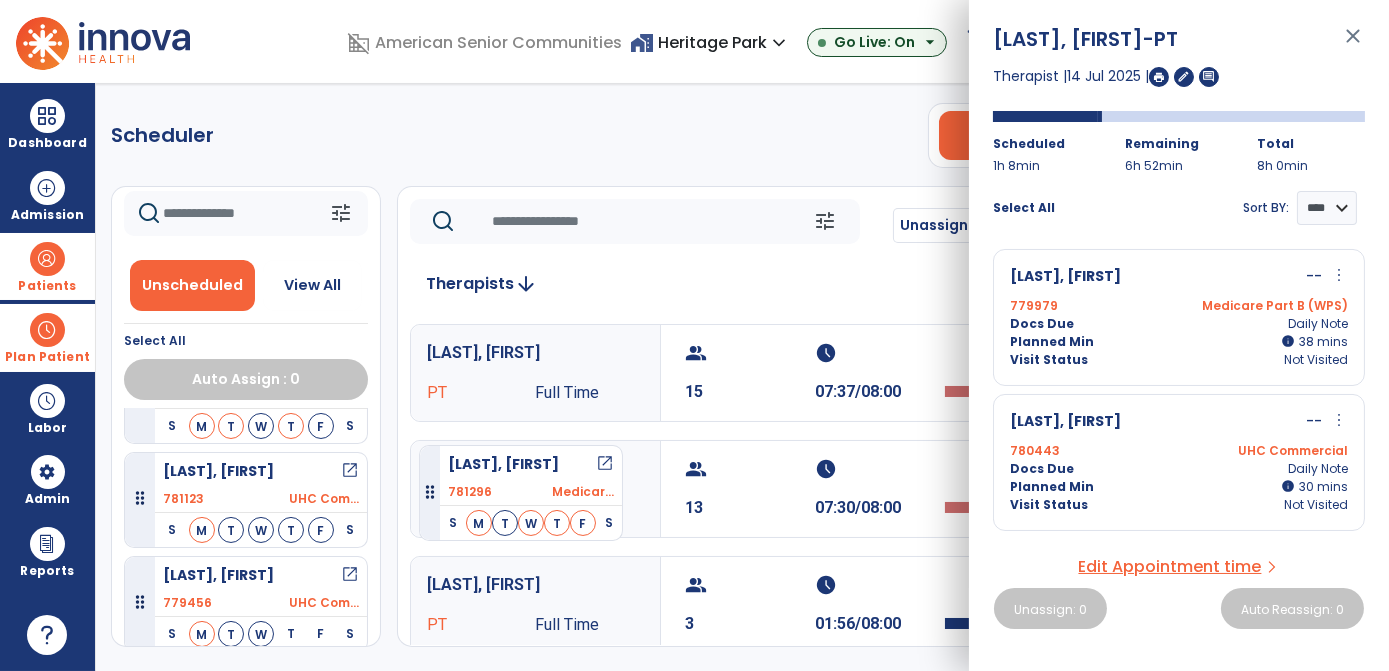 drag, startPoint x: 340, startPoint y: 496, endPoint x: 418, endPoint y: 436, distance: 98.40732 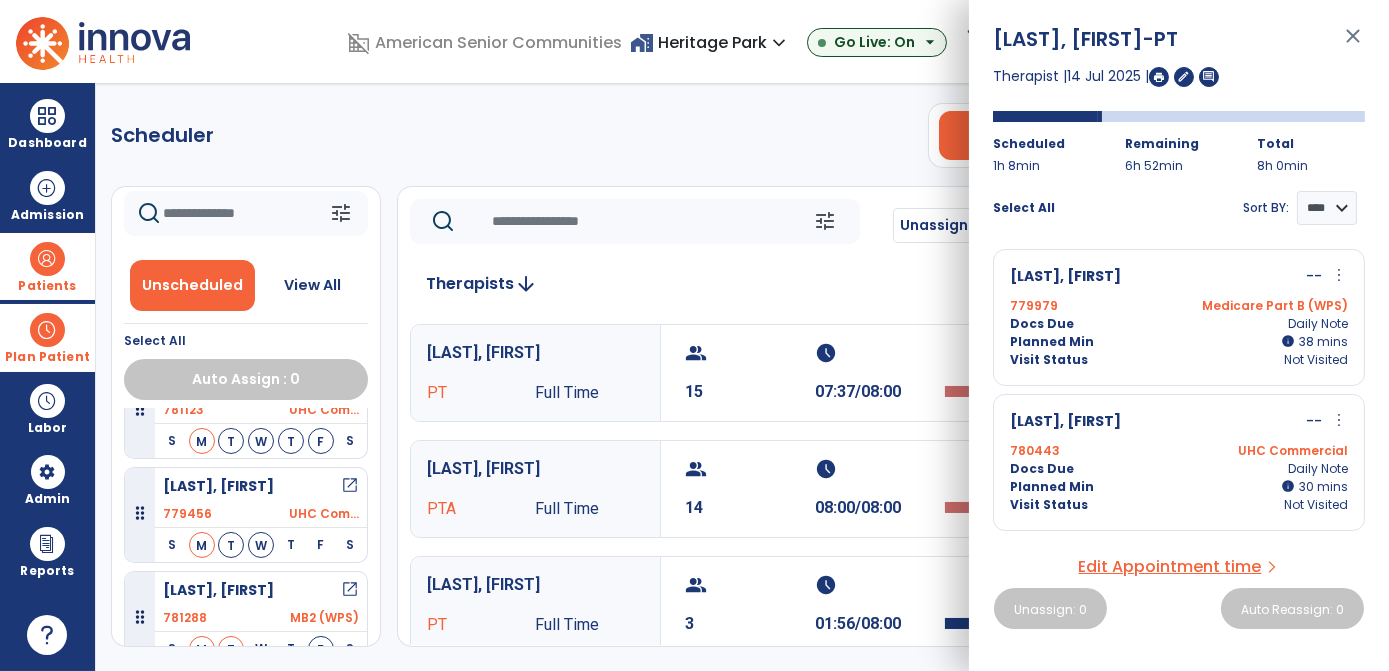 scroll, scrollTop: 585, scrollLeft: 0, axis: vertical 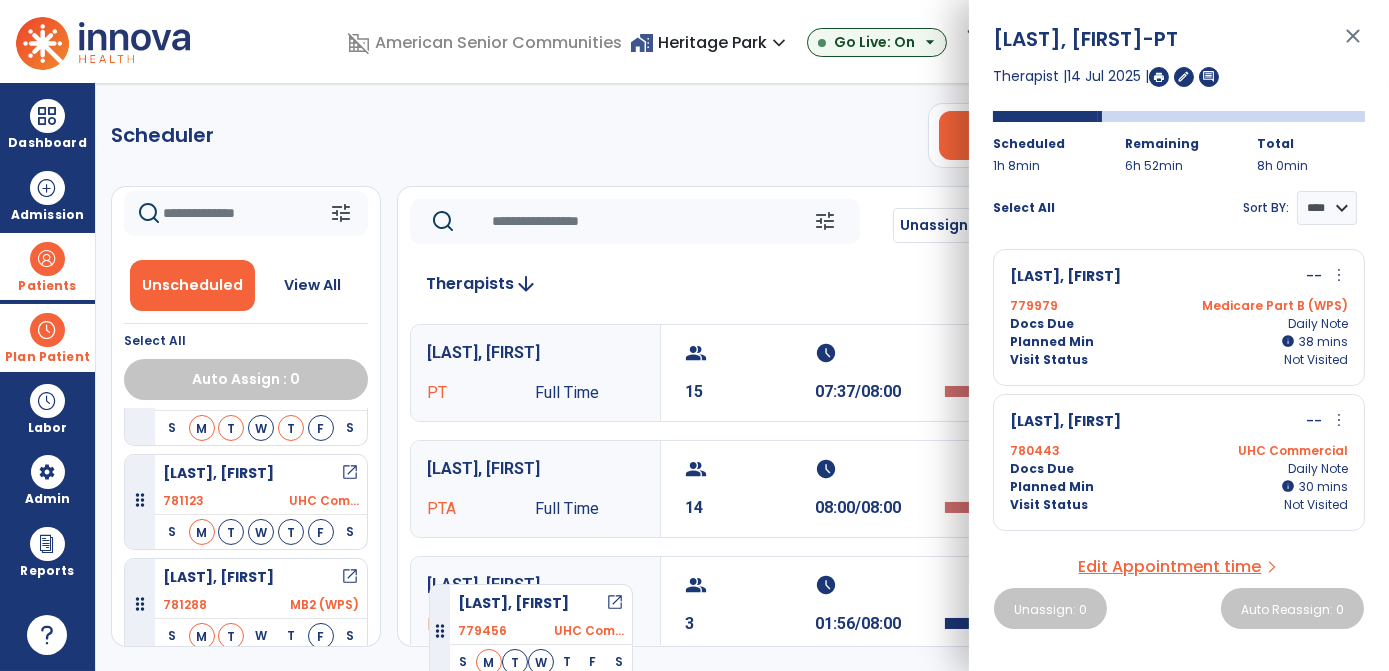 drag, startPoint x: 317, startPoint y: 516, endPoint x: 423, endPoint y: 553, distance: 112.27199 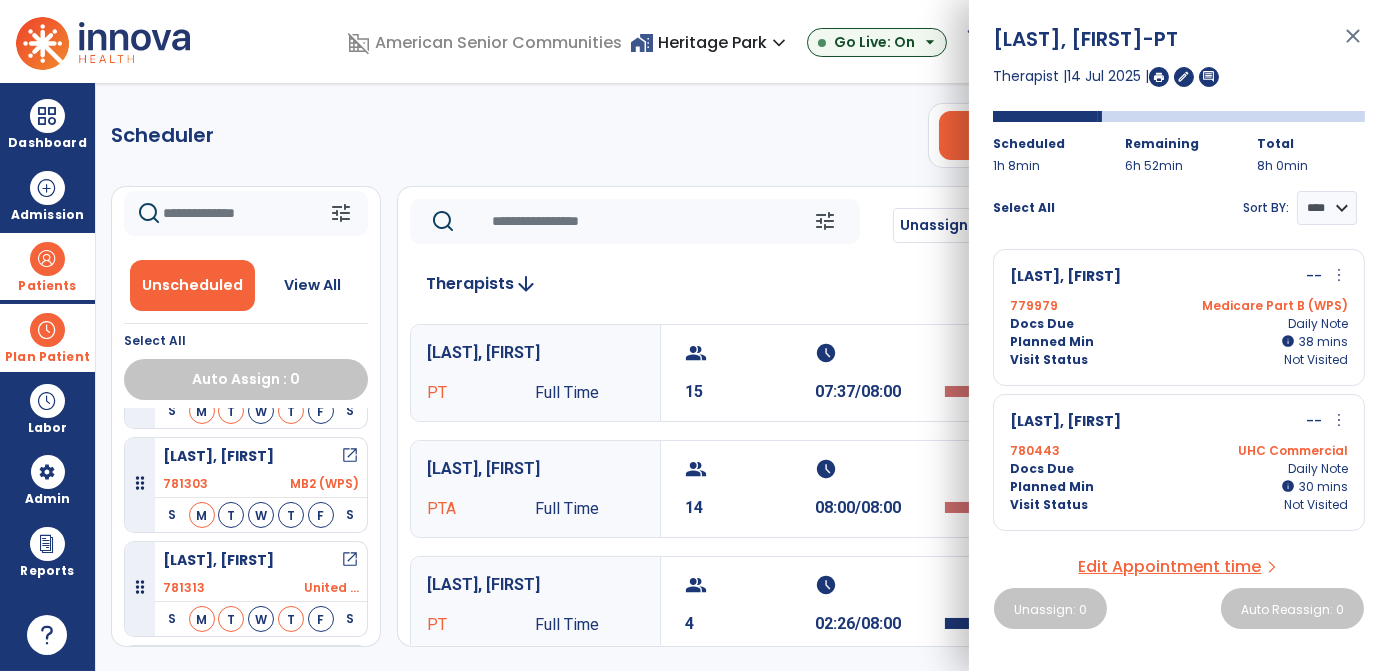 scroll, scrollTop: 424, scrollLeft: 0, axis: vertical 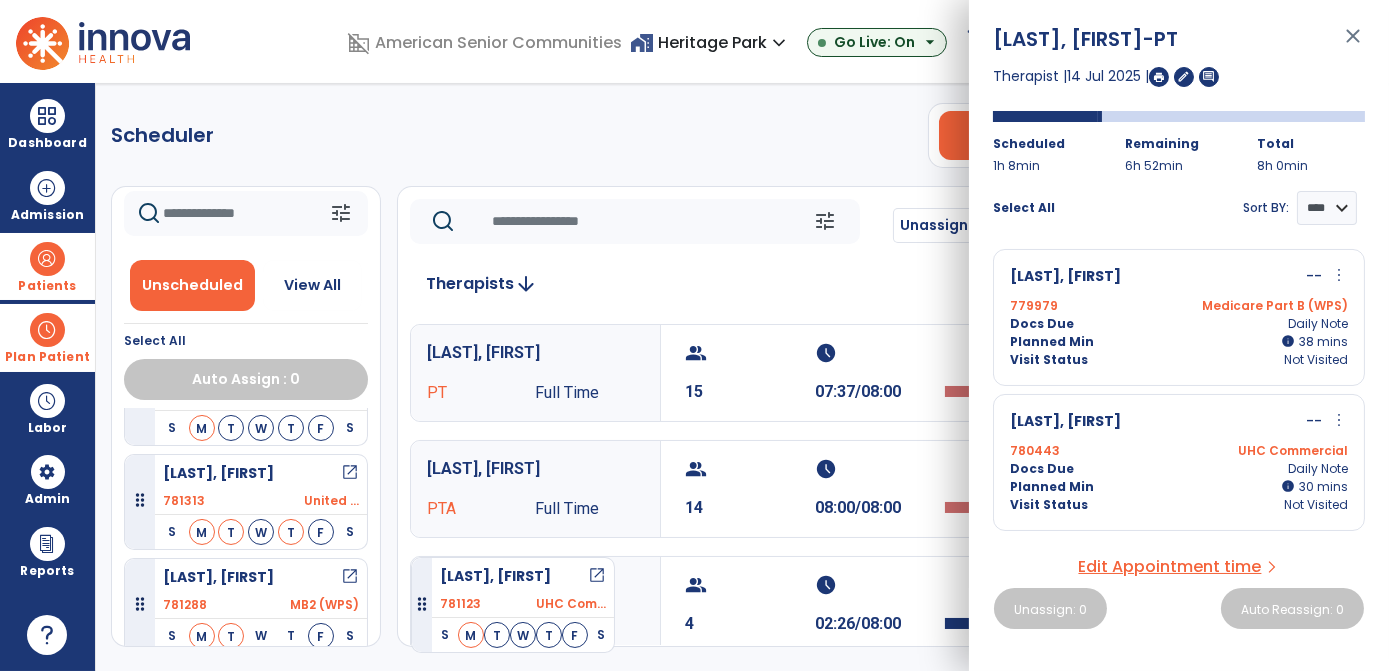drag, startPoint x: 247, startPoint y: 556, endPoint x: 404, endPoint y: 542, distance: 157.62297 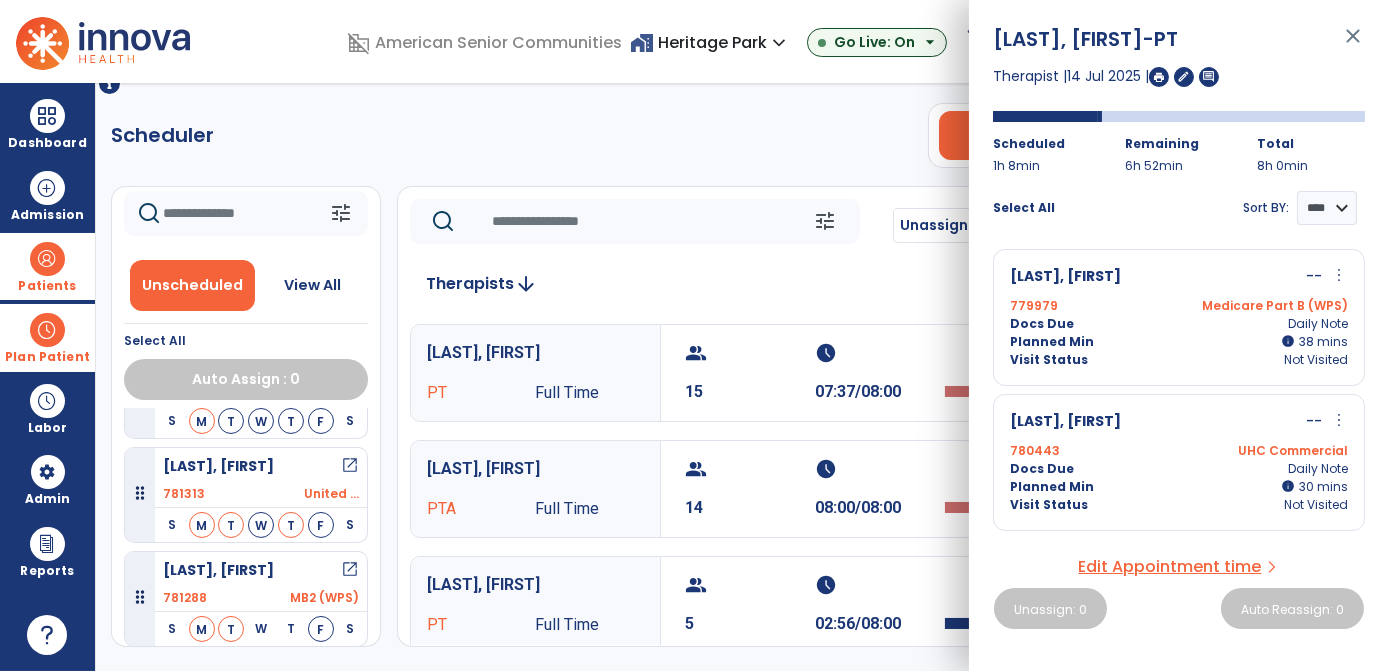 scroll, scrollTop: 378, scrollLeft: 0, axis: vertical 